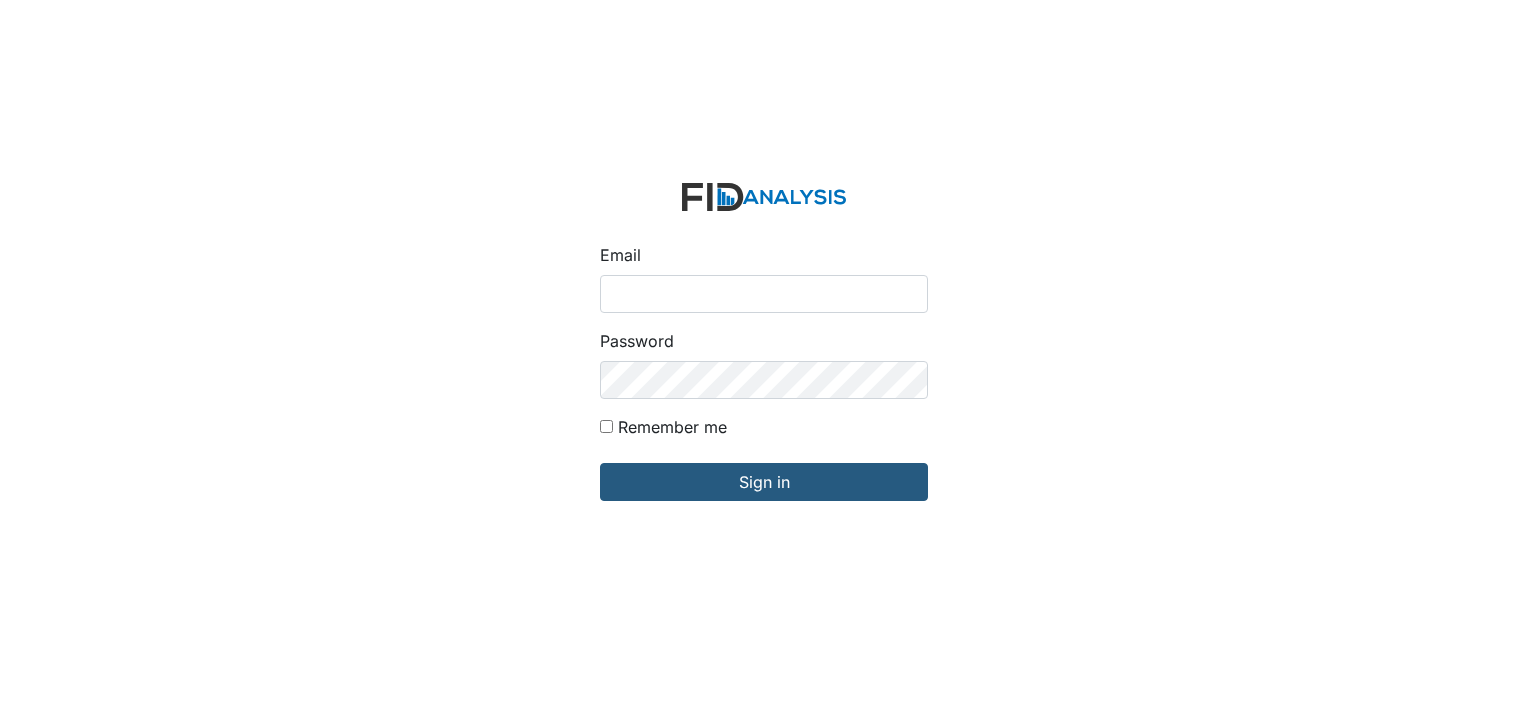 scroll, scrollTop: 0, scrollLeft: 0, axis: both 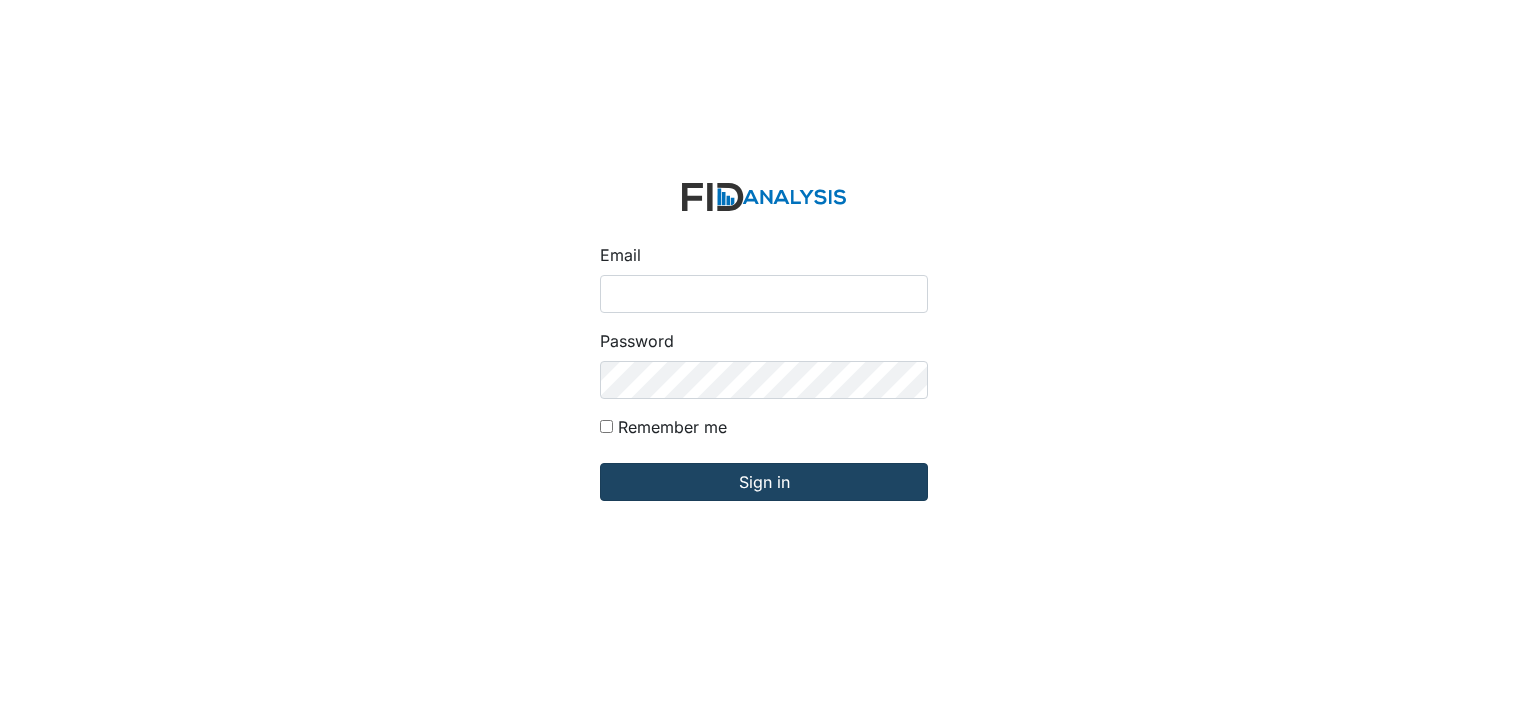 type on "[USERNAME]@example.com" 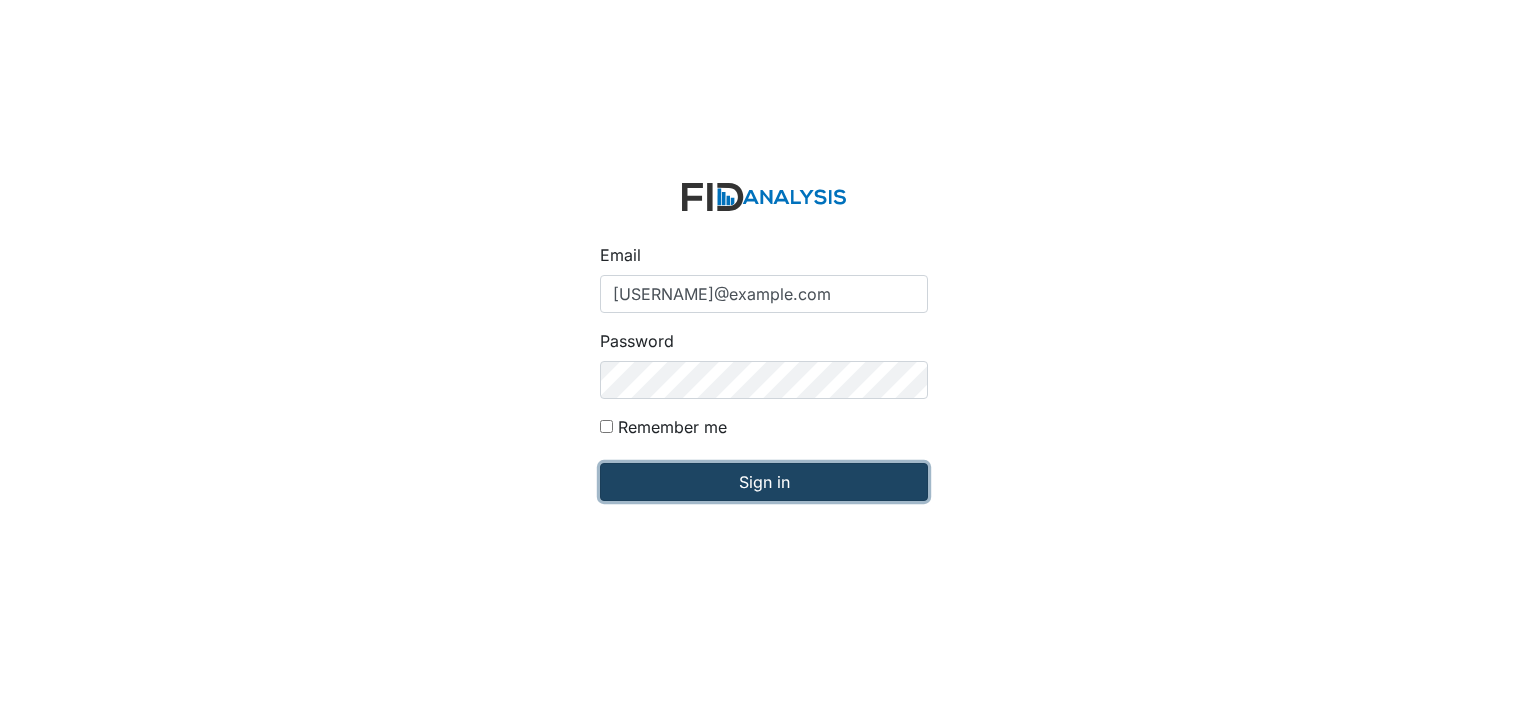 click on "Sign in" at bounding box center [764, 482] 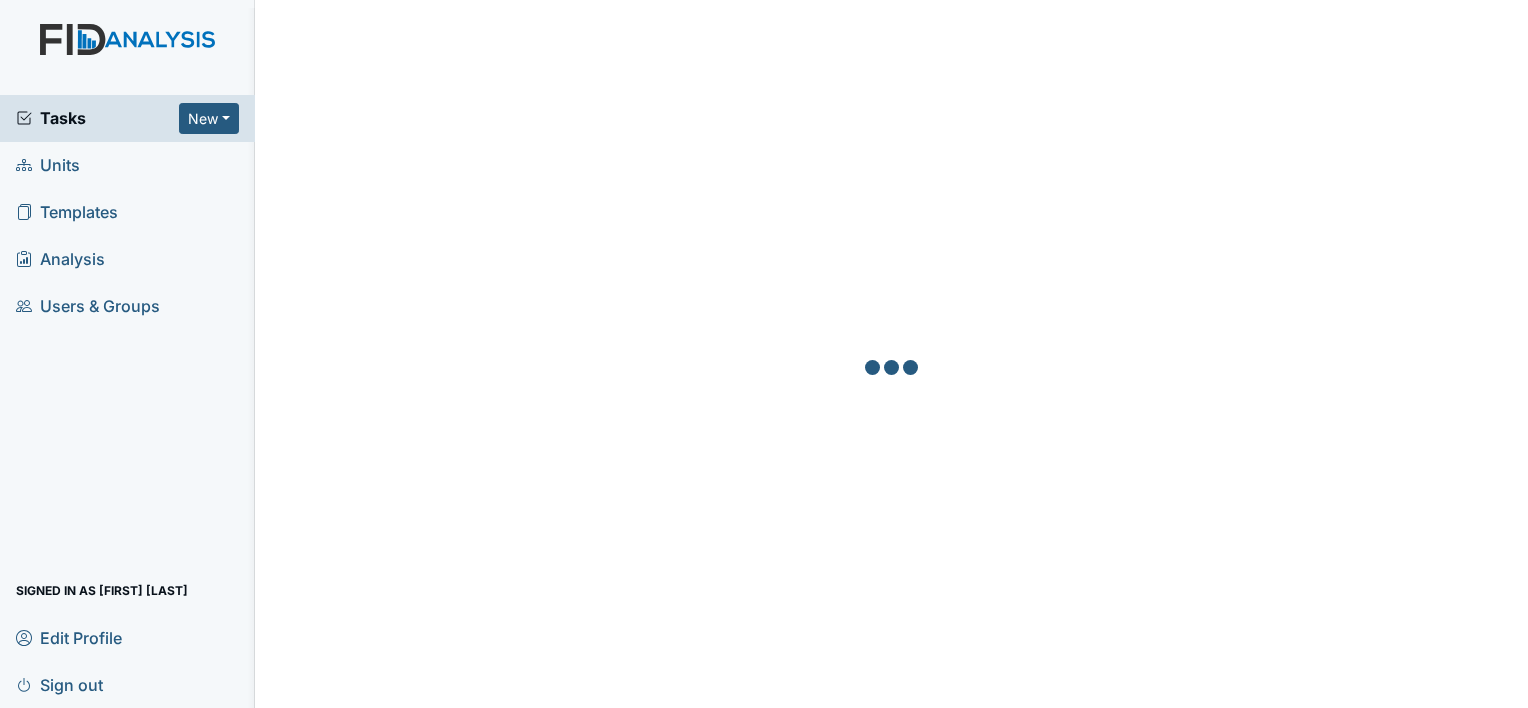 scroll, scrollTop: 0, scrollLeft: 0, axis: both 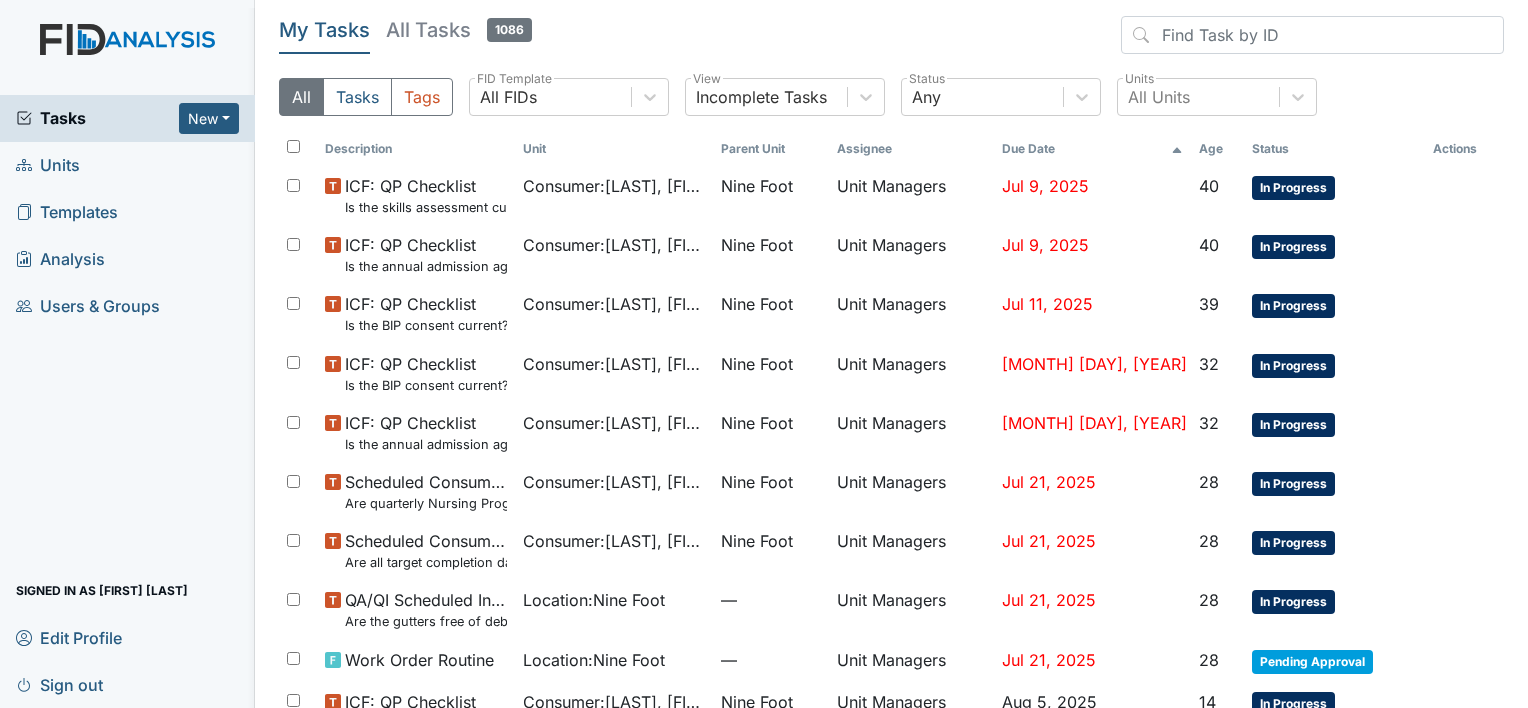 click on "Units" at bounding box center [48, 165] 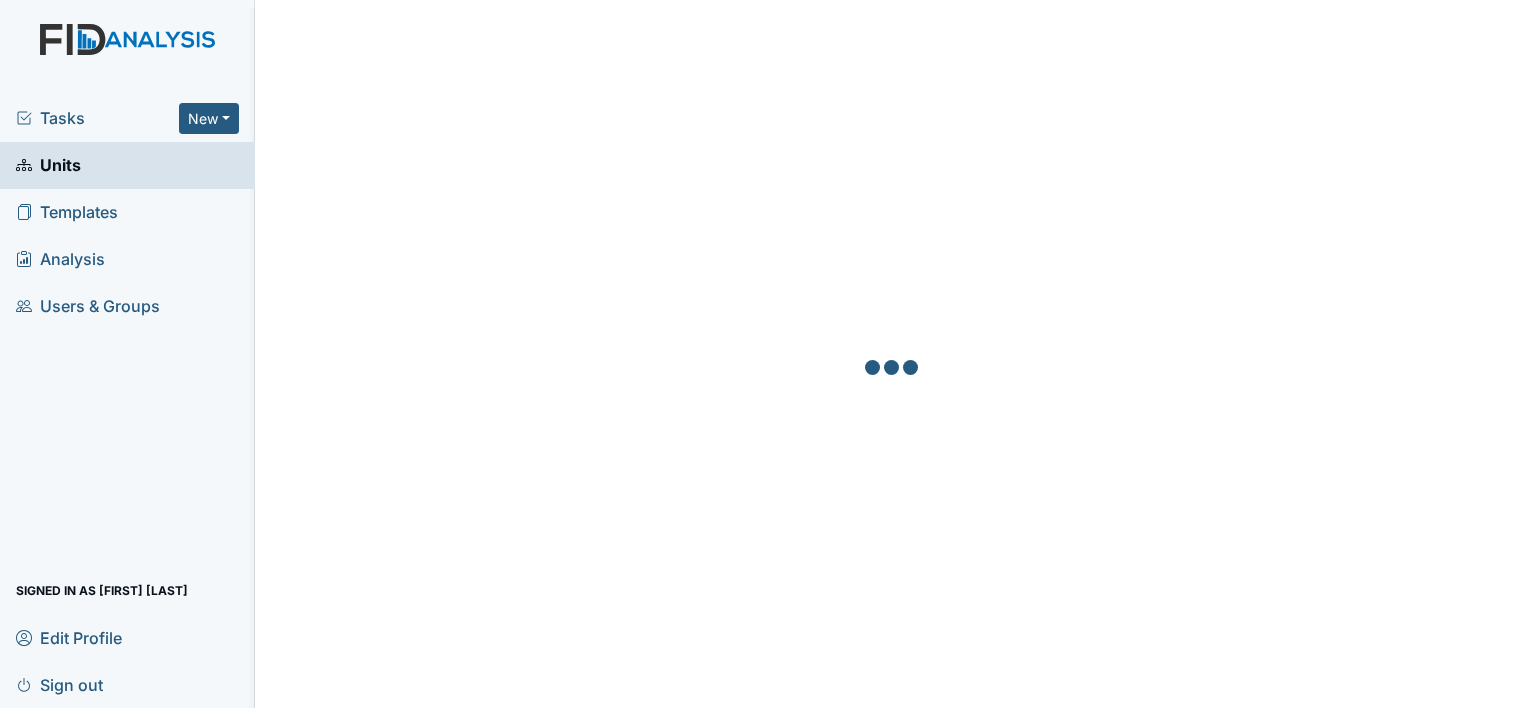 scroll, scrollTop: 0, scrollLeft: 0, axis: both 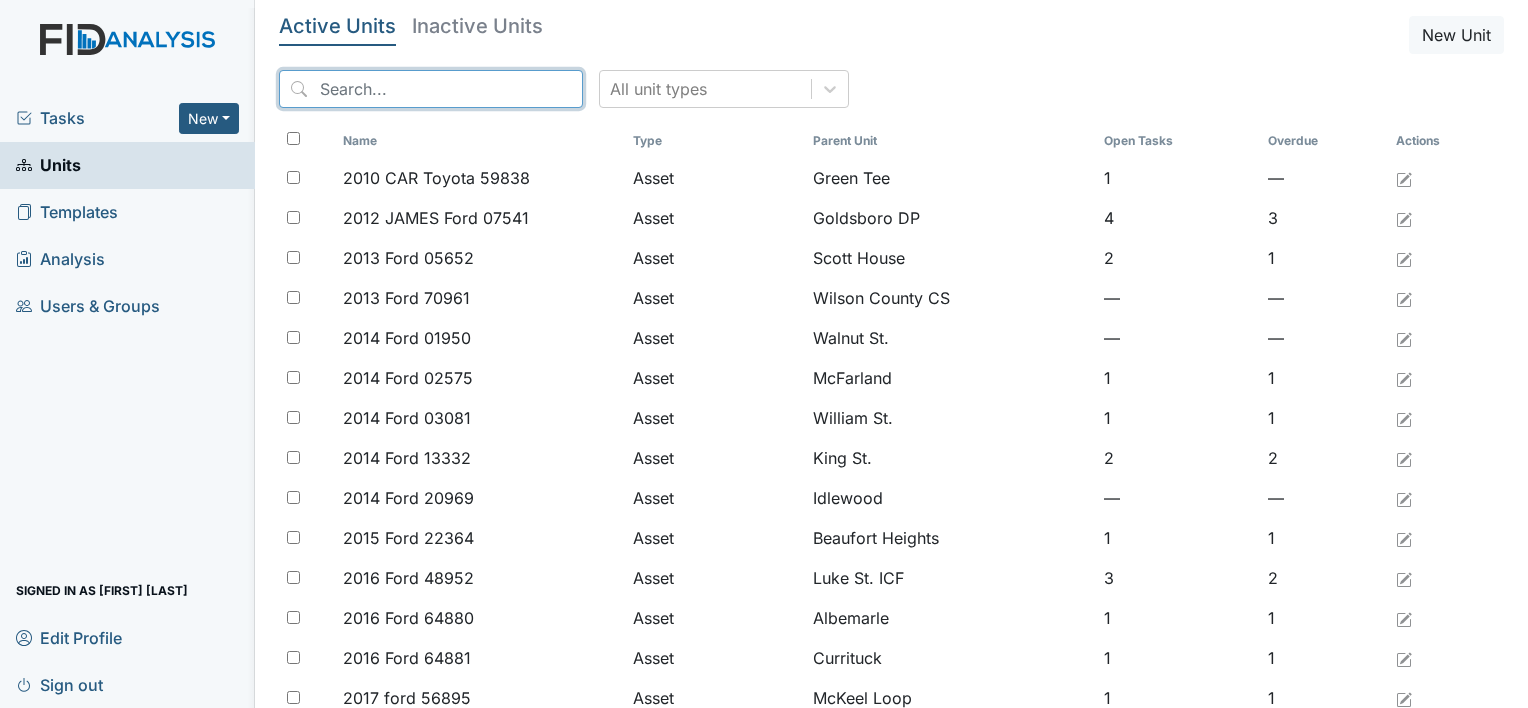 click at bounding box center (431, 89) 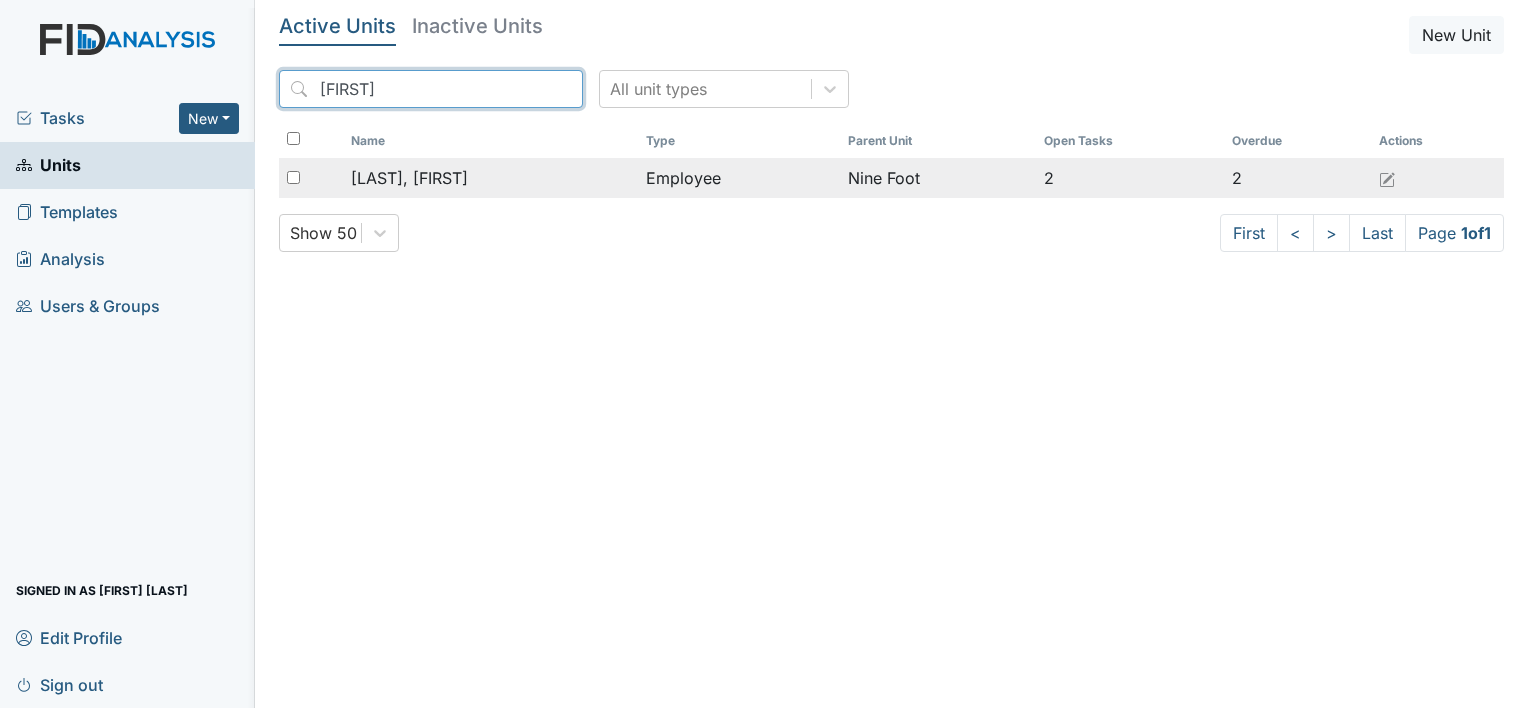 type on "Jashay" 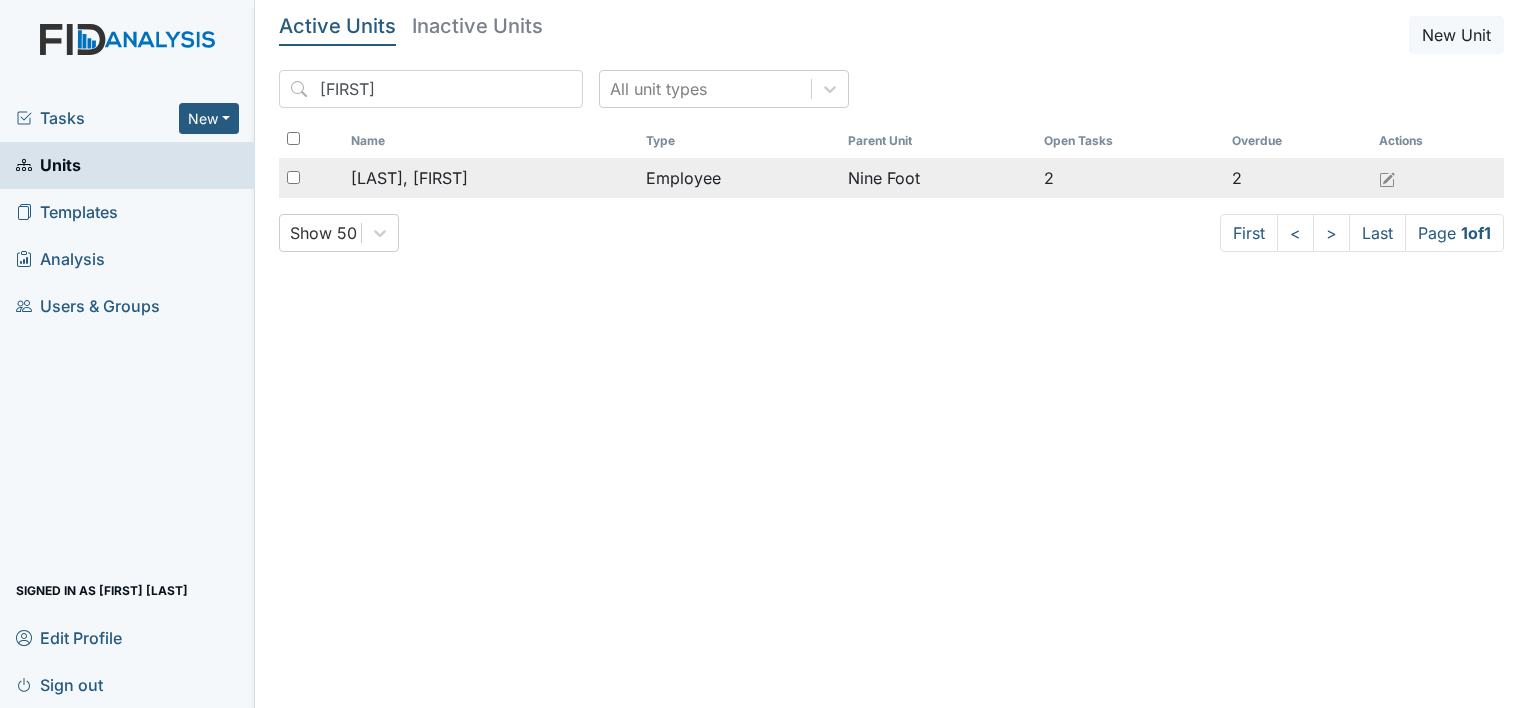 click on "[LAST], [FIRST]" at bounding box center [409, 178] 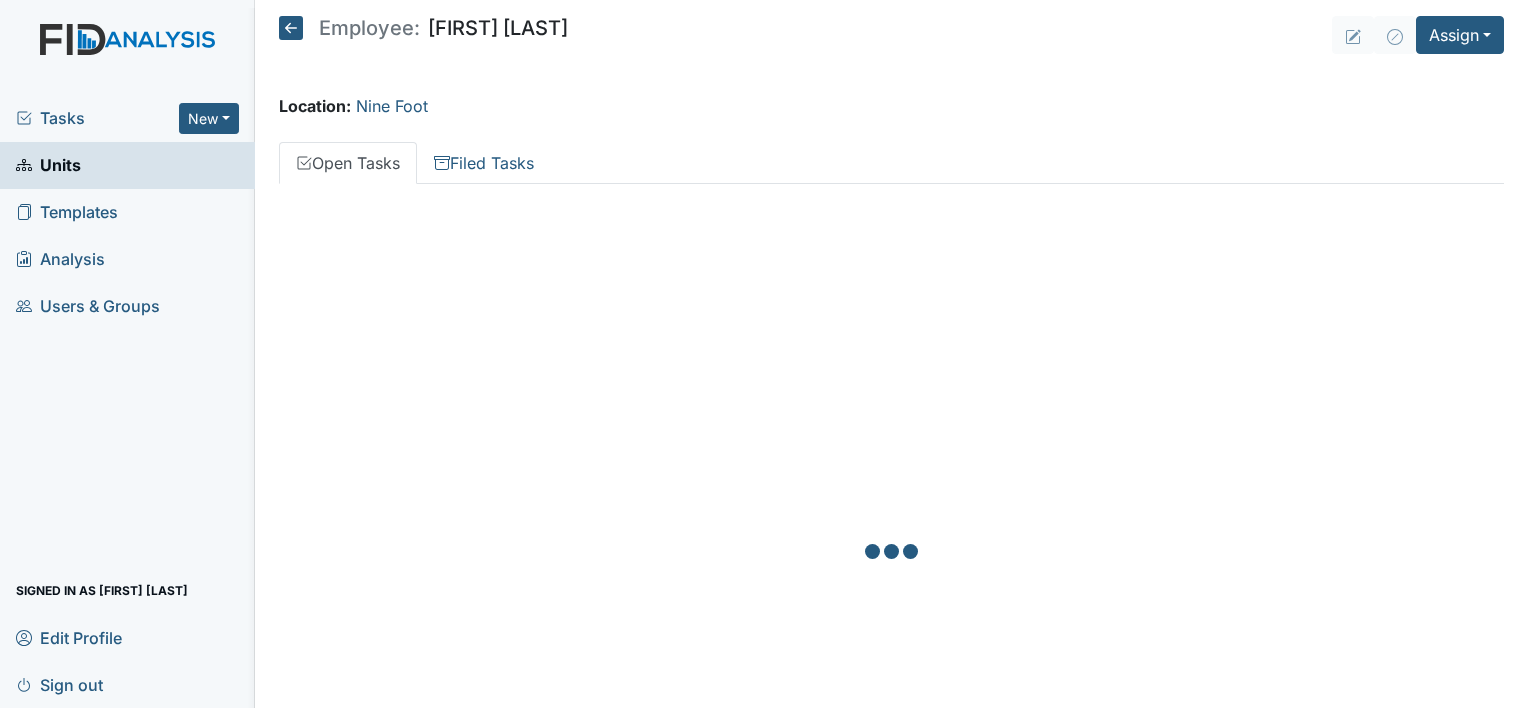 scroll, scrollTop: 0, scrollLeft: 0, axis: both 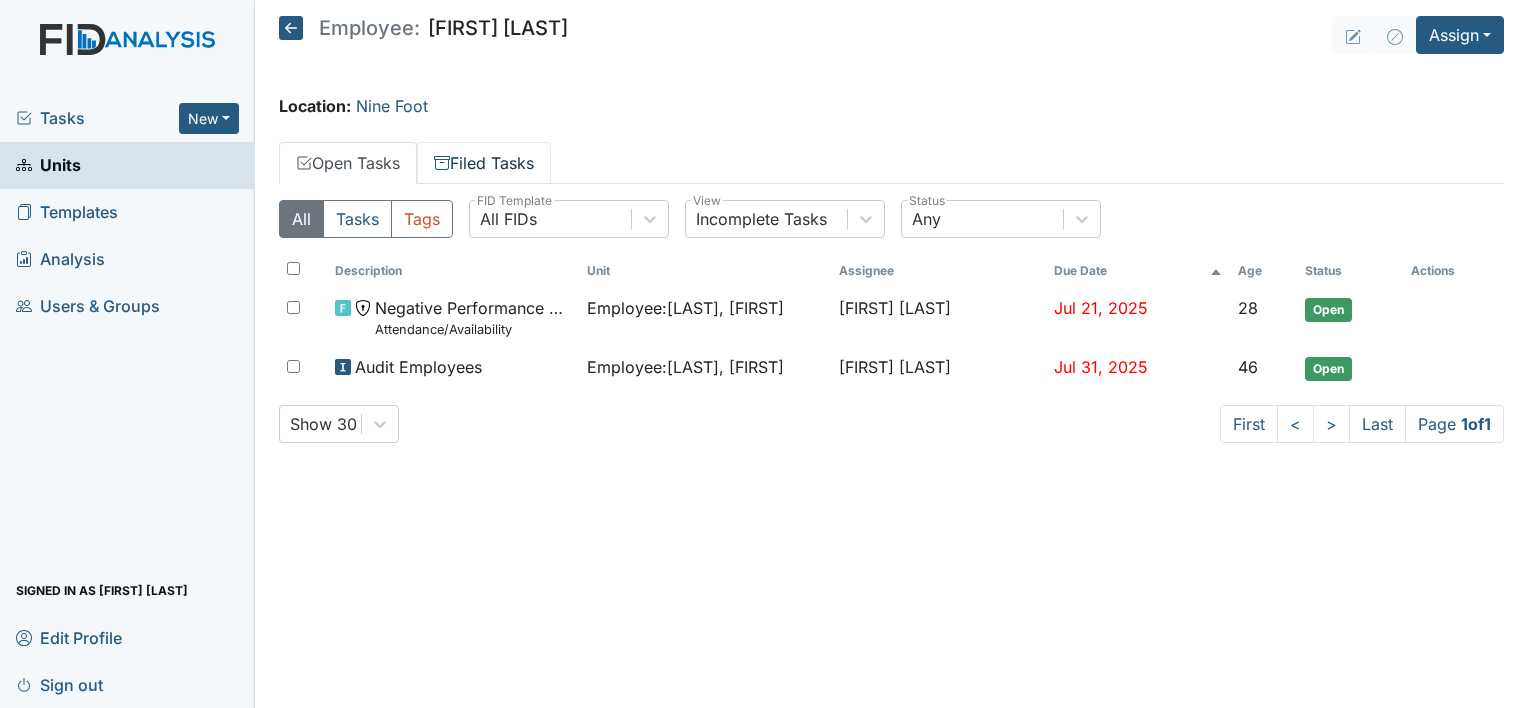 click on "Filed Tasks" at bounding box center [484, 163] 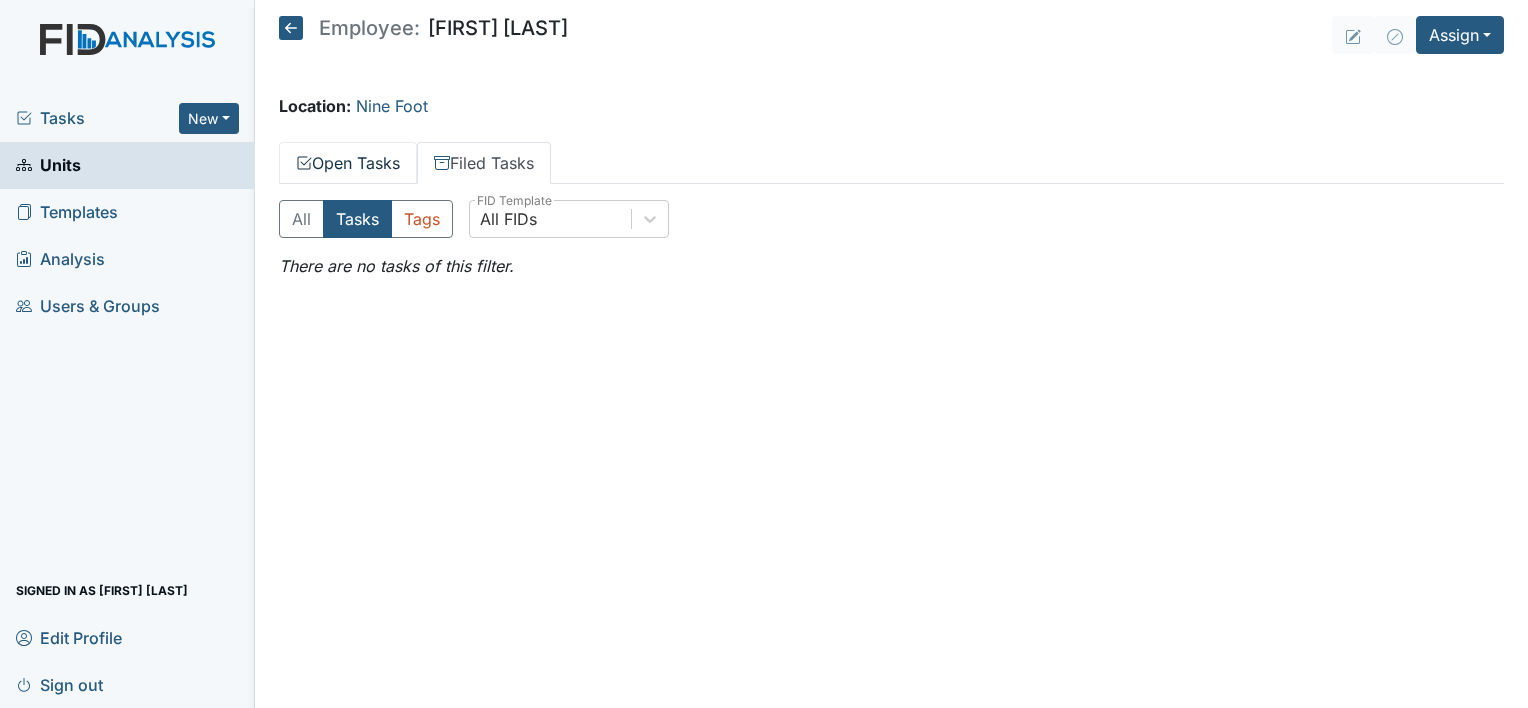 click on "Open Tasks" at bounding box center [348, 163] 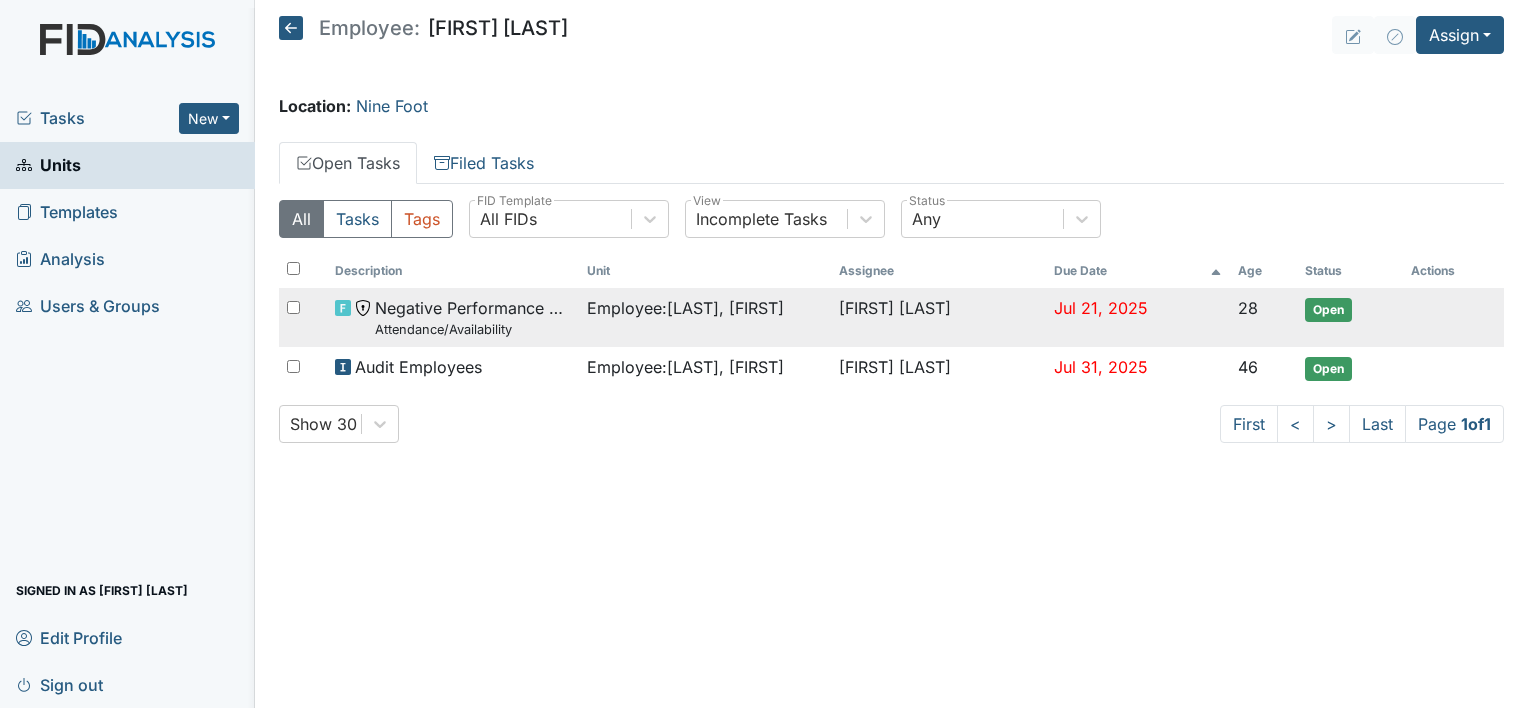 click on "[FIRST] [LAST]" at bounding box center (938, 317) 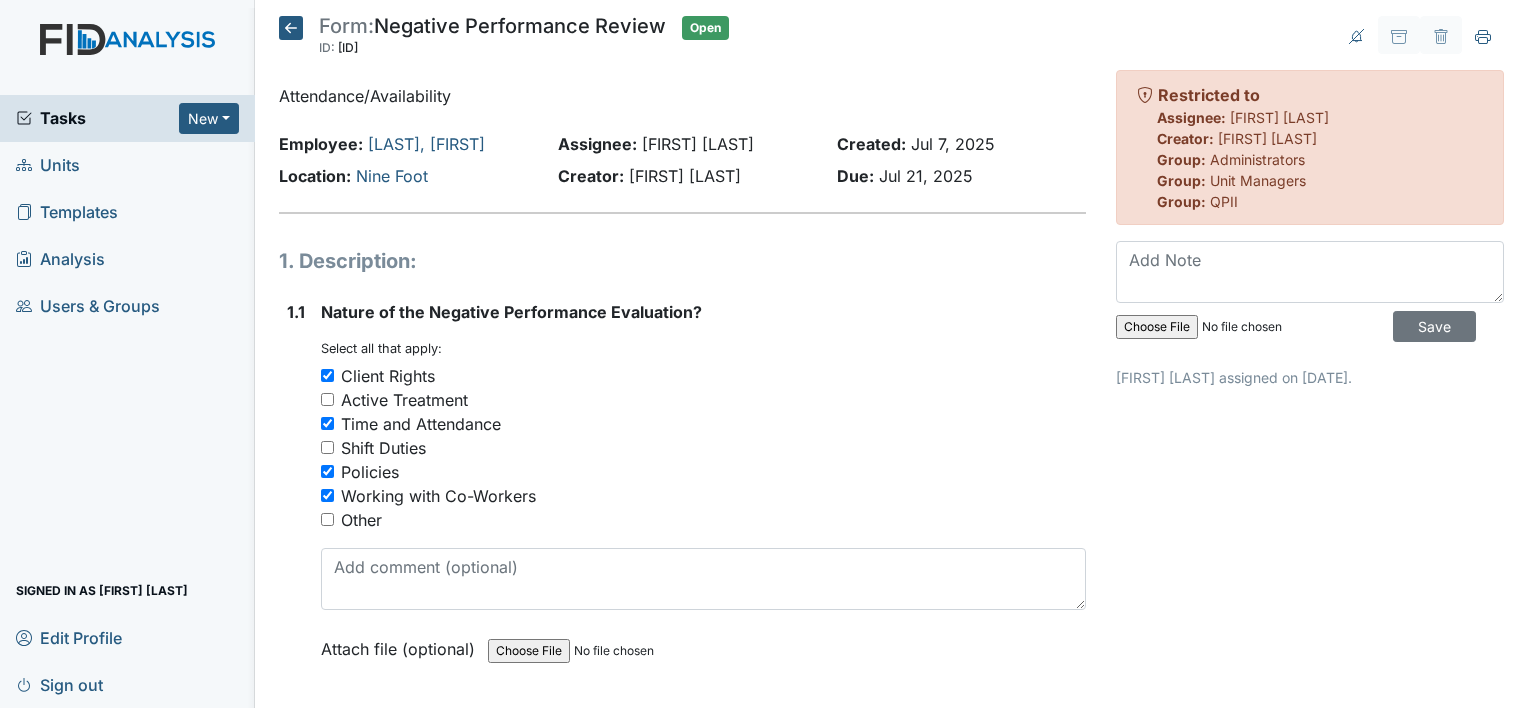 scroll, scrollTop: 0, scrollLeft: 0, axis: both 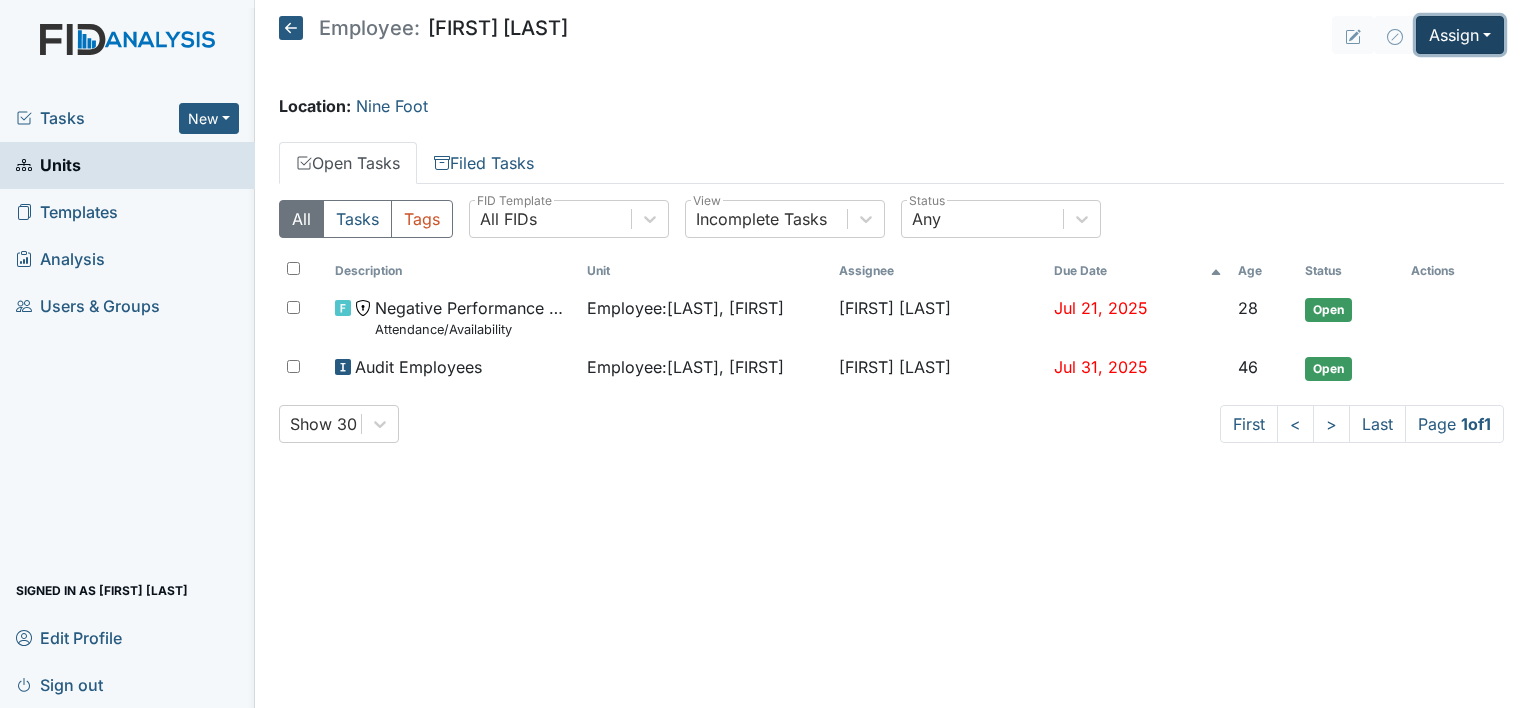 click on "Assign" at bounding box center (1460, 35) 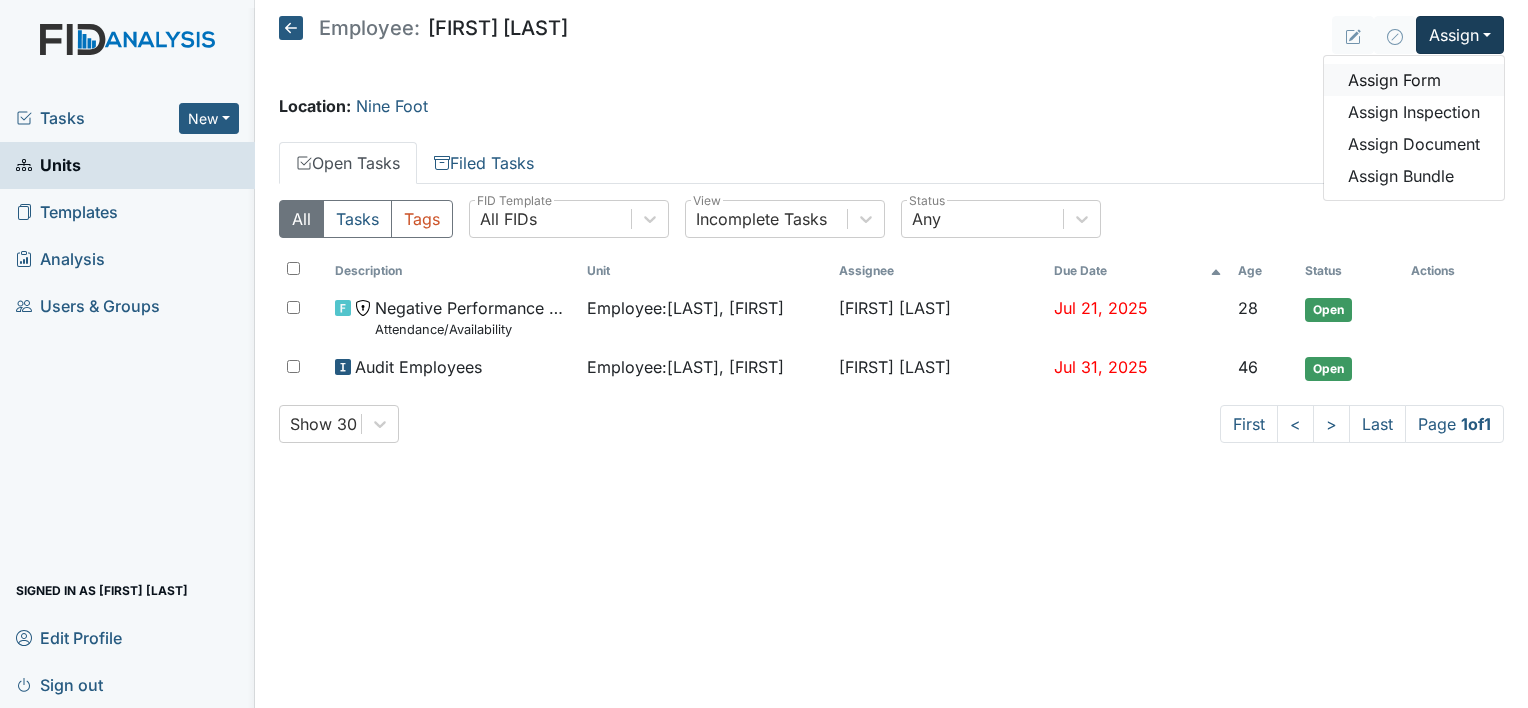 click on "Assign Form" at bounding box center [1414, 80] 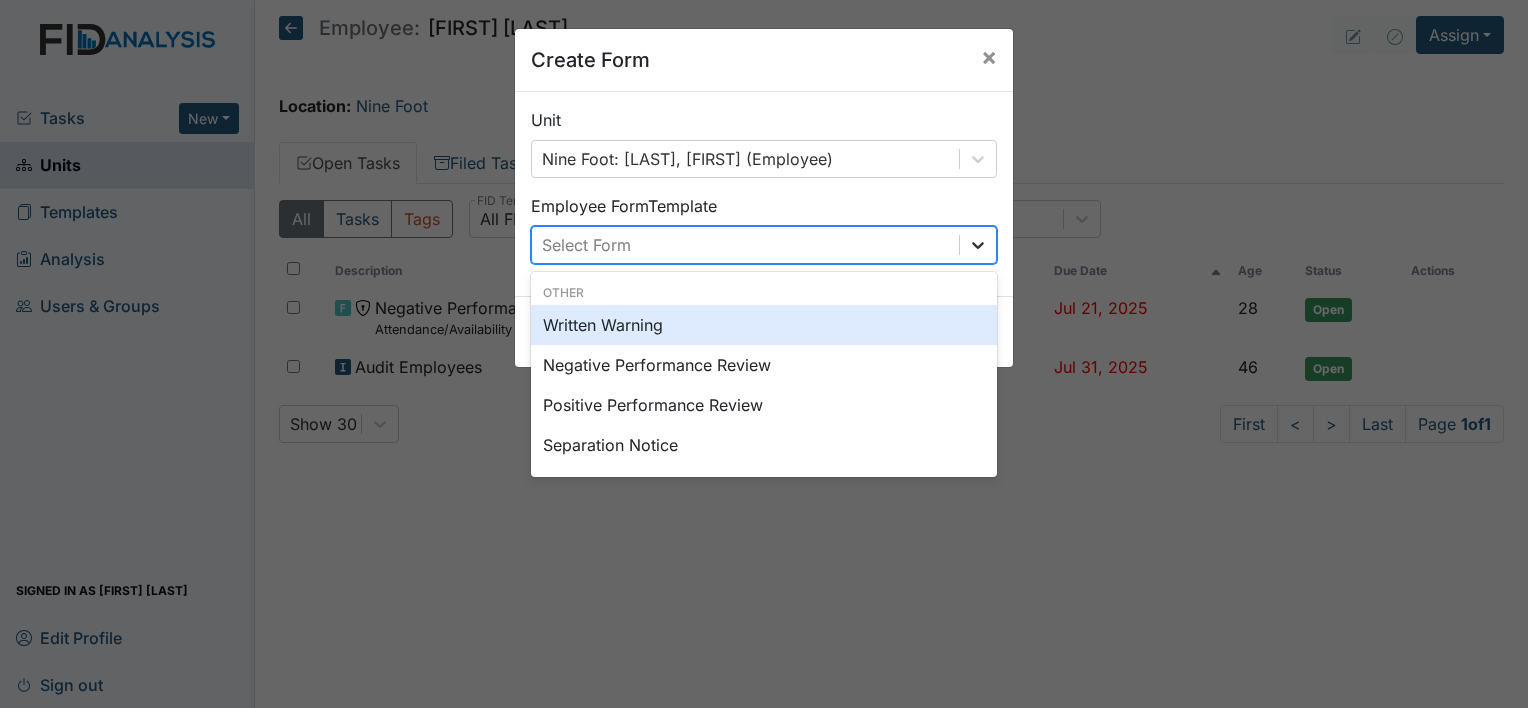 click 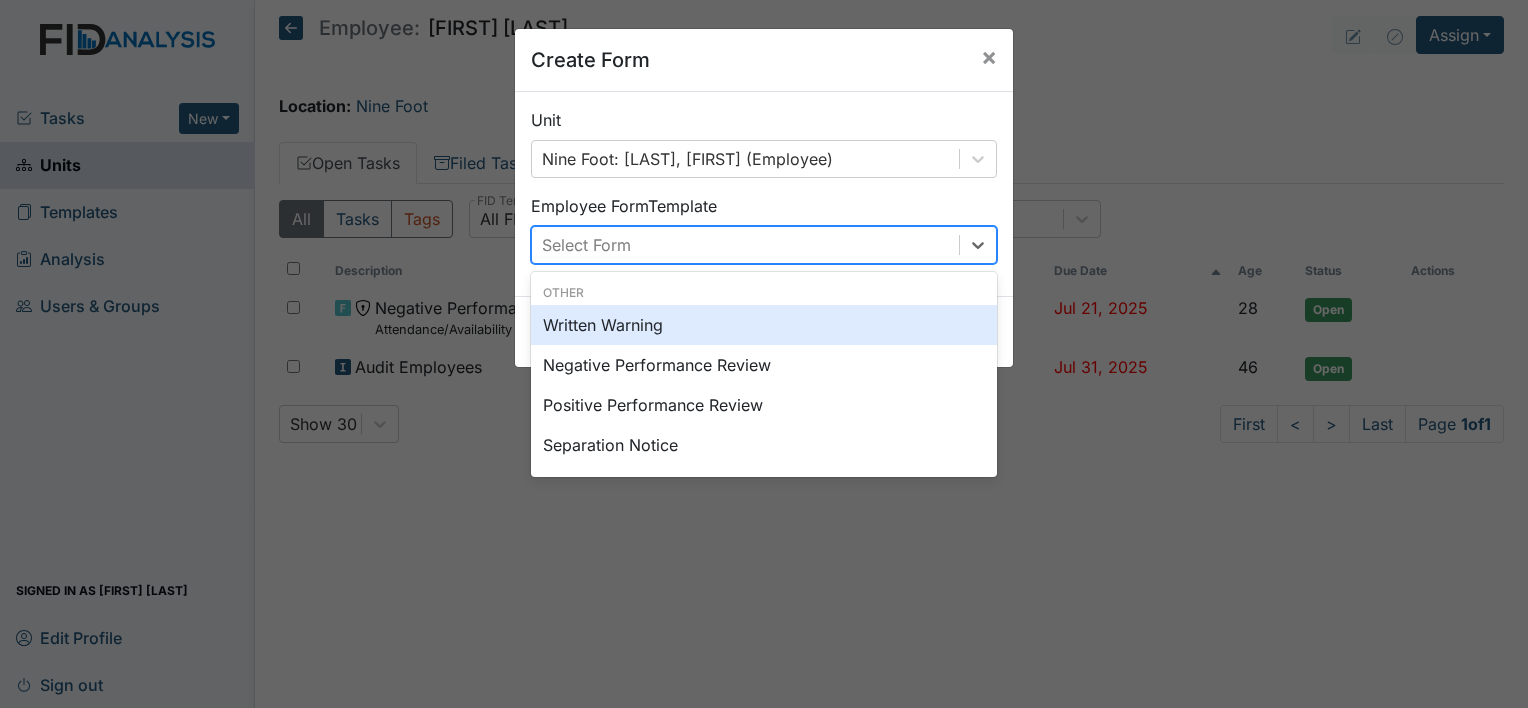 click on "Written Warning" at bounding box center [764, 325] 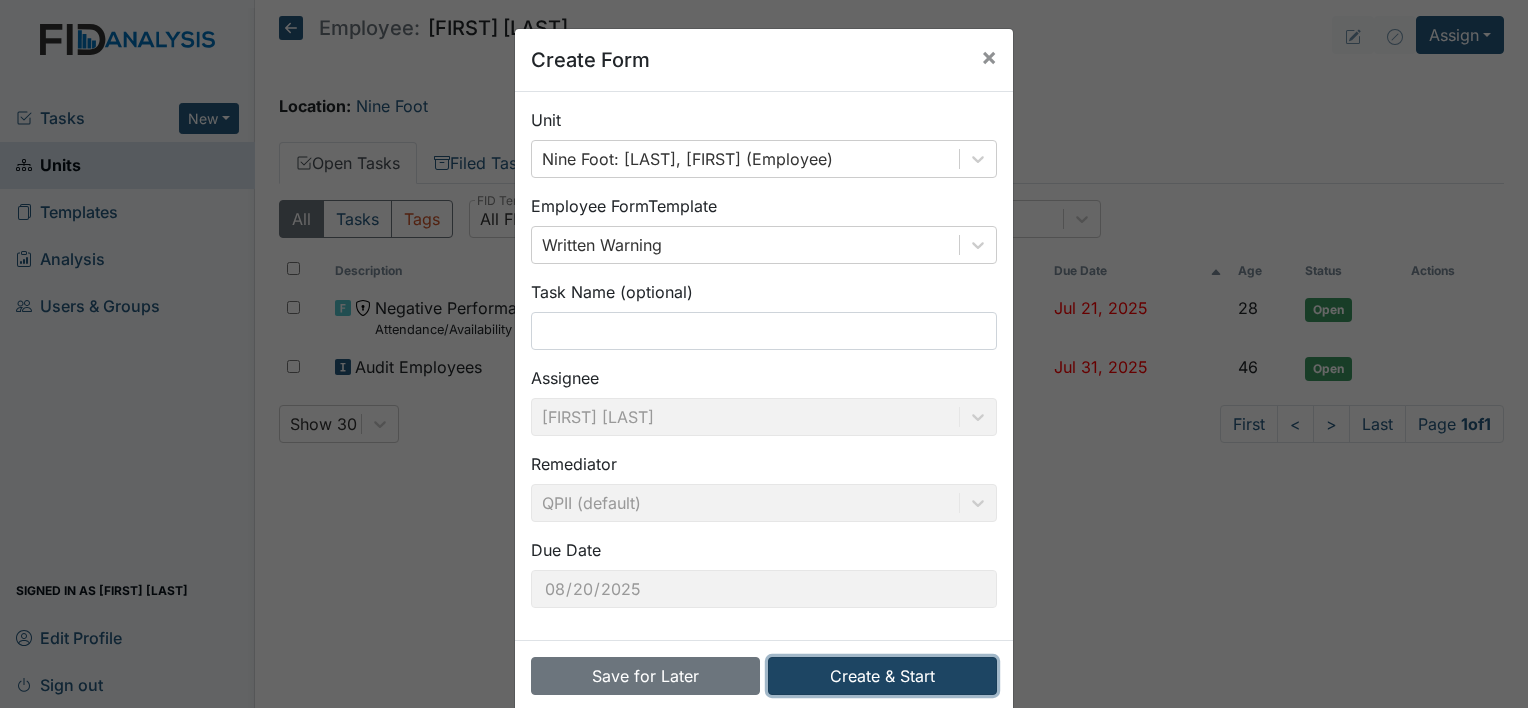 click on "Create & Start" at bounding box center (882, 676) 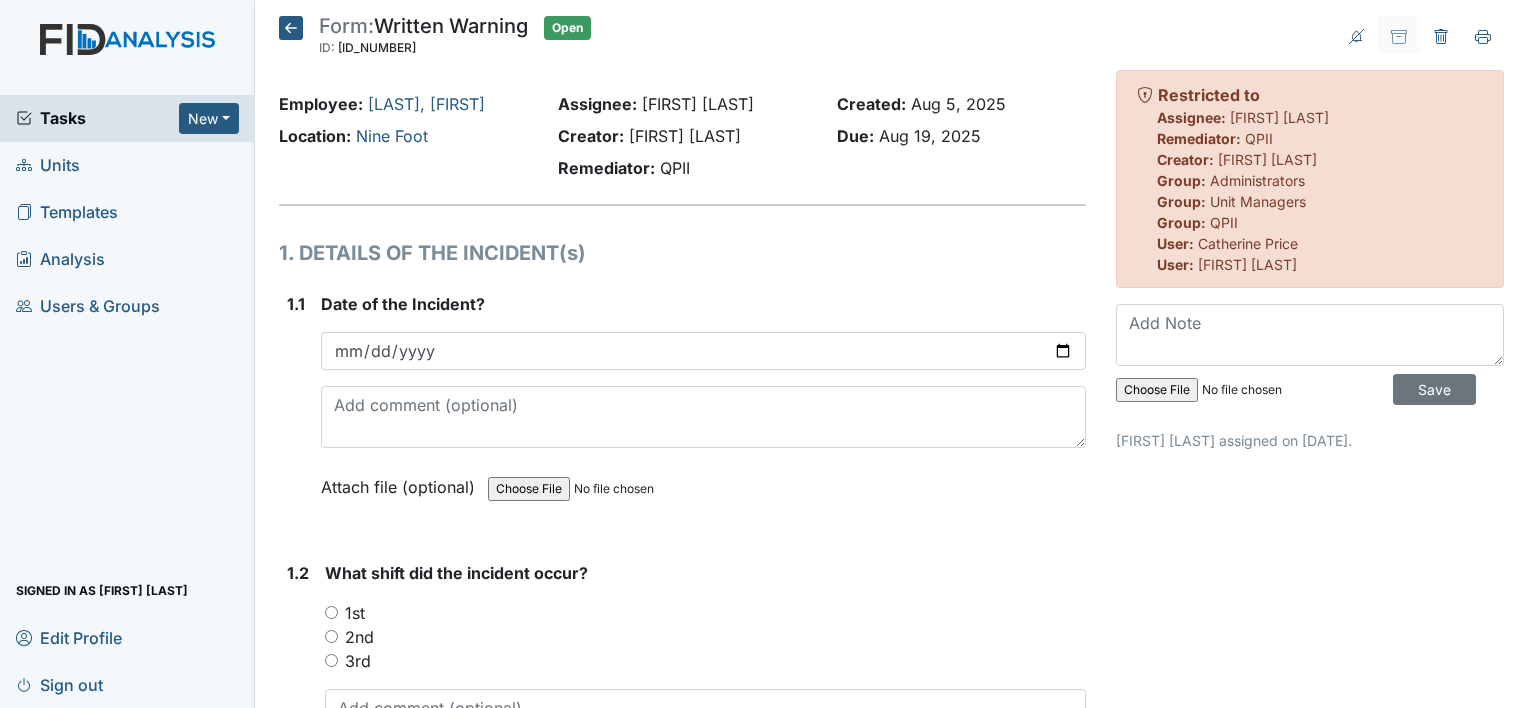 scroll, scrollTop: 0, scrollLeft: 0, axis: both 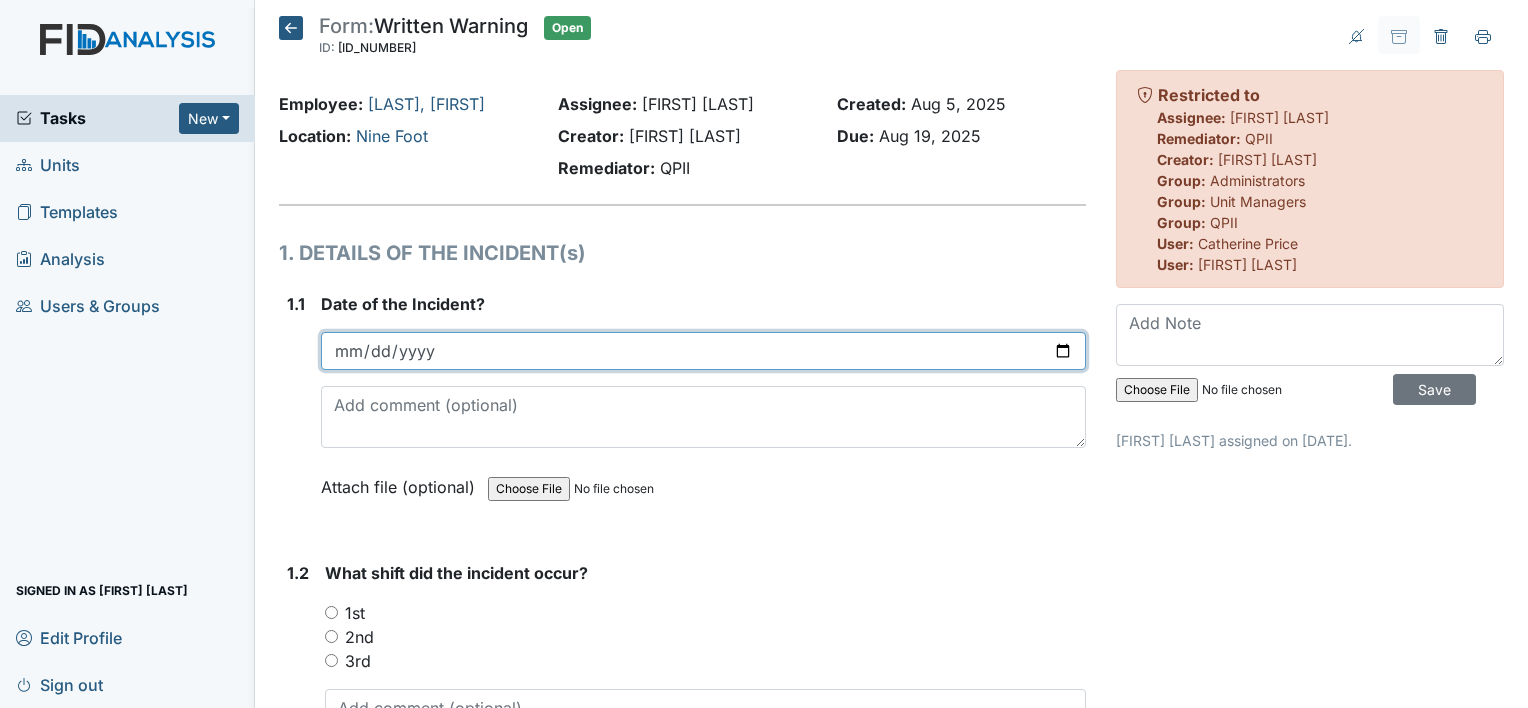 click at bounding box center (703, 351) 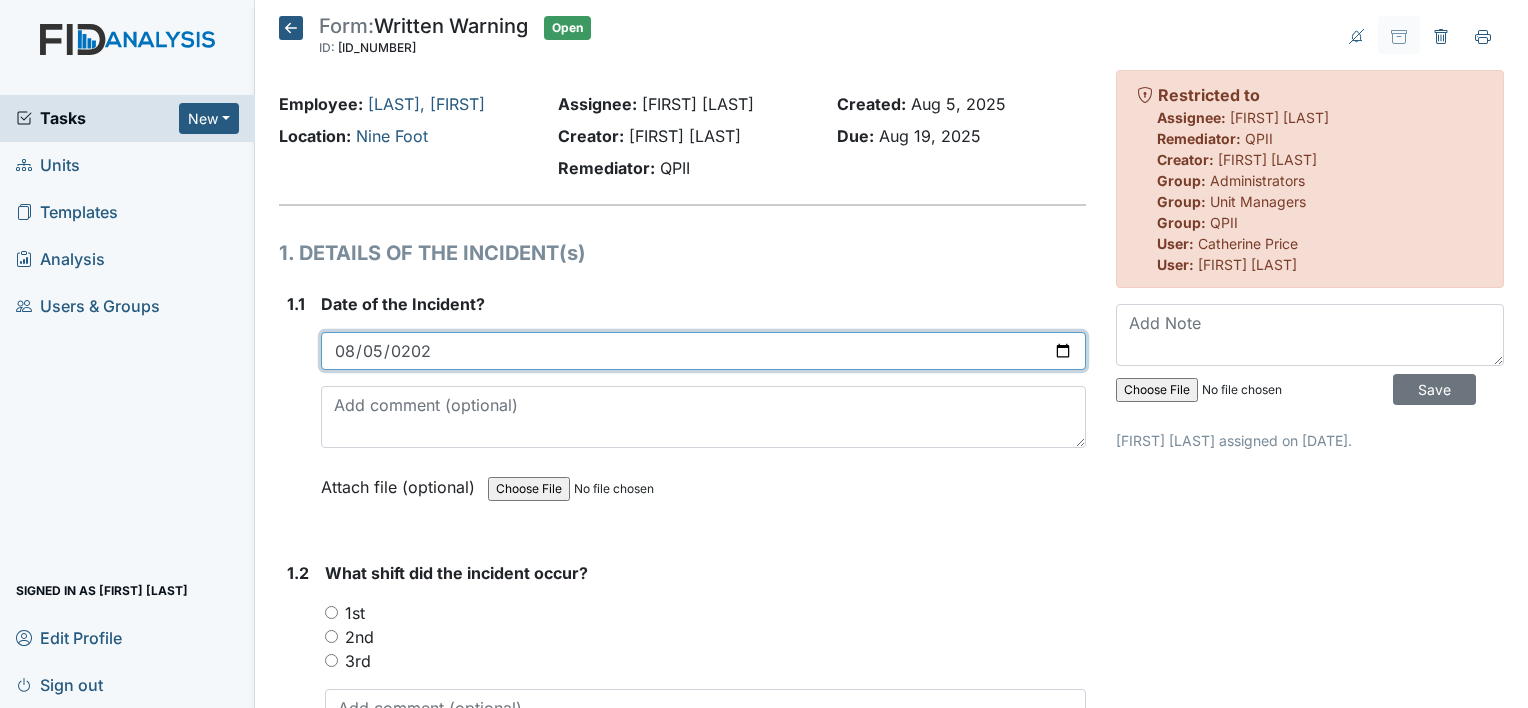 type on "[DATE]" 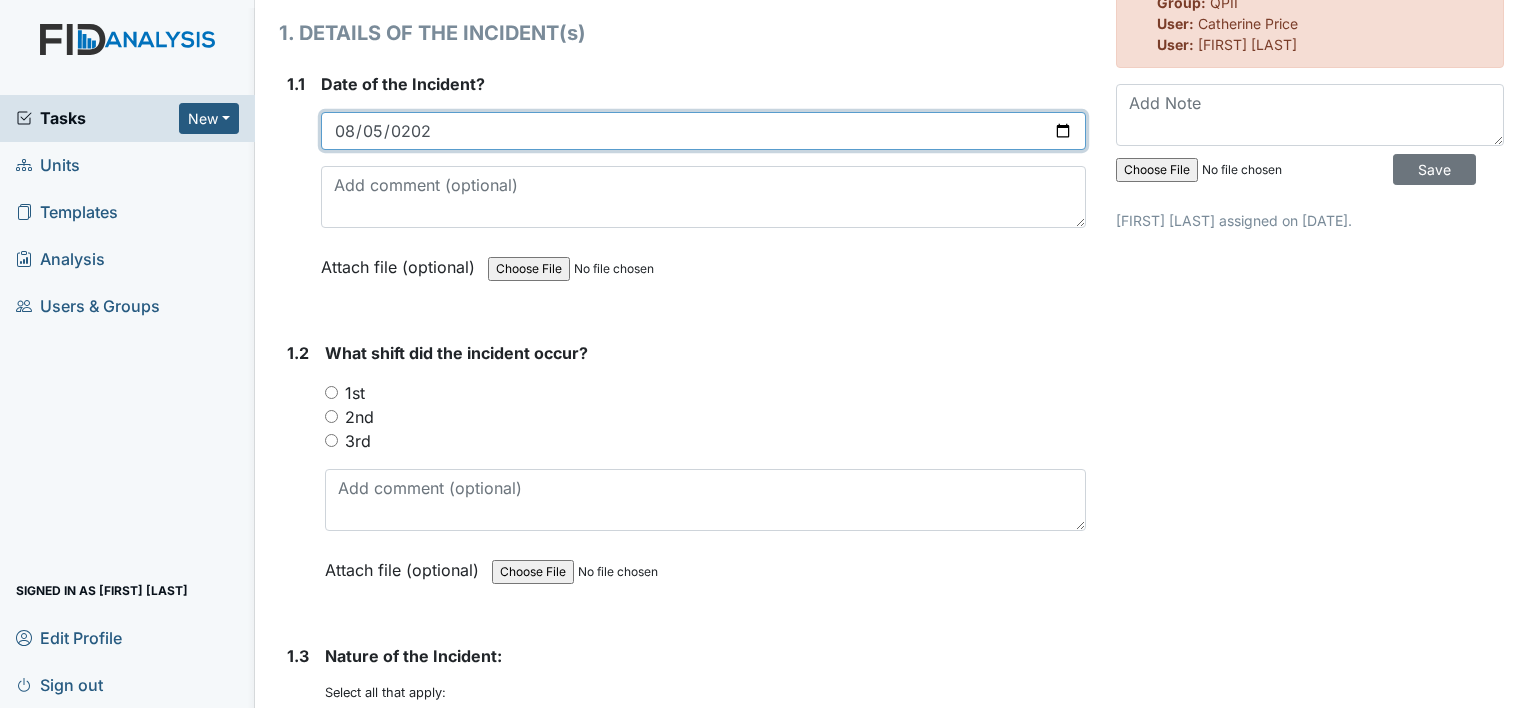 scroll, scrollTop: 240, scrollLeft: 0, axis: vertical 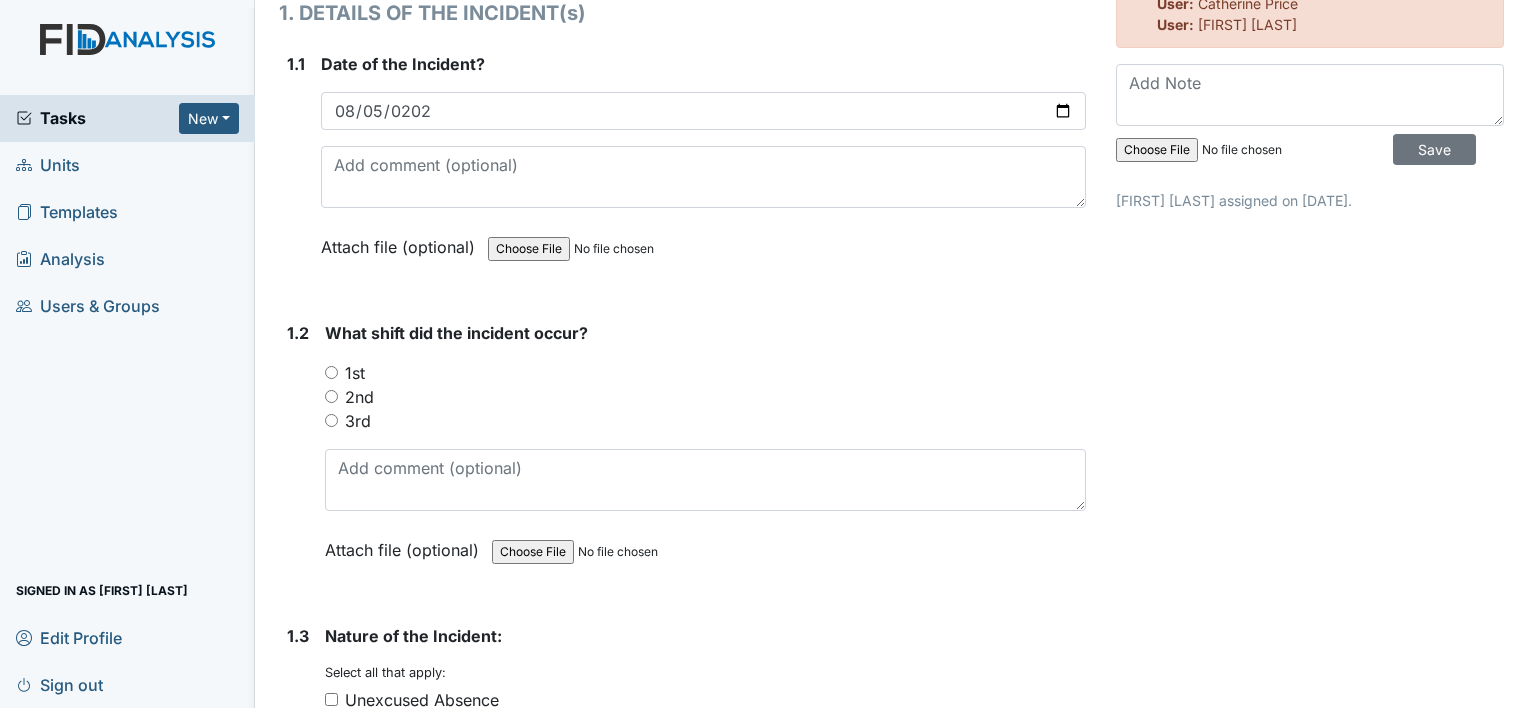 click on "1st" at bounding box center [331, 372] 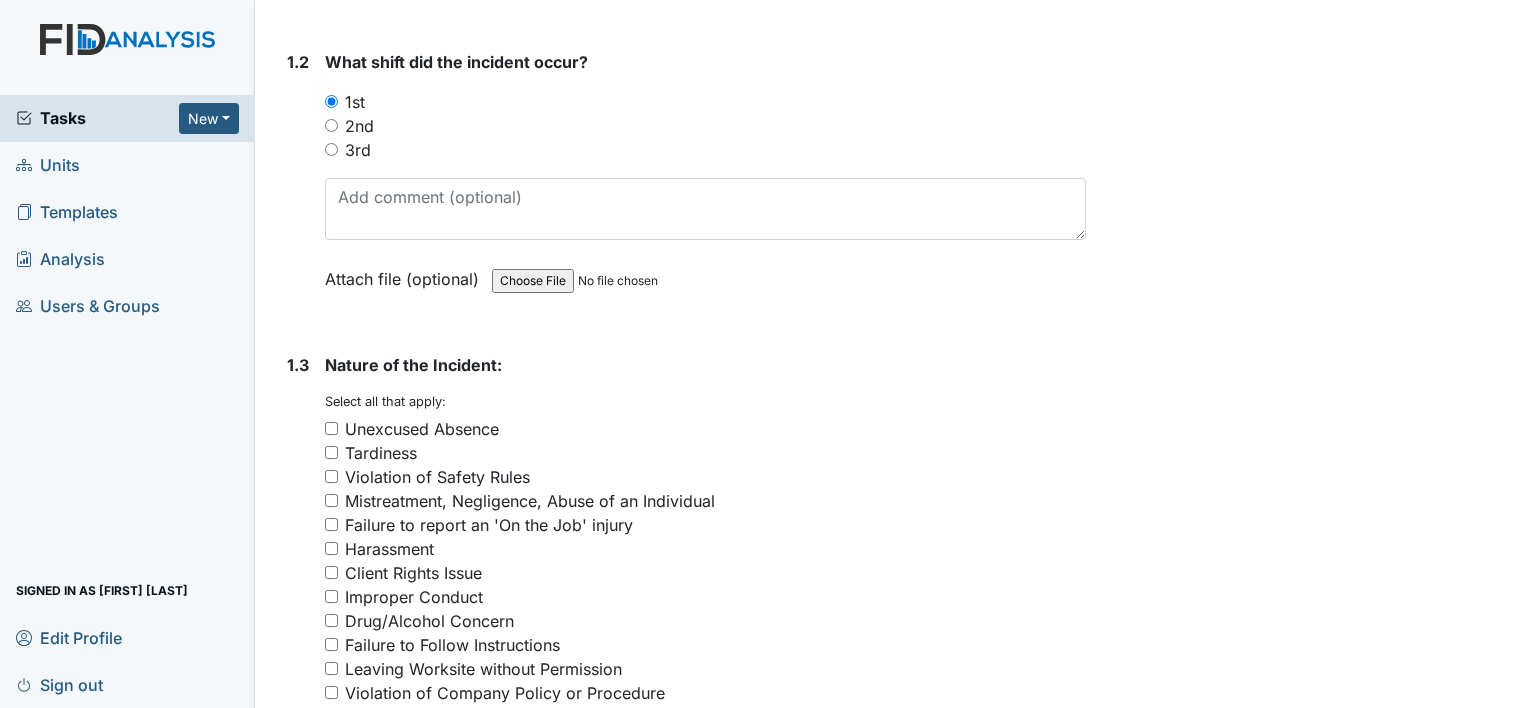 scroll, scrollTop: 520, scrollLeft: 0, axis: vertical 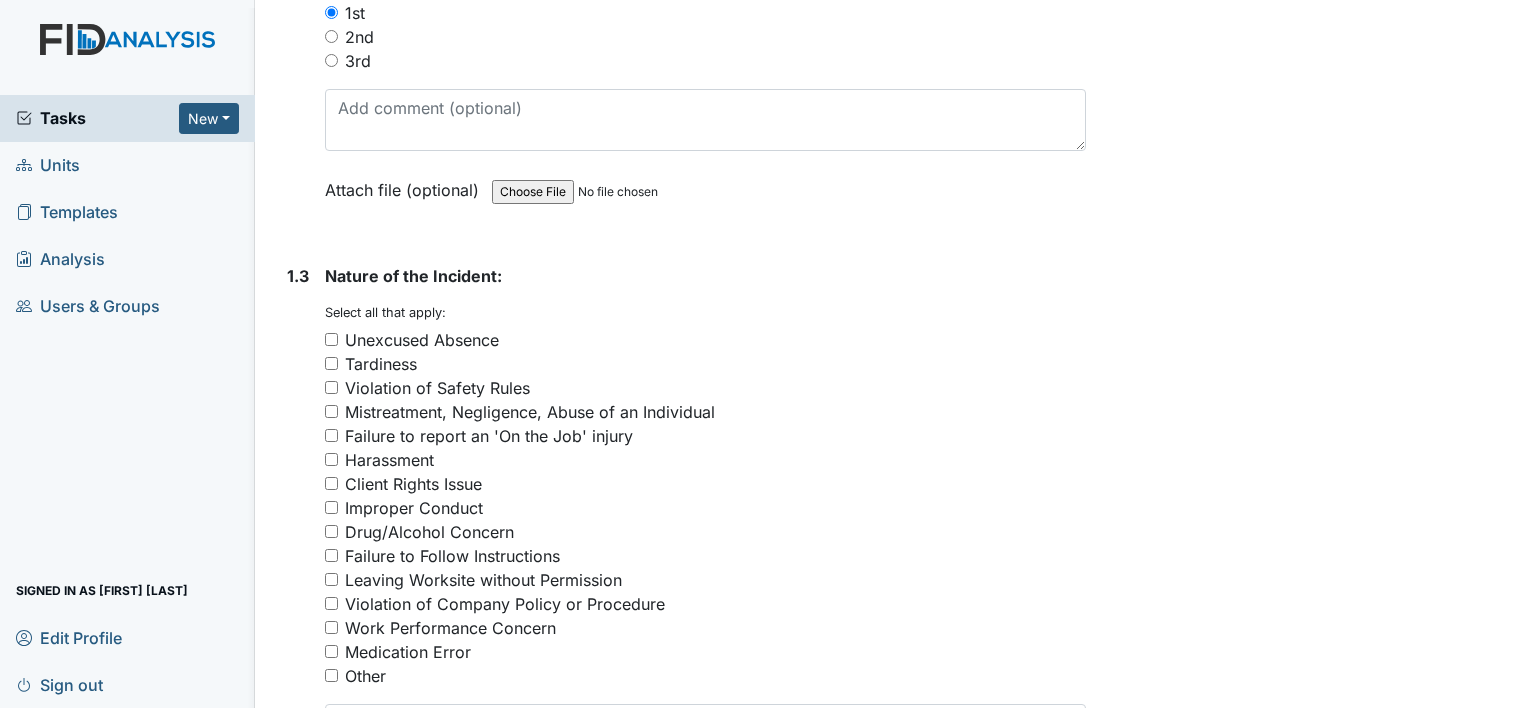click on "Tardiness" at bounding box center [331, 363] 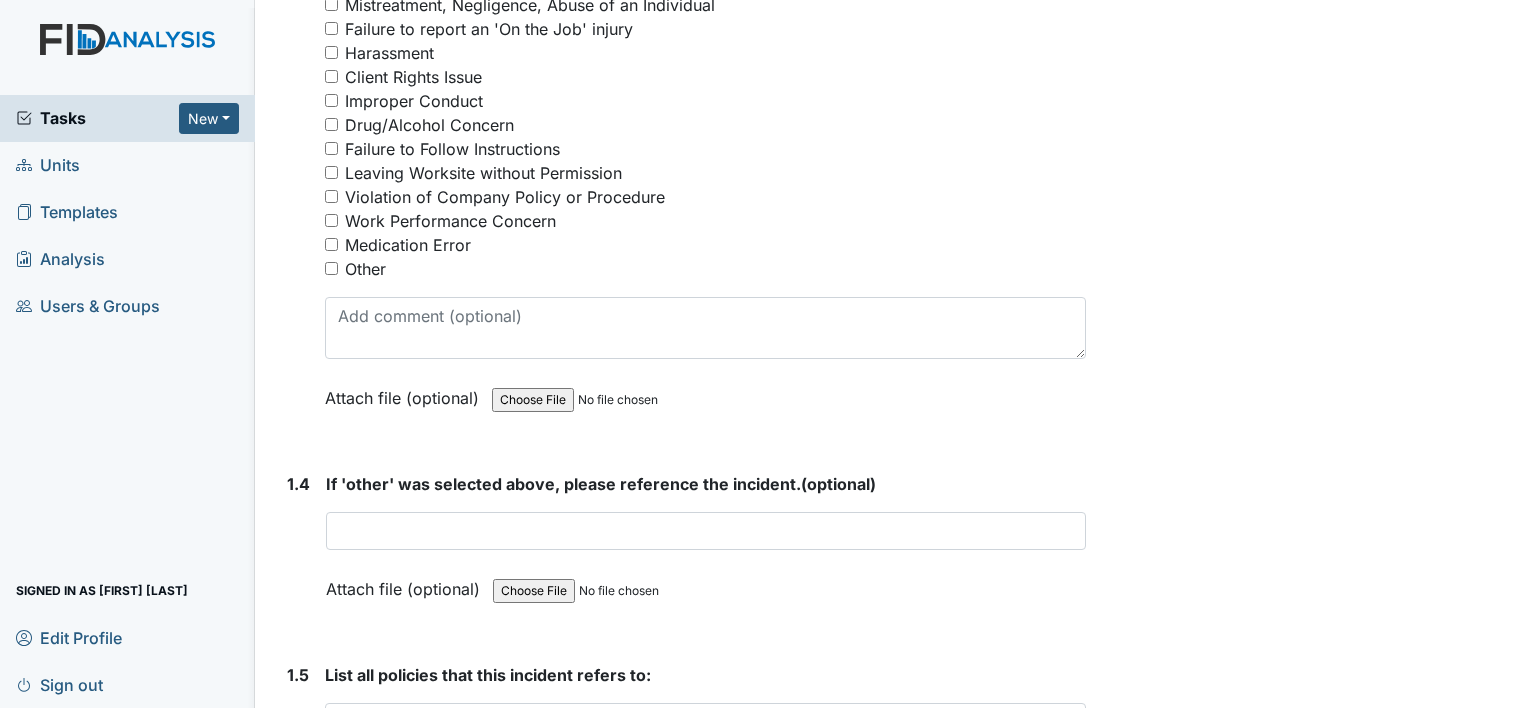 scroll, scrollTop: 1026, scrollLeft: 0, axis: vertical 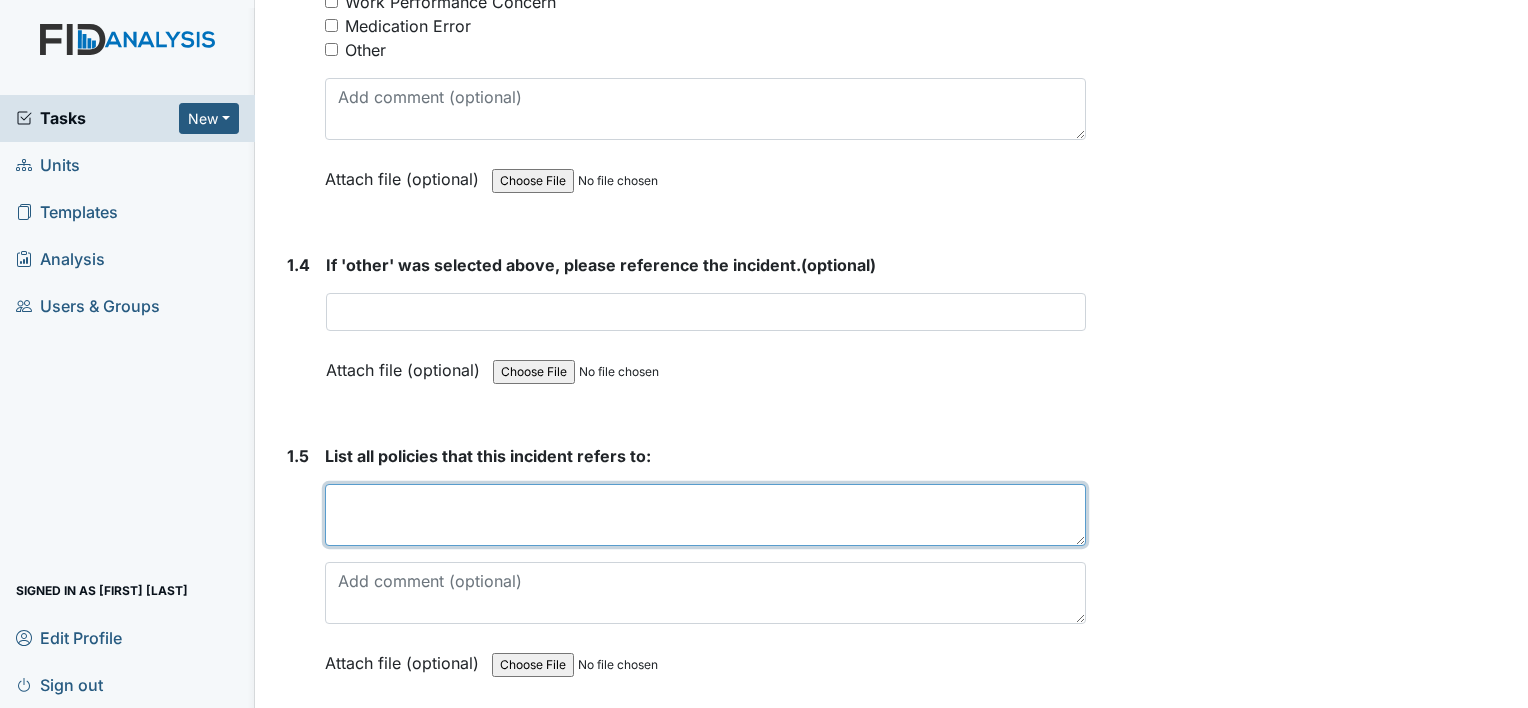 click at bounding box center [705, 515] 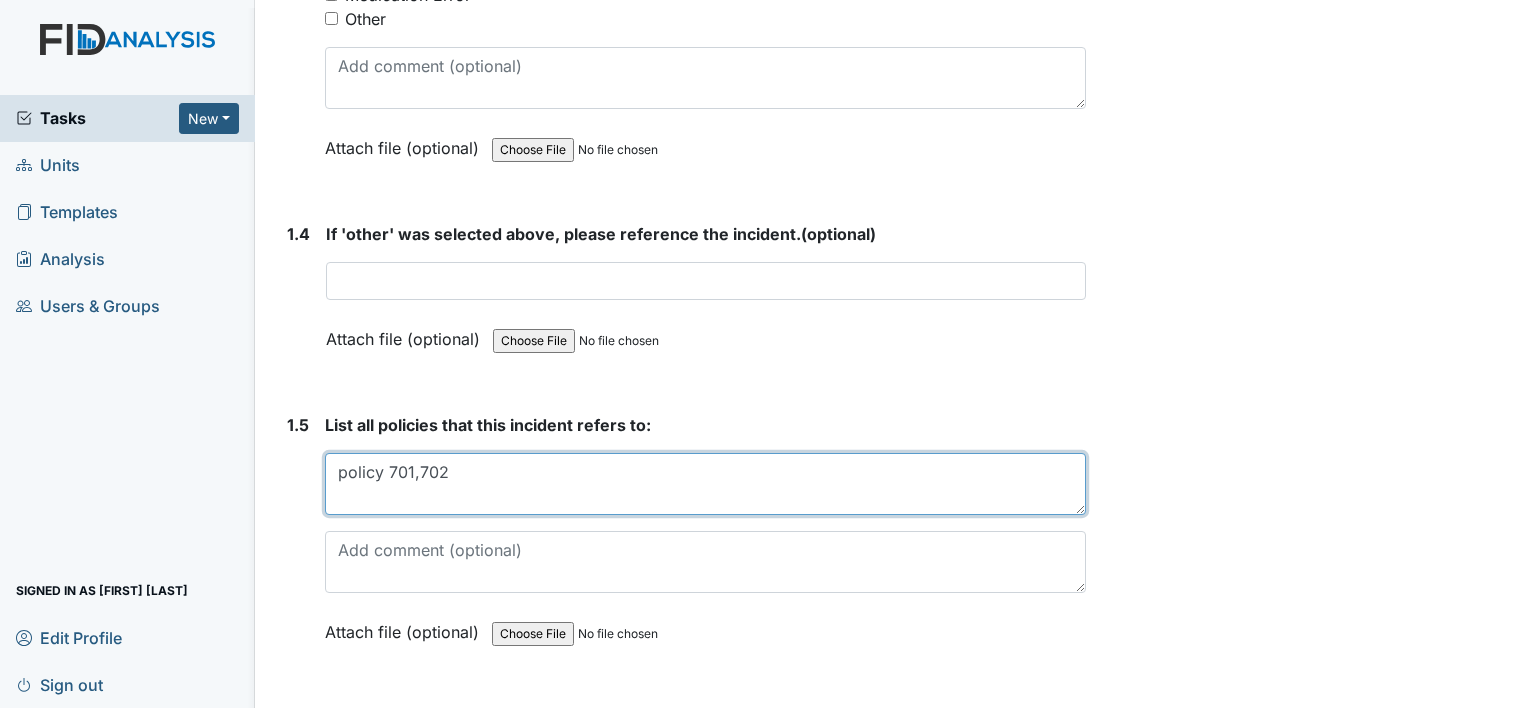 scroll, scrollTop: 1266, scrollLeft: 0, axis: vertical 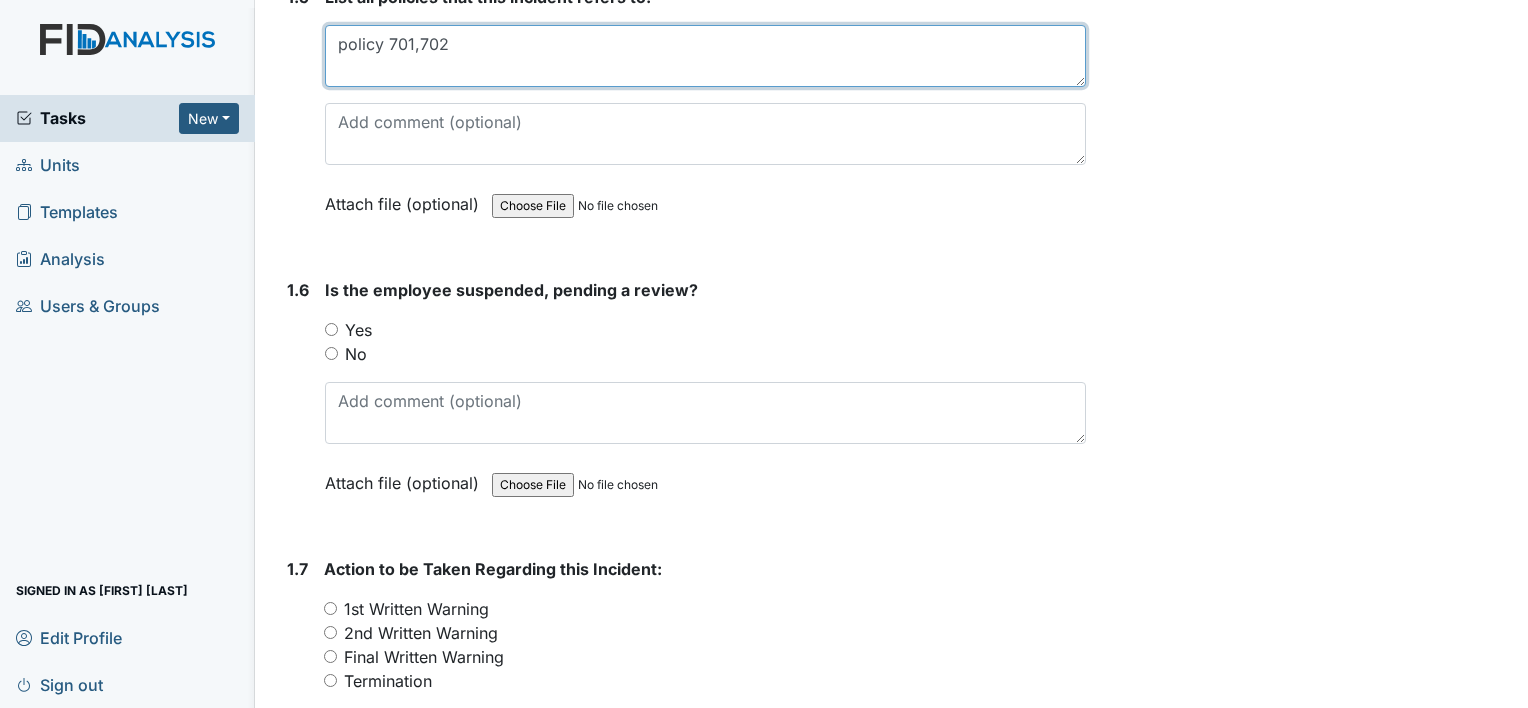type on "policy 701,702" 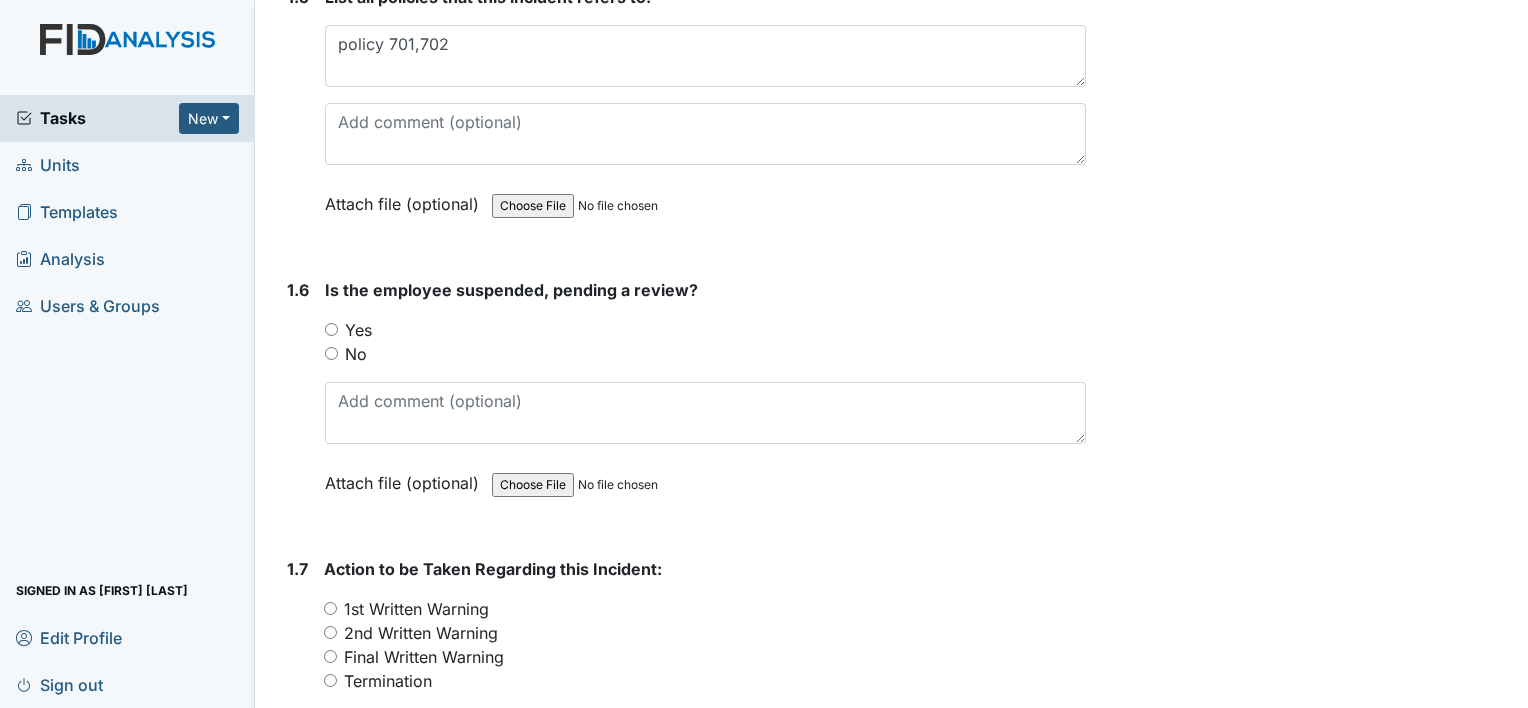 click on "No" at bounding box center (331, 353) 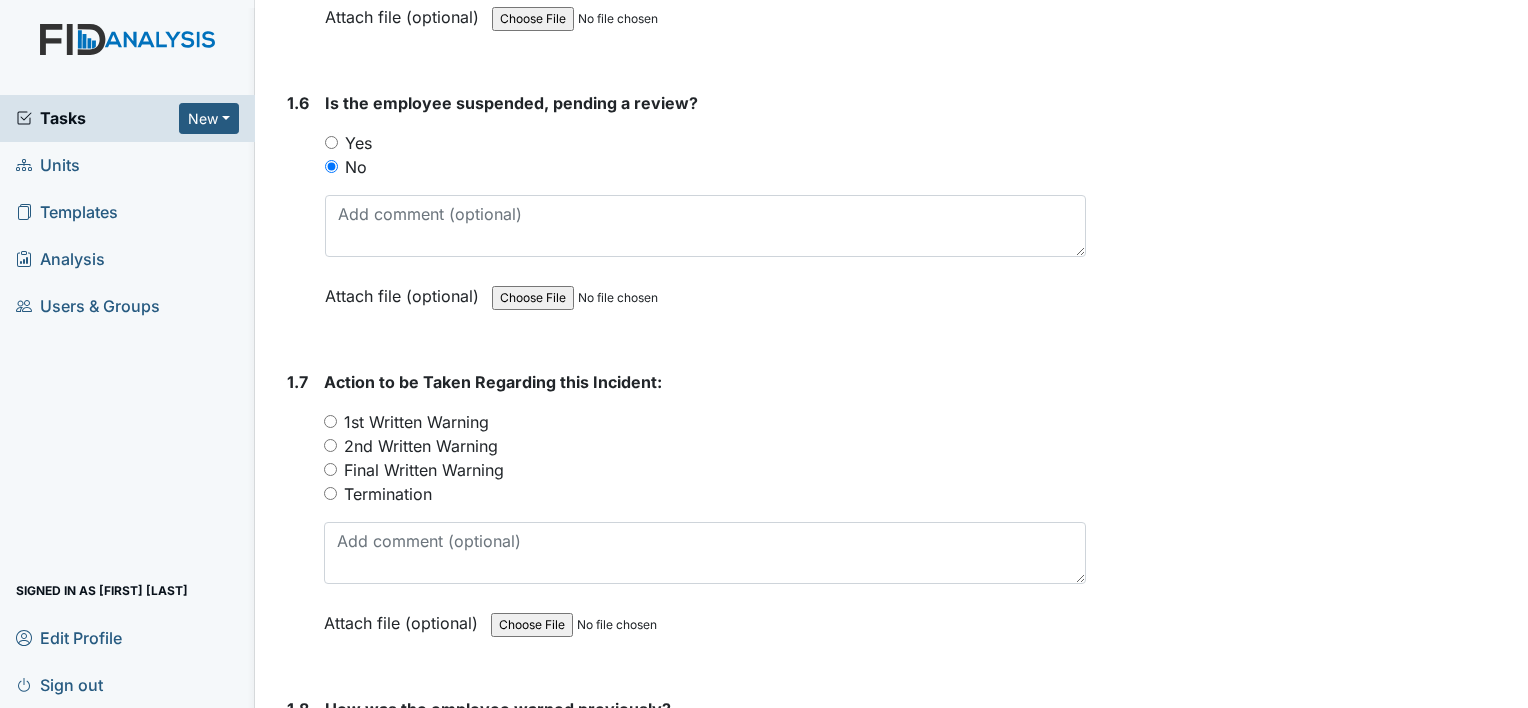 scroll, scrollTop: 1912, scrollLeft: 0, axis: vertical 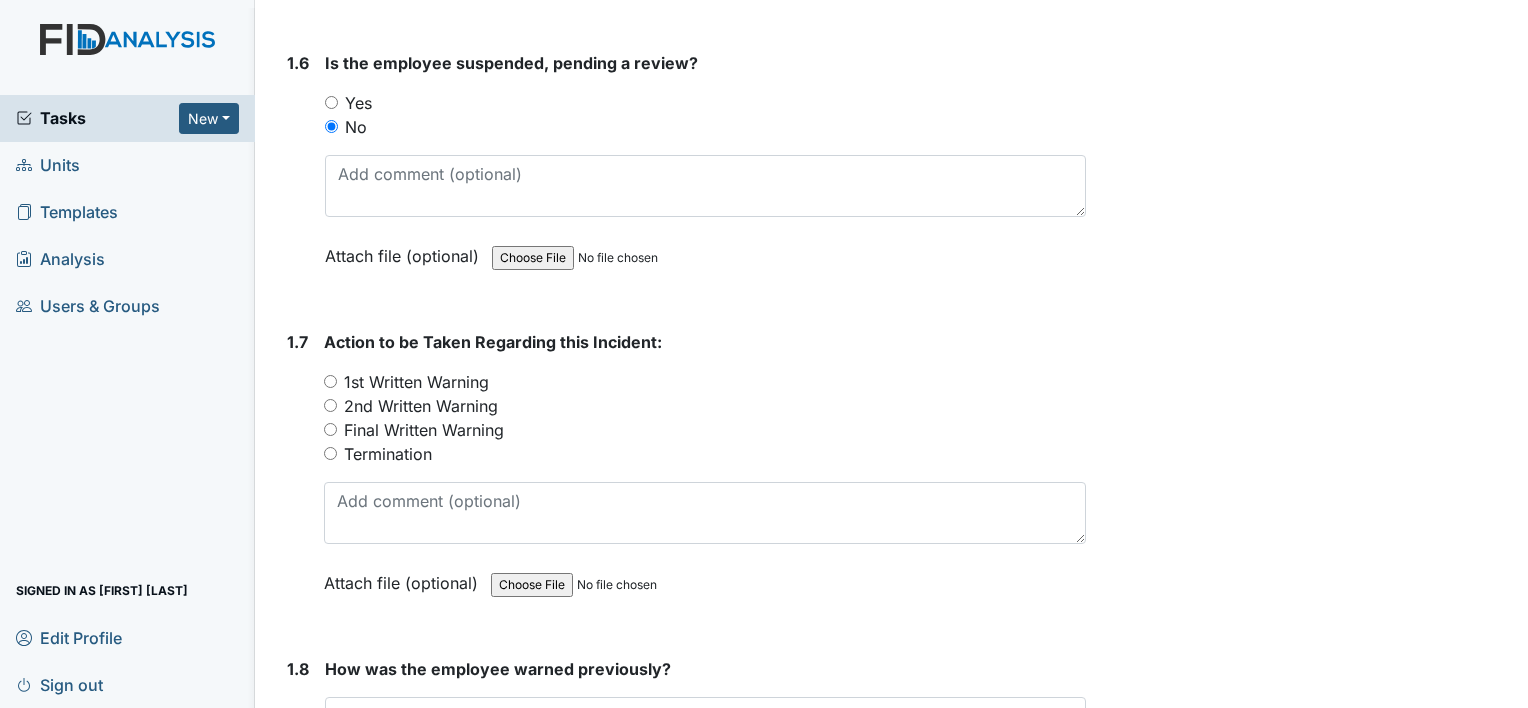 click on "1st Written Warning" at bounding box center [330, 381] 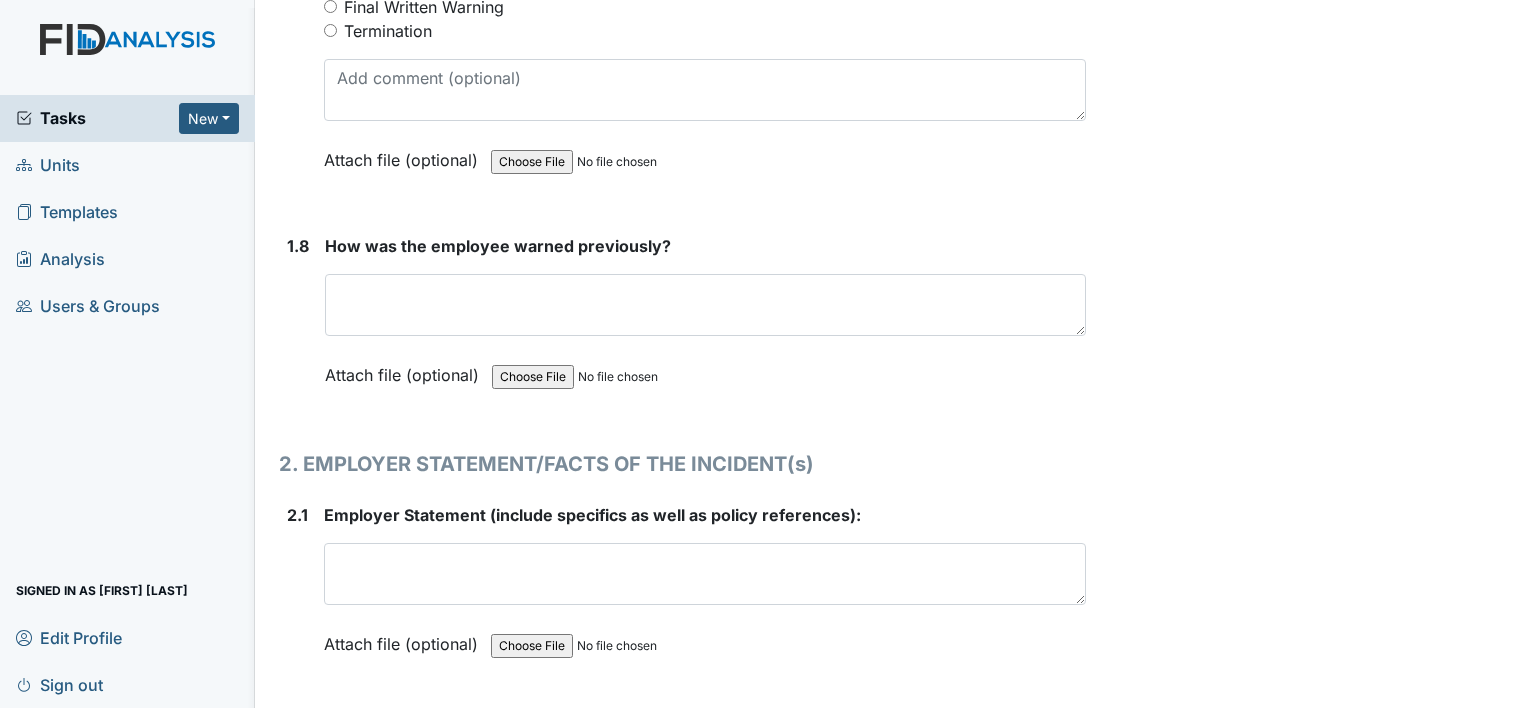 scroll, scrollTop: 2352, scrollLeft: 0, axis: vertical 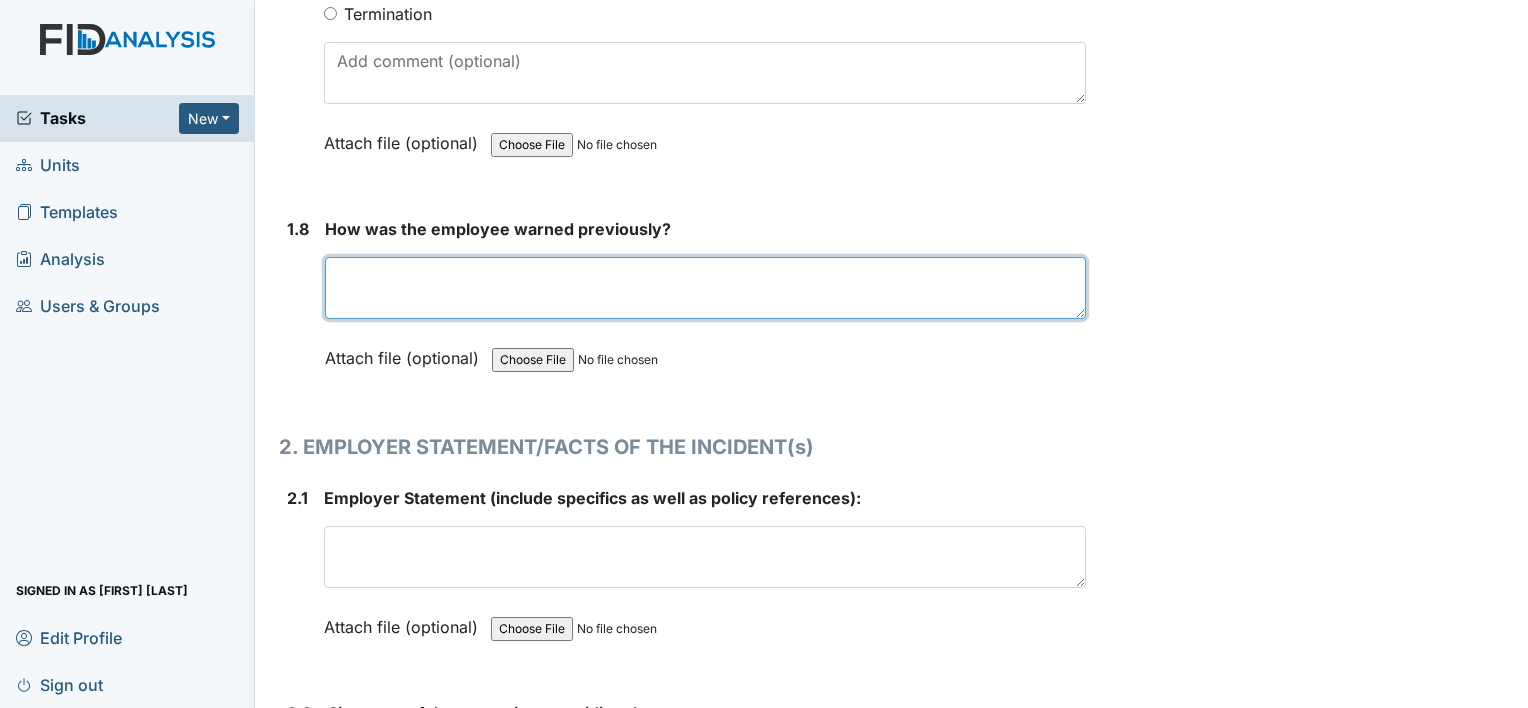 click at bounding box center (705, 288) 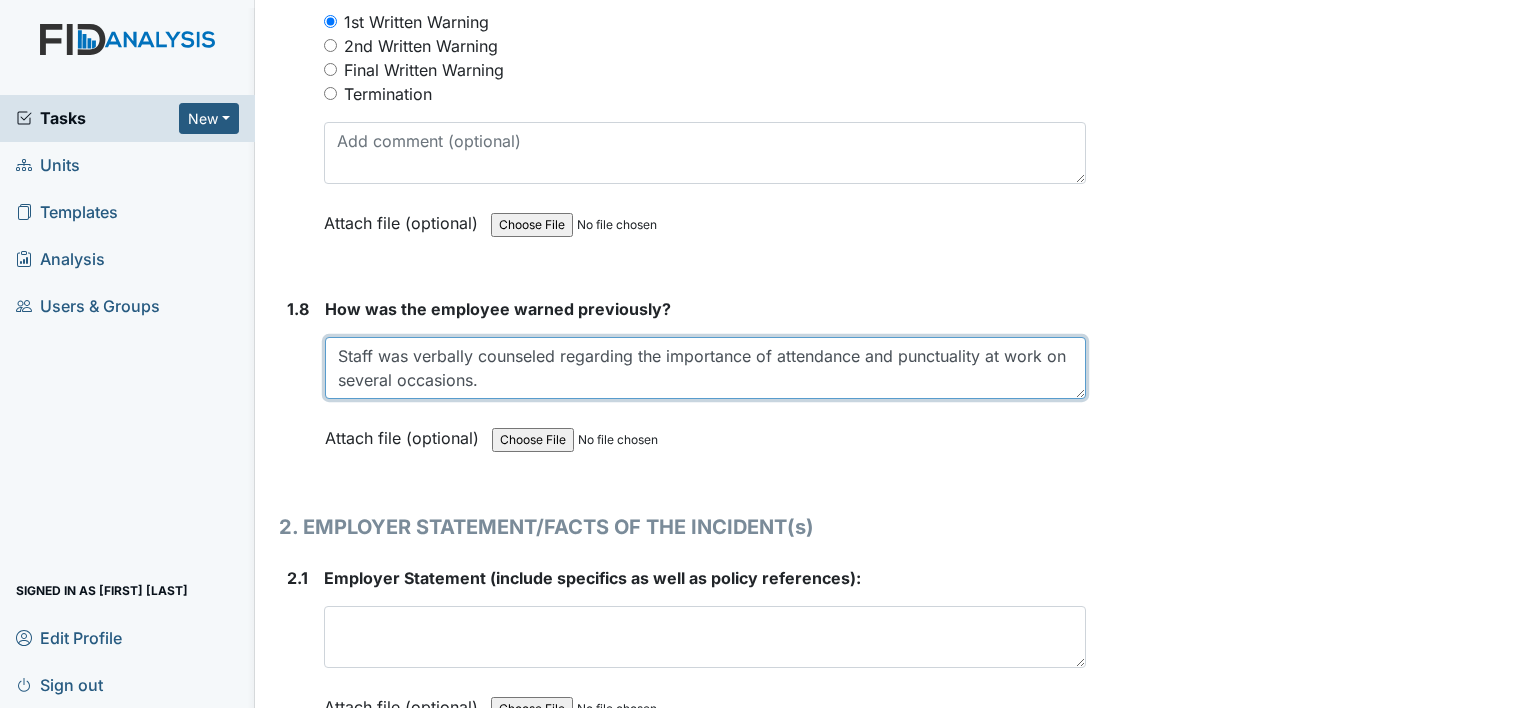 scroll, scrollTop: 2232, scrollLeft: 0, axis: vertical 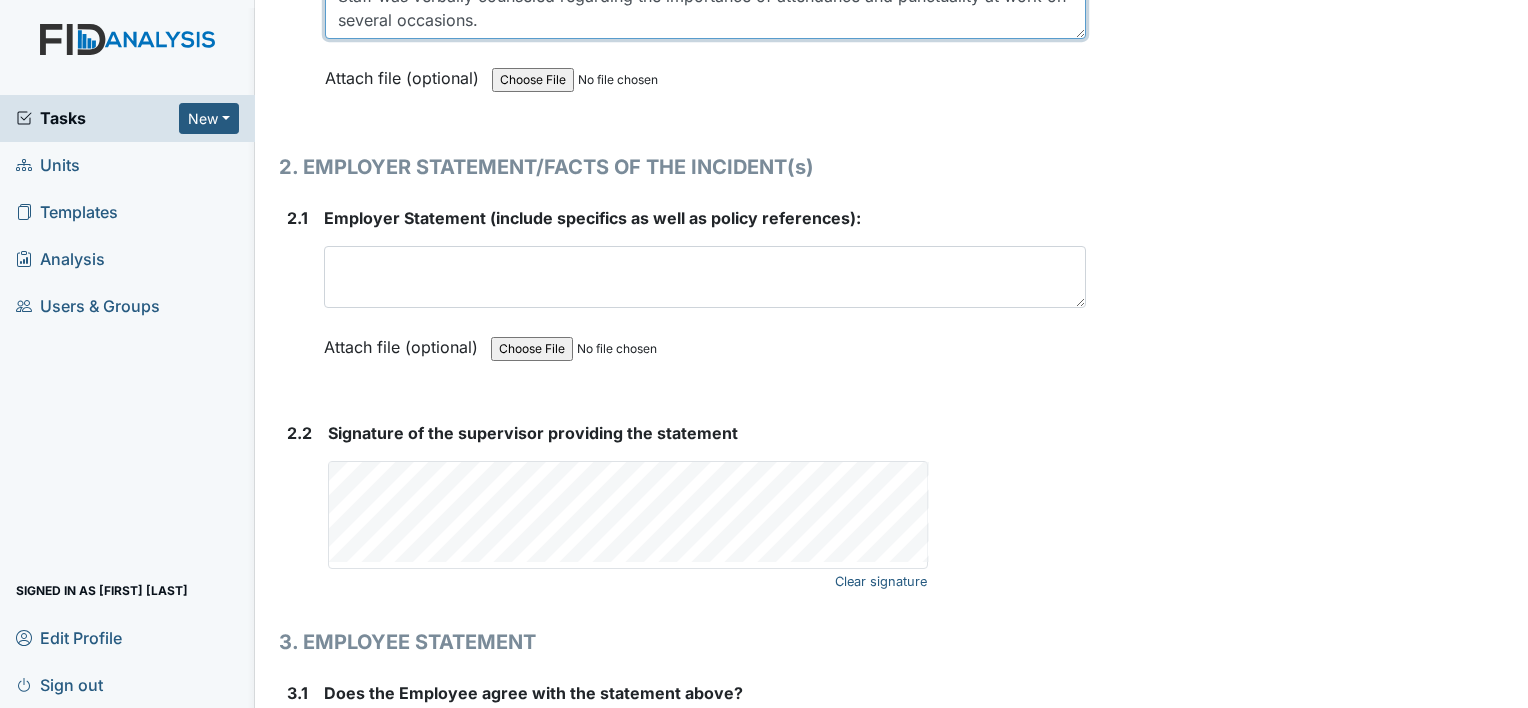 type on "Staff was verbally counseled regarding the importance of attendance and punctuality at work on several occasions." 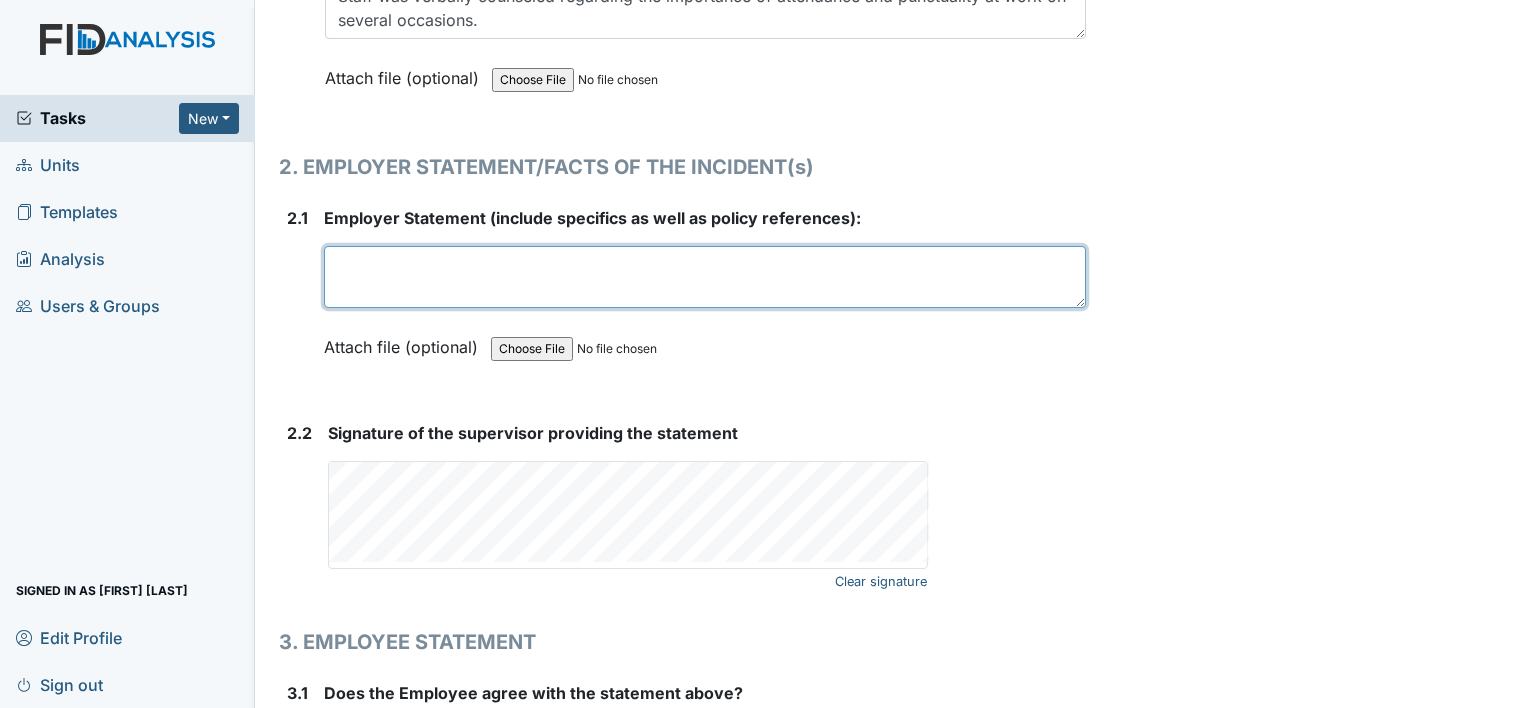 click at bounding box center [705, 277] 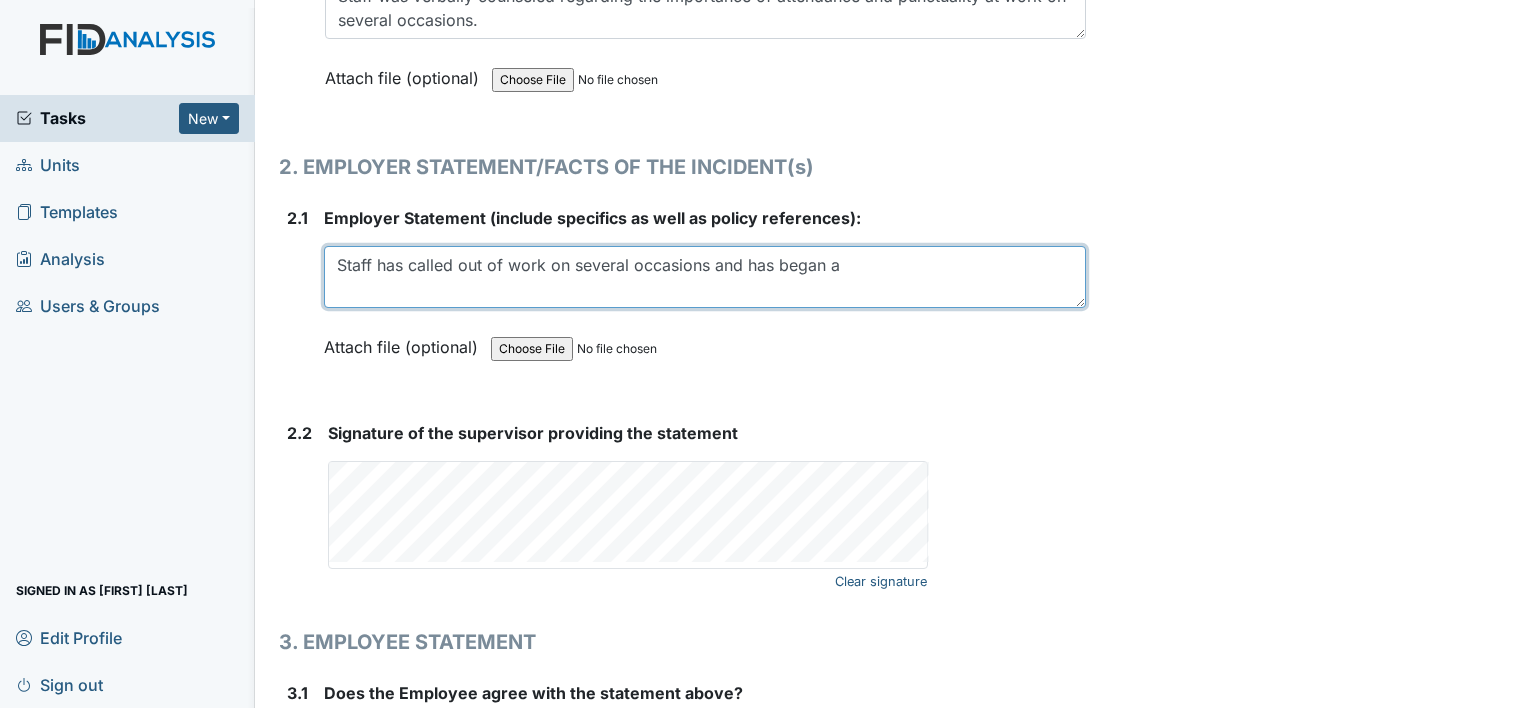 click on "Staff has called out of work on several occasions and has began a" at bounding box center [705, 277] 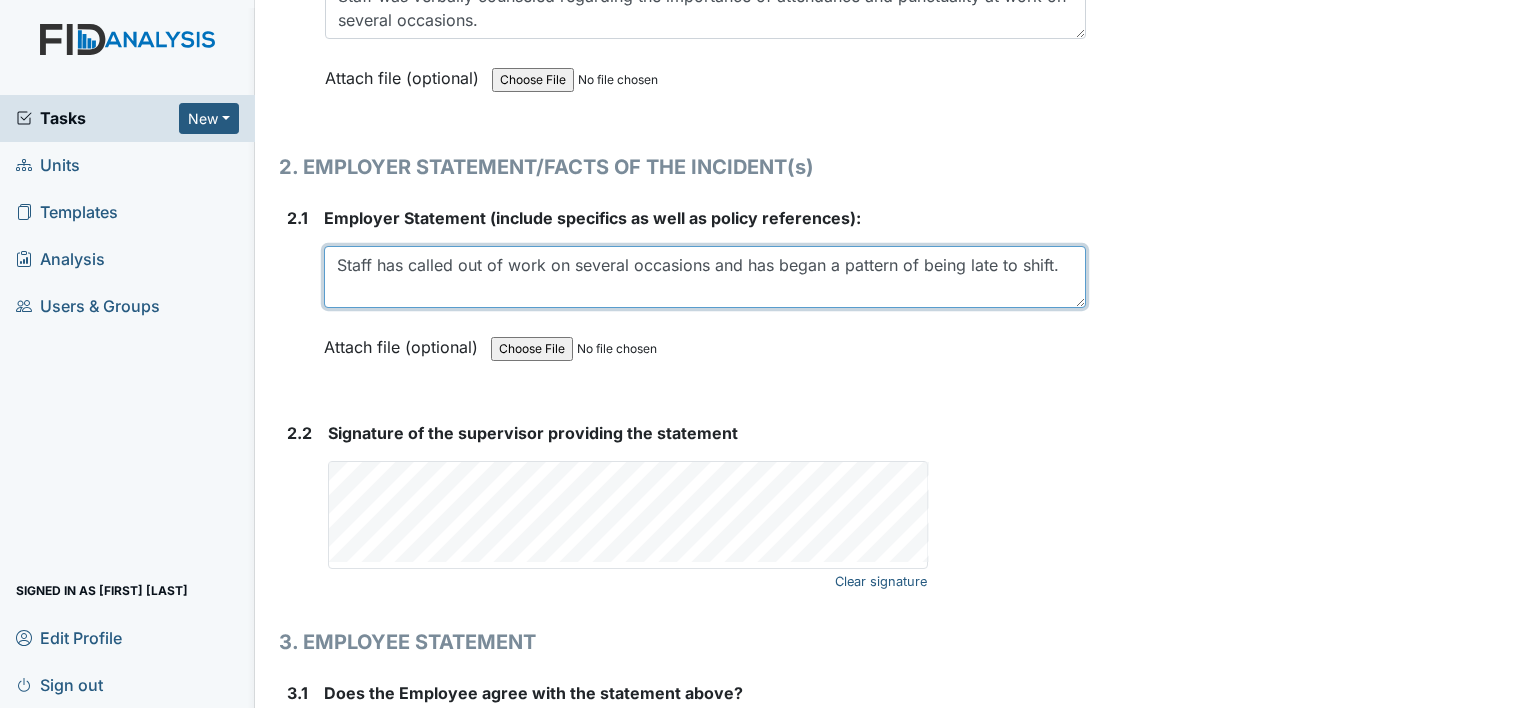 click on "Staff has called out of work on several occasions and has began a pattern of being late to shift." at bounding box center (705, 277) 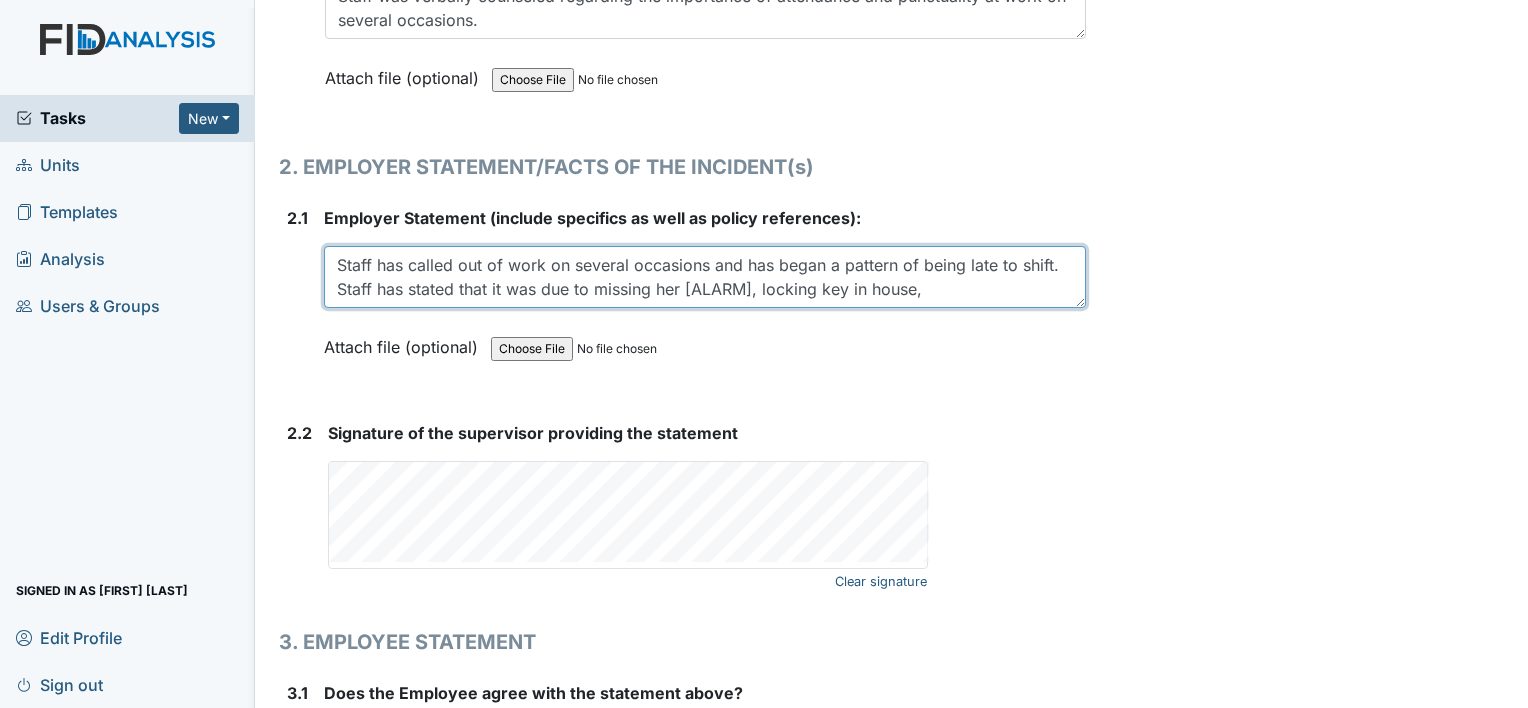 click on "Staff has called out of work on several occasions and has began a pattern of being late to shift. Staff has stated that it was due to missing her [ALARM], locking key in house," at bounding box center [705, 277] 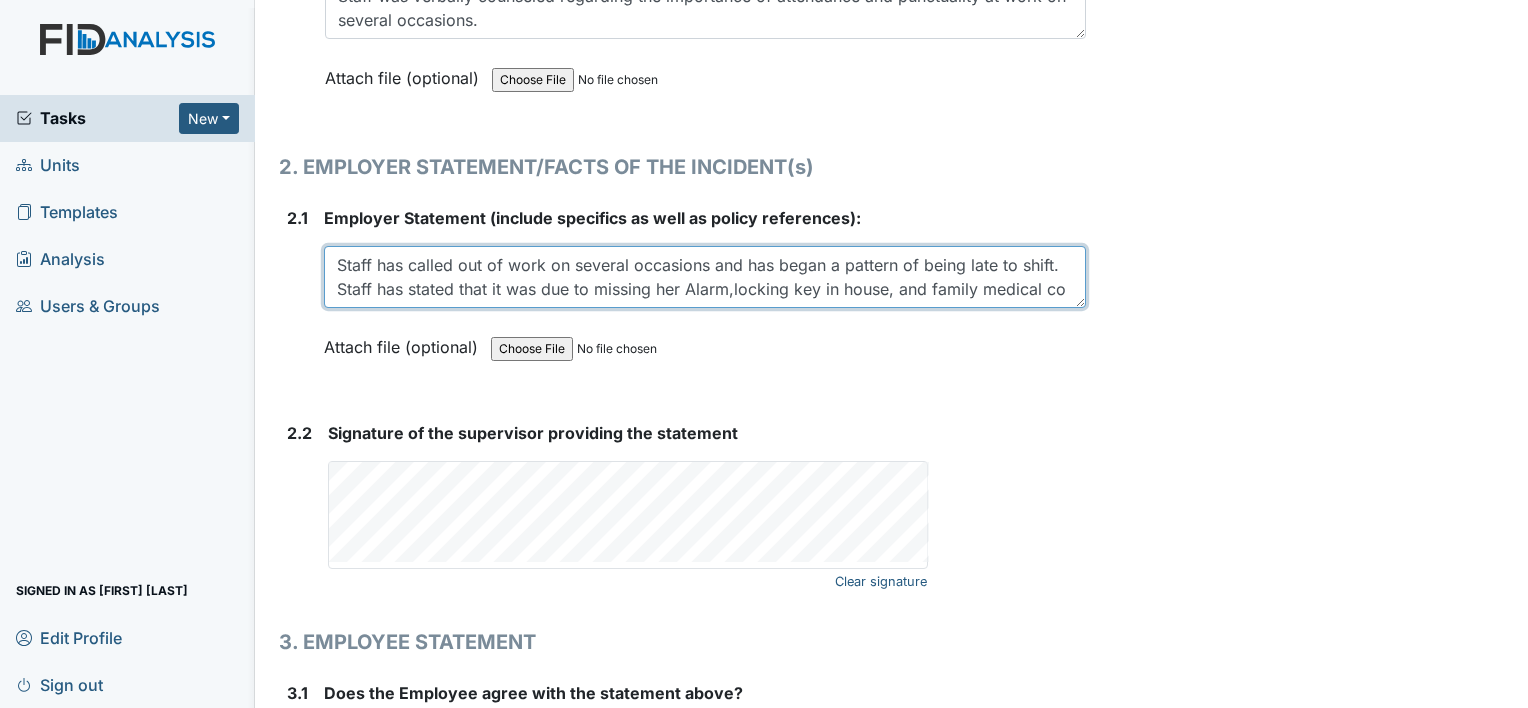 scroll, scrollTop: 16, scrollLeft: 0, axis: vertical 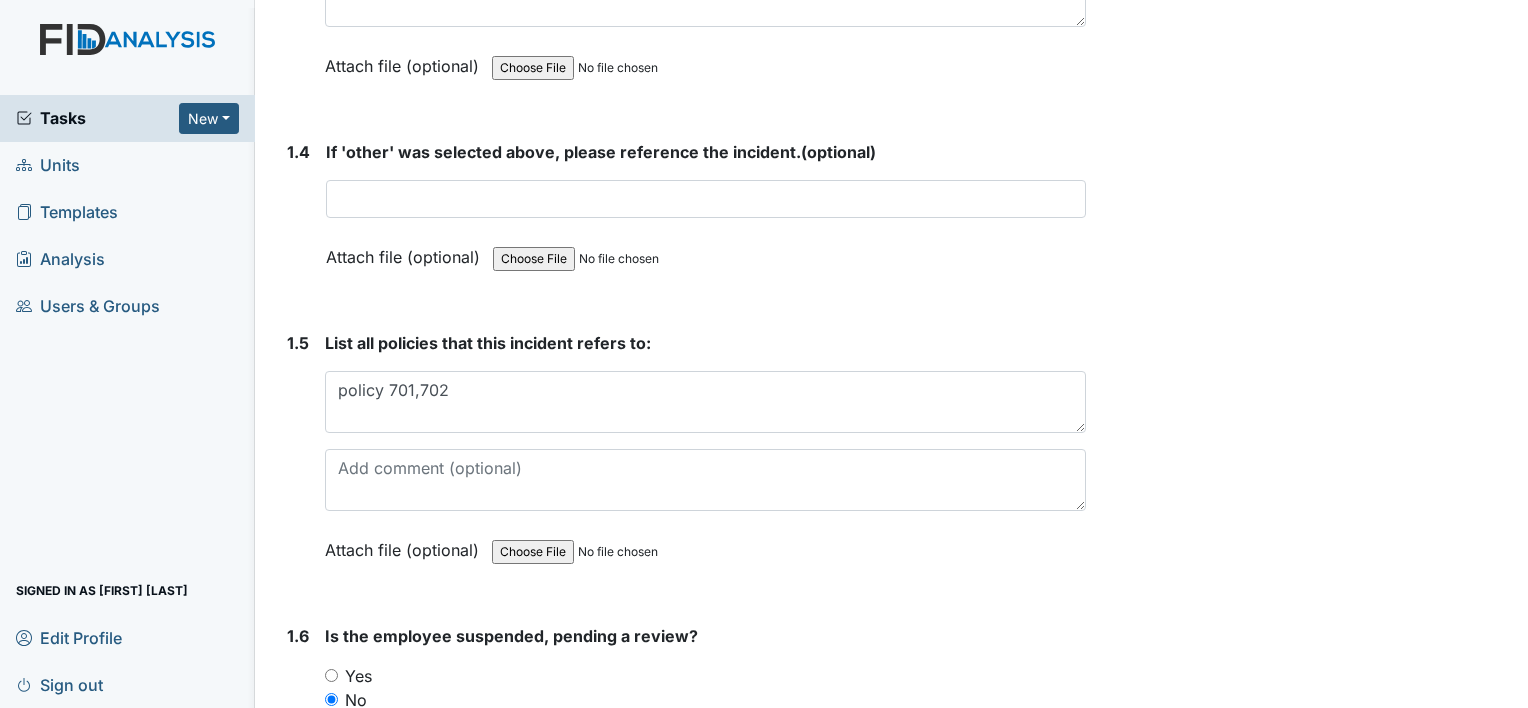 type on "Staff has called out of work on several occasions and has began a pattern of being late to shift. Staff has stated that it was due to missing her Alarm, locking key in house, and family medical concerns" 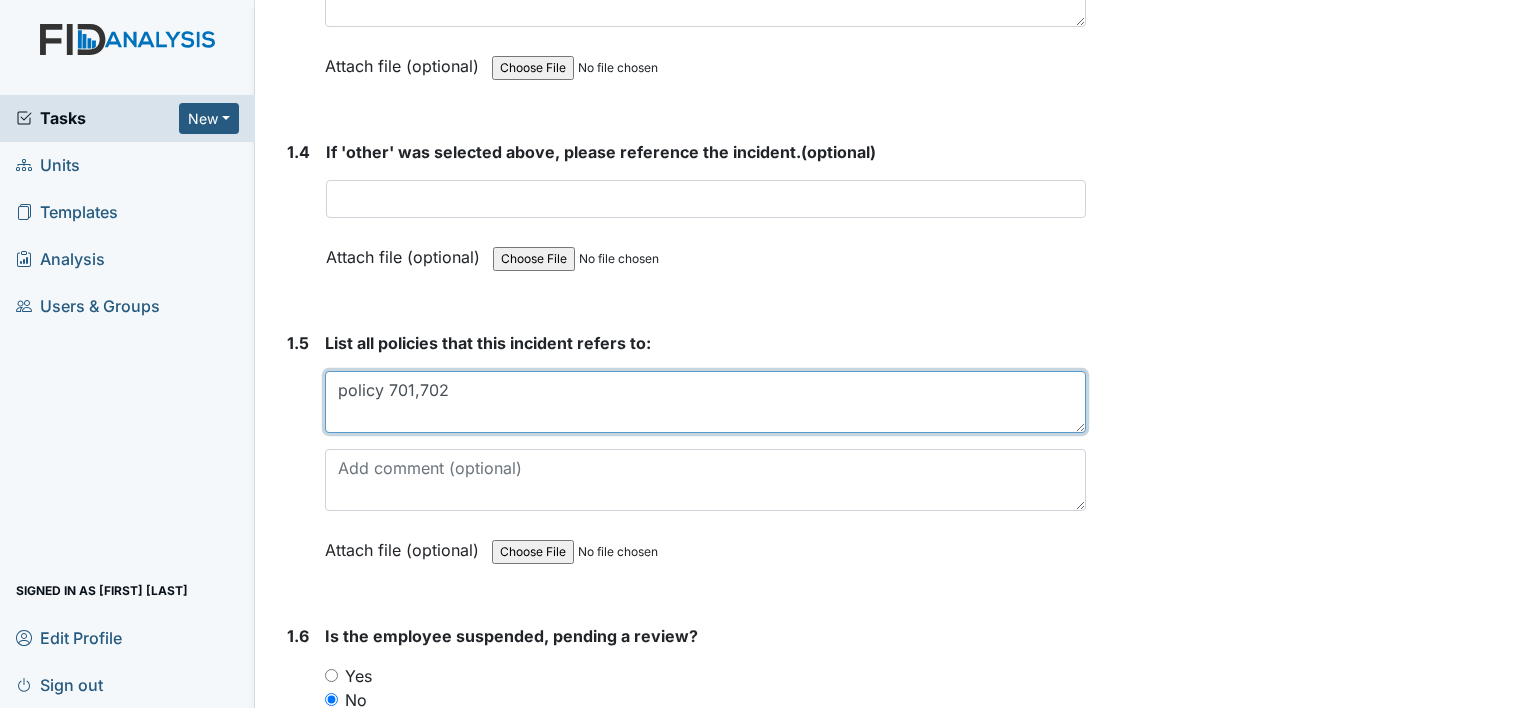 click on "policy 701,702" at bounding box center (705, 402) 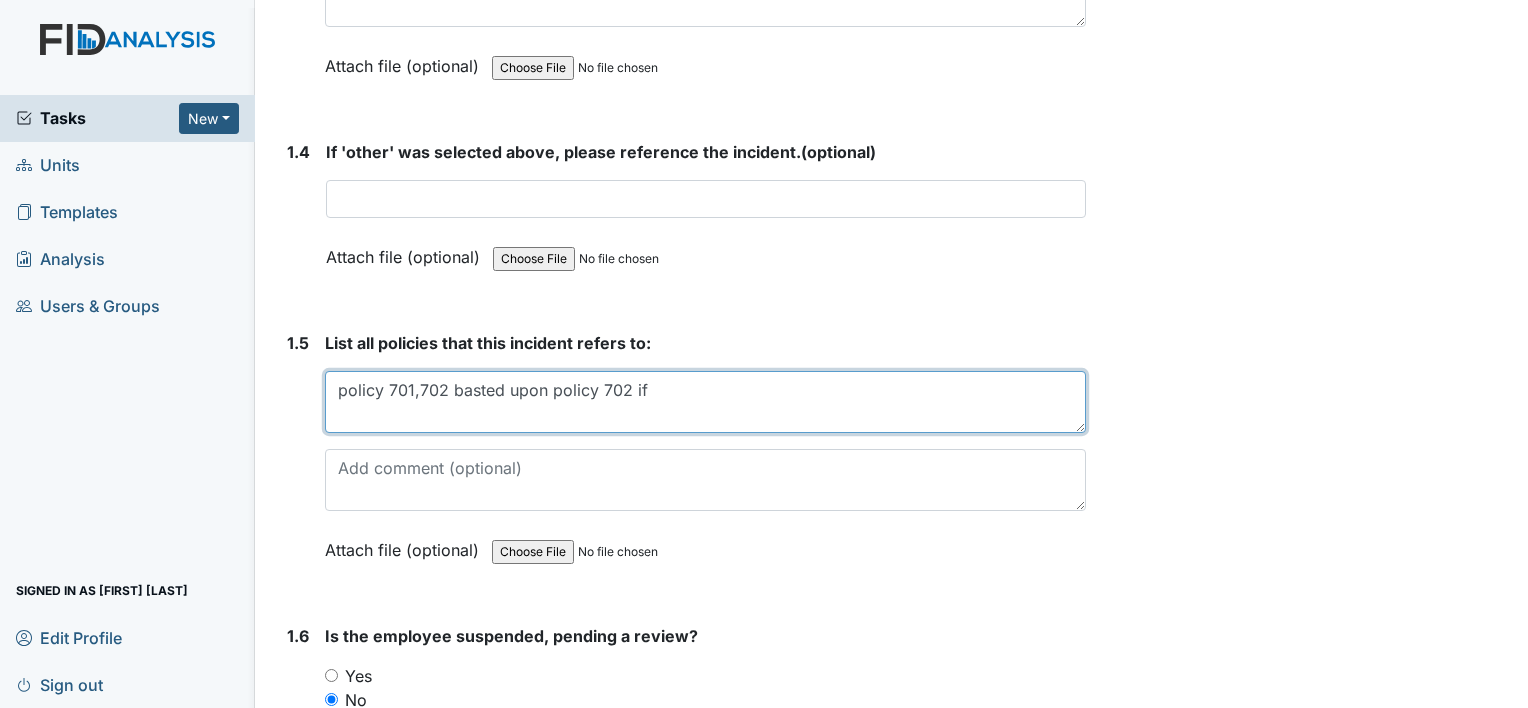 click on "policy 701,702 basted upon policy 702 if" at bounding box center (705, 402) 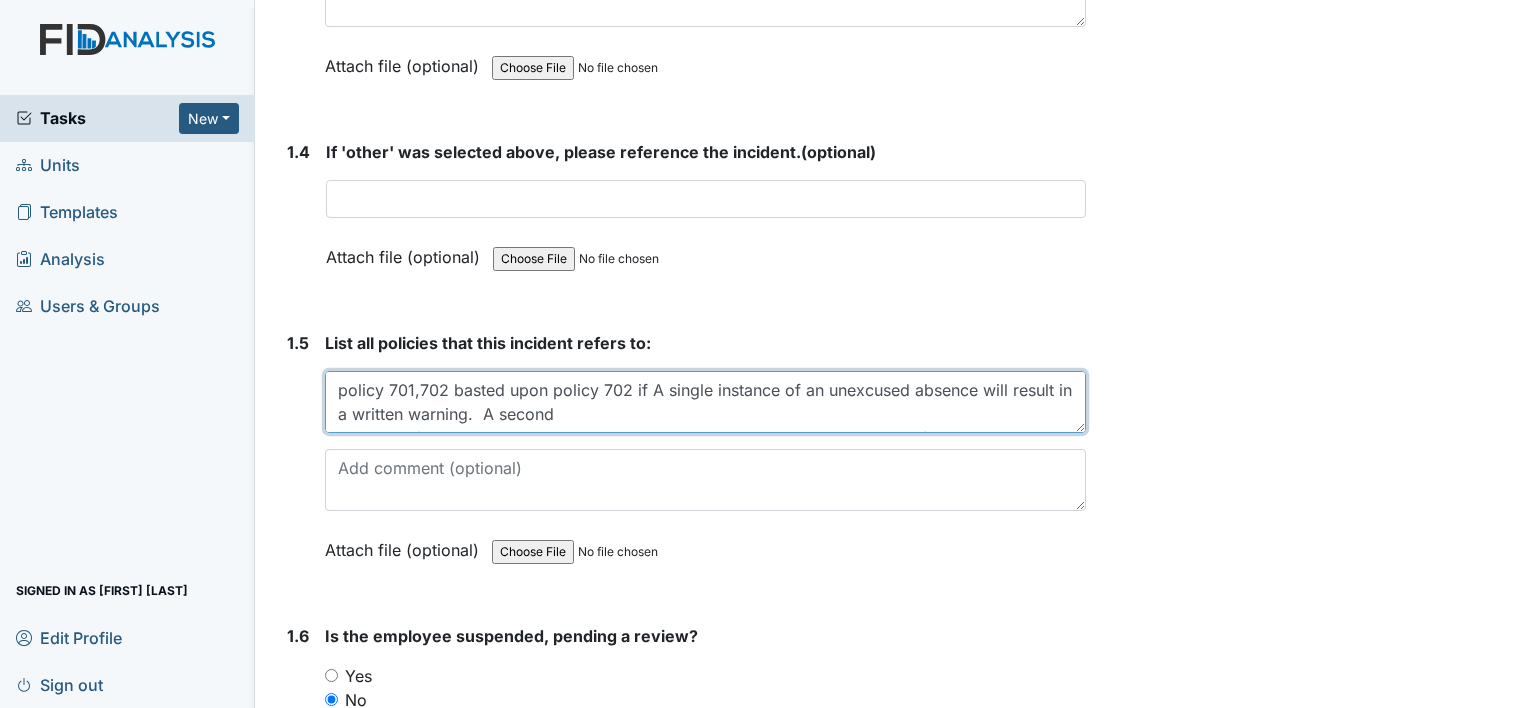 scroll, scrollTop: 40, scrollLeft: 0, axis: vertical 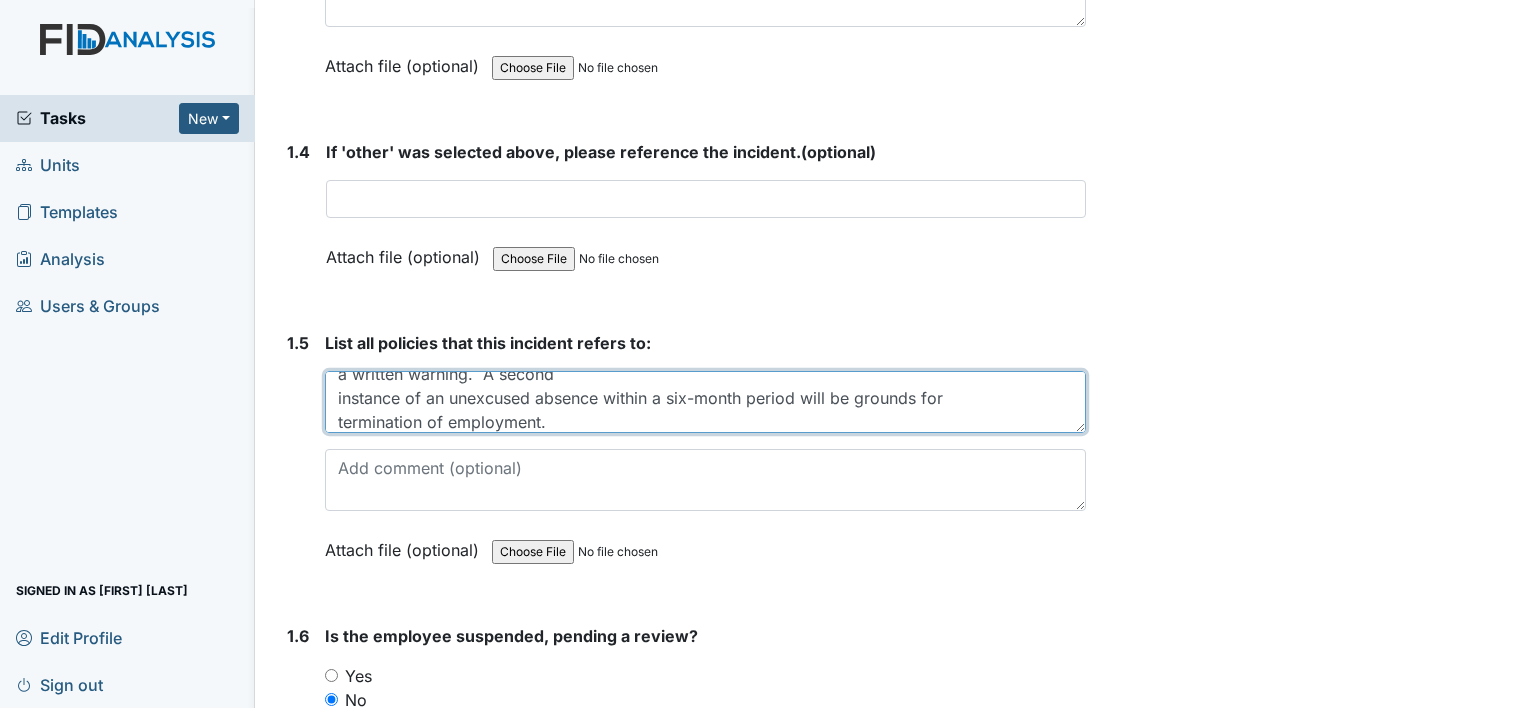 drag, startPoint x: 1069, startPoint y: 373, endPoint x: 982, endPoint y: 382, distance: 87.46428 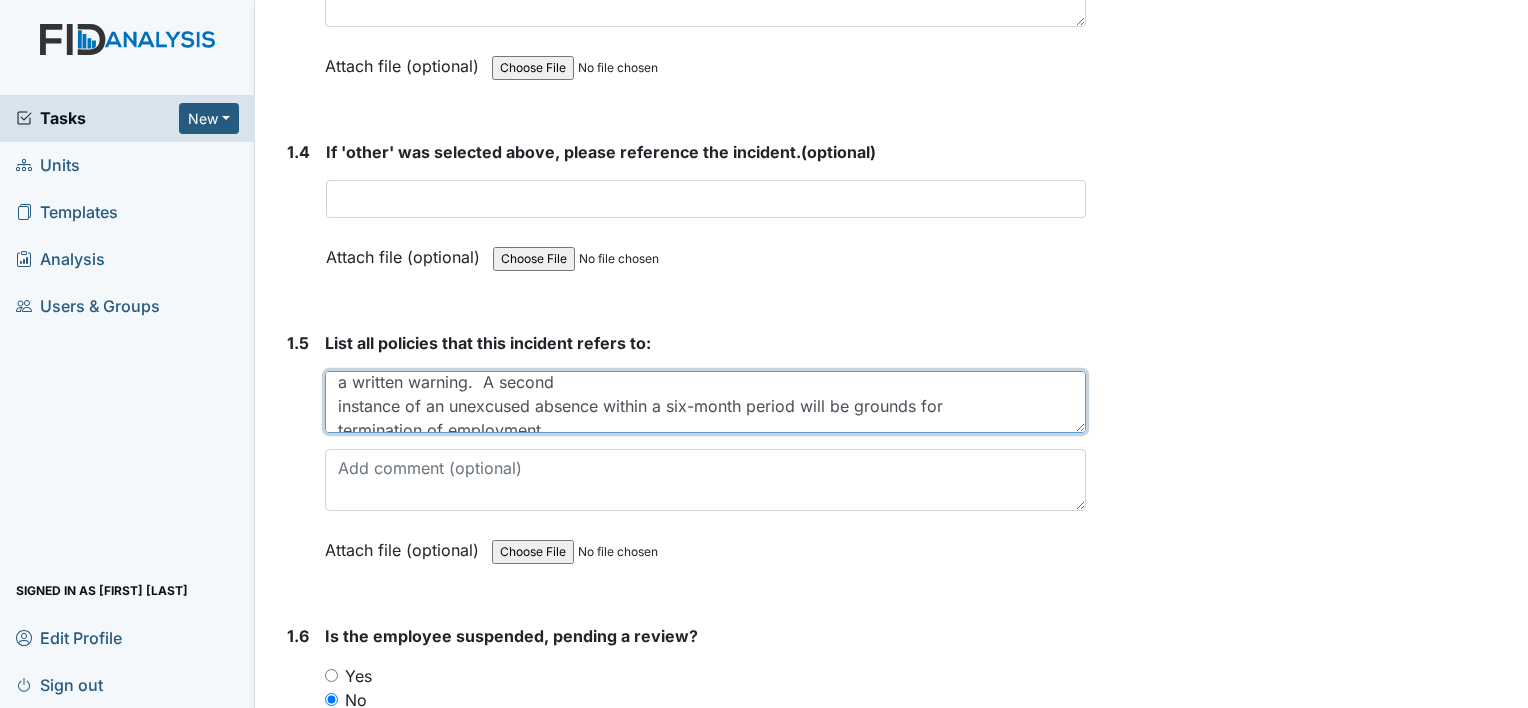 scroll, scrollTop: 8, scrollLeft: 0, axis: vertical 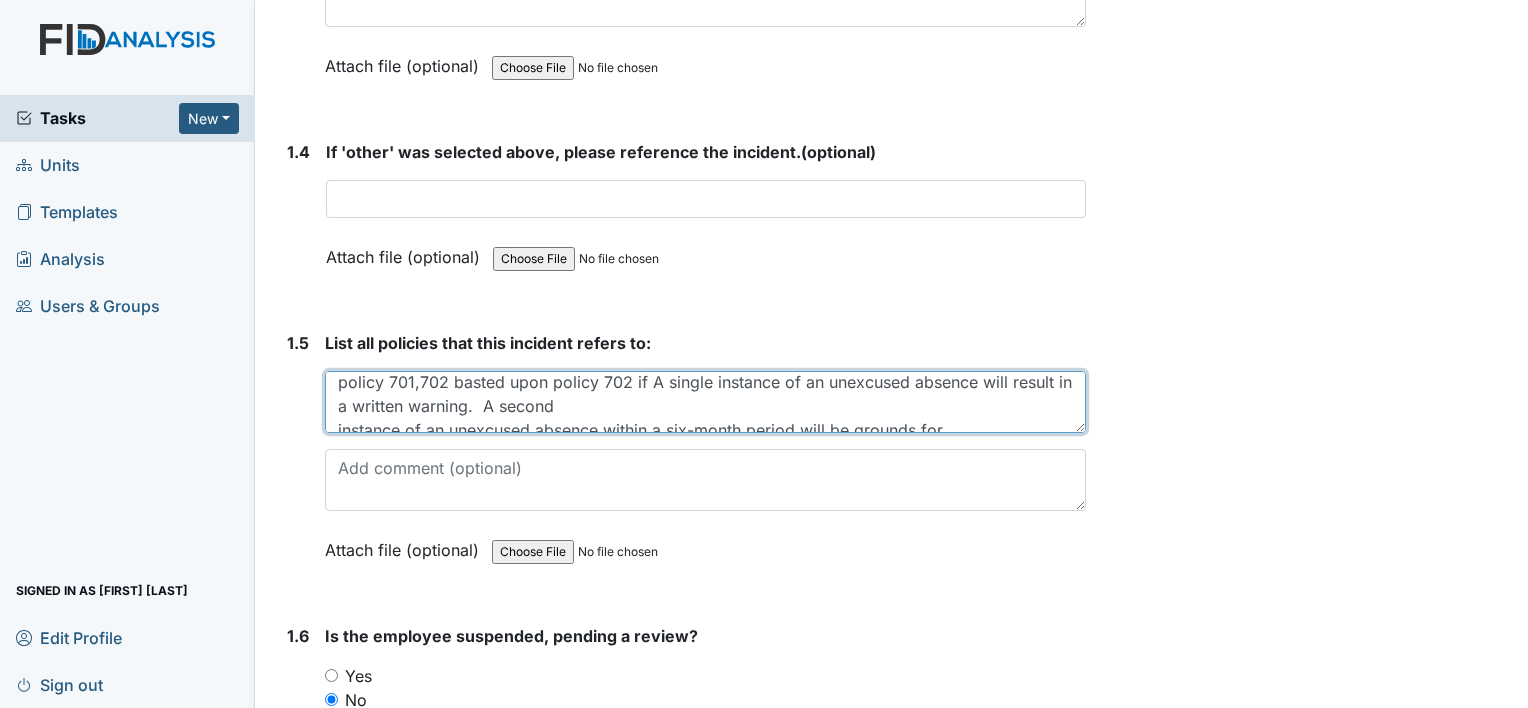 click on "policy 701,702 basted upon policy 702 if A single instance of an unexcused absence will result in a written warning.  A second
instance of an unexcused absence within a six-month period will be grounds for
termination of employment." at bounding box center (705, 402) 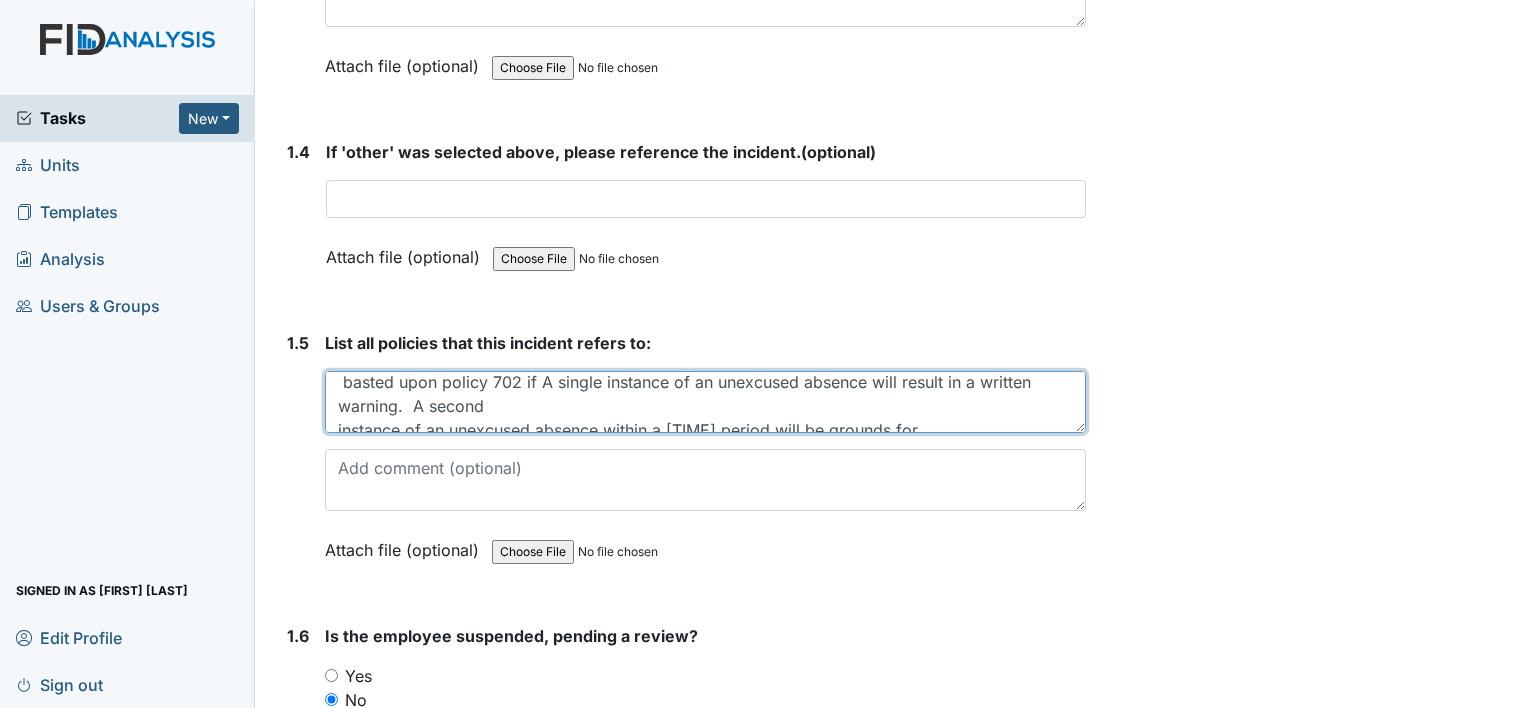 scroll, scrollTop: 8, scrollLeft: 0, axis: vertical 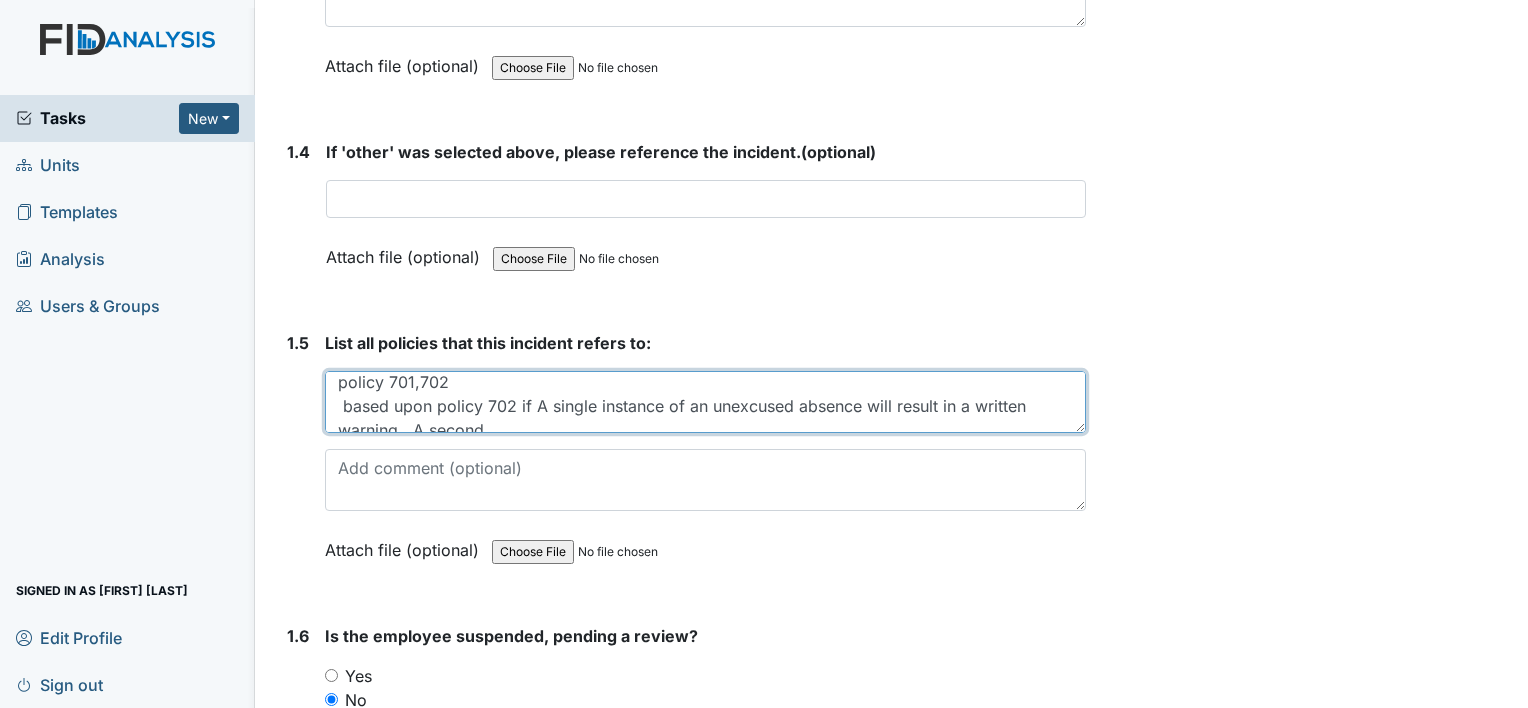 click on "policy 701,702
based upon policy 702 if A single instance of an unexcused absence will result in a written warning.  A second
instance of an unexcused absence within a six-month period will be grounds for
termination of employment." at bounding box center [705, 402] 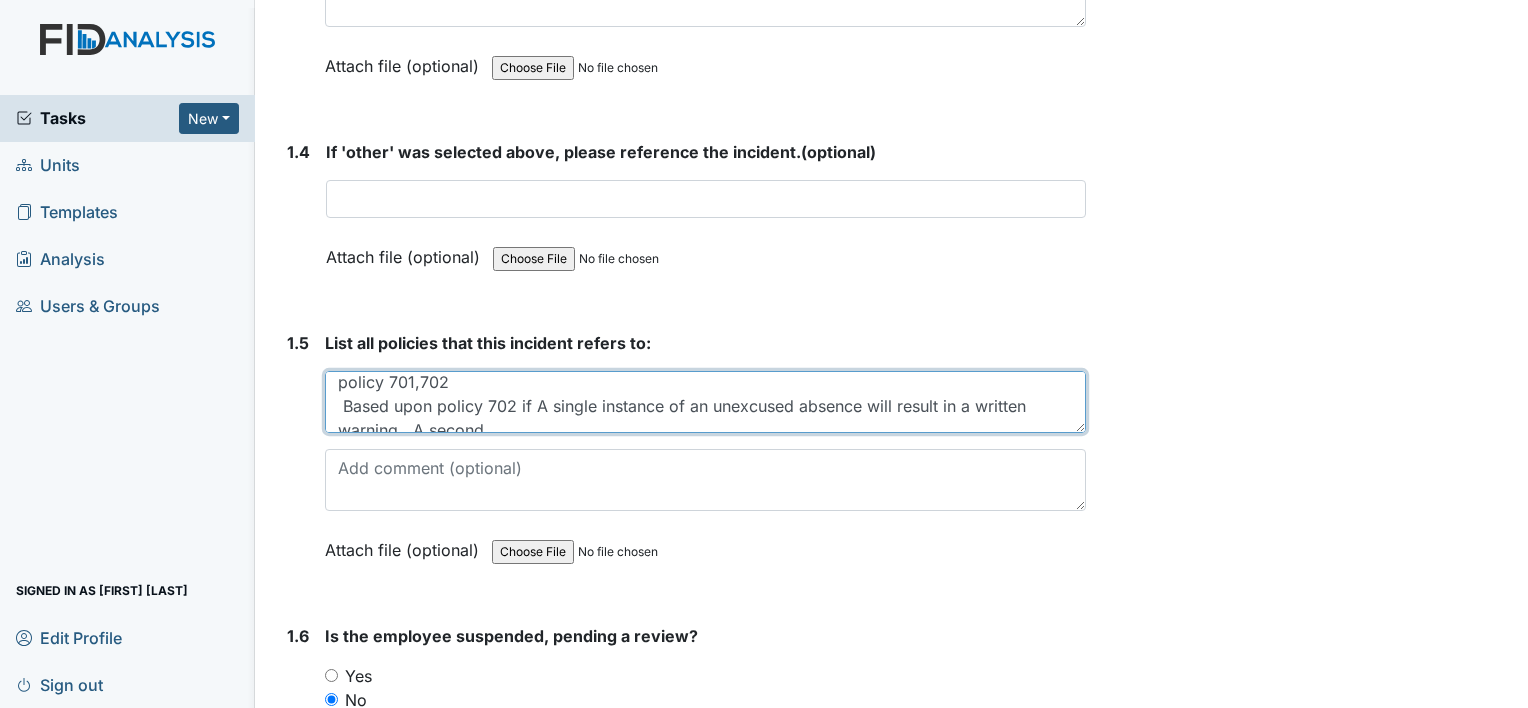 click on "policy 701,702
Based upon policy 702 if A single instance of an unexcused absence will result in a written warning.  A second
instance of an unexcused absence within a [TIME] period will be grounds for
termination of employment." at bounding box center [705, 402] 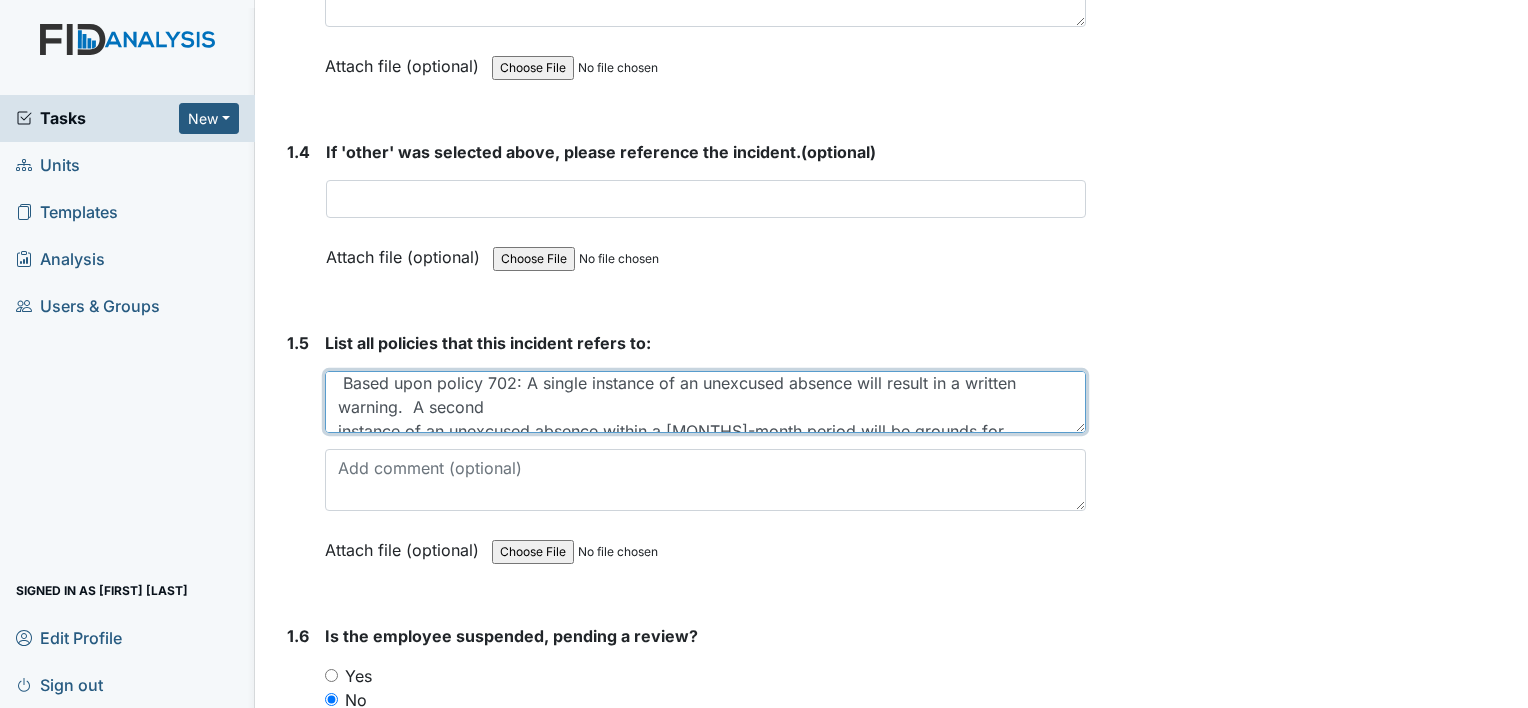 scroll, scrollTop: 48, scrollLeft: 0, axis: vertical 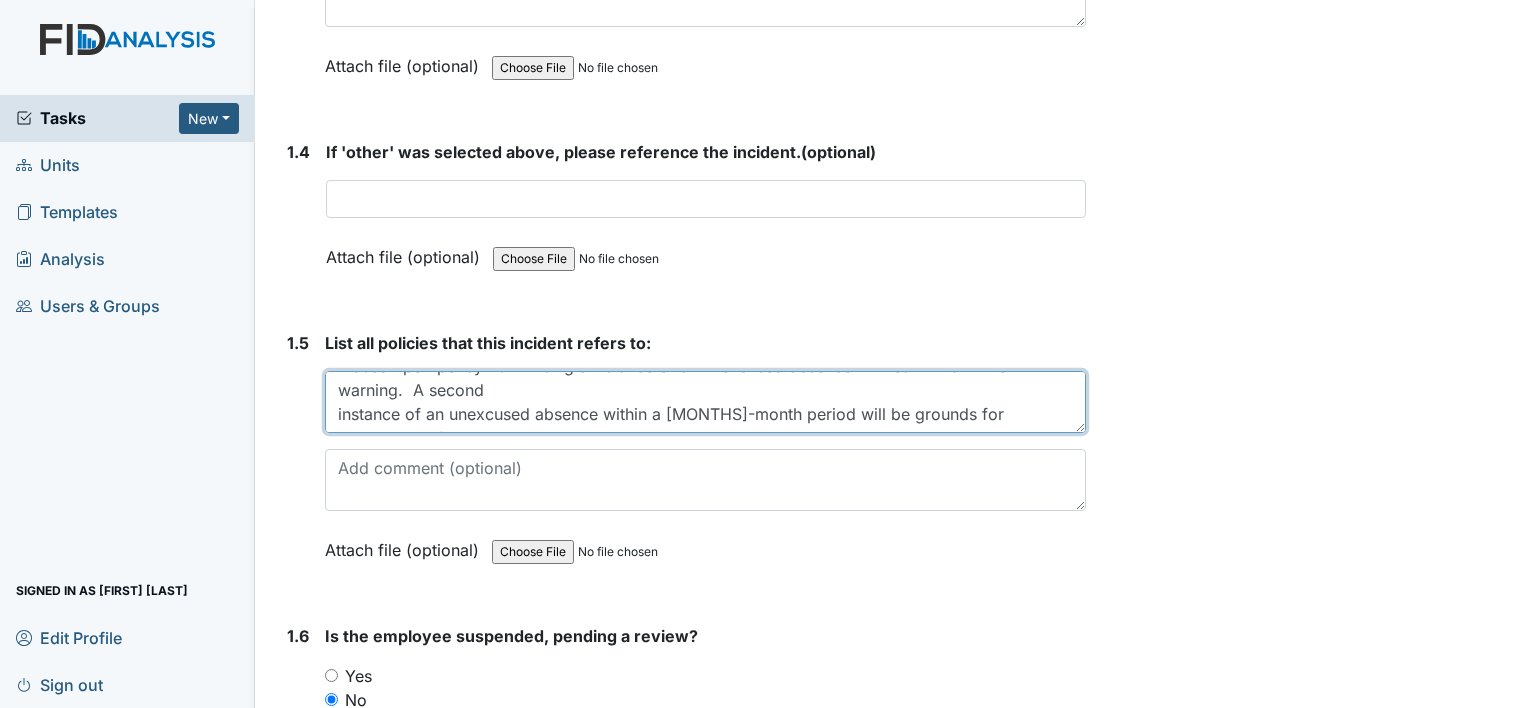 click on "policy 701,702
Based upon policy 702: A single instance of an unexcused absence will result in a written warning.  A second
instance of an unexcused absence within a [MONTHS]-month period will be grounds for
termination of employment." at bounding box center (705, 402) 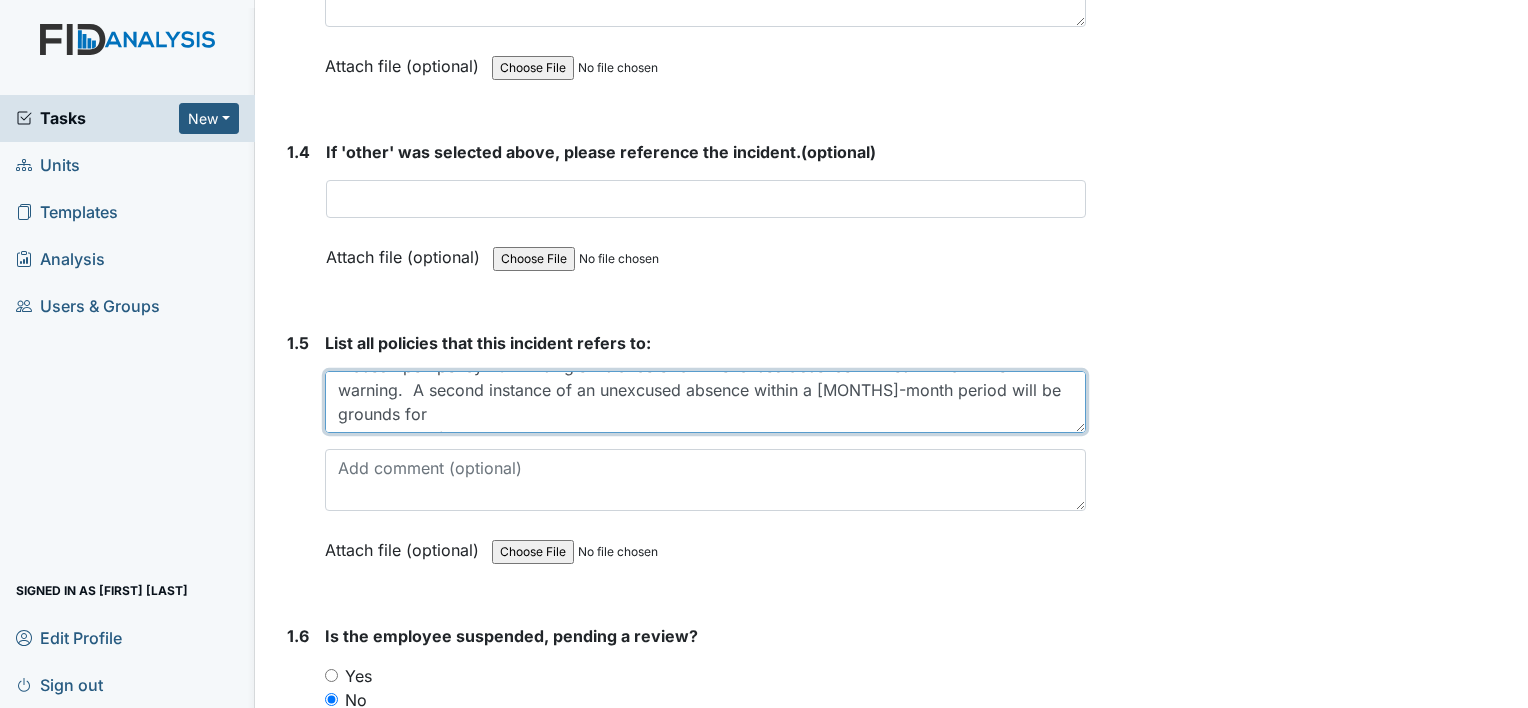 scroll, scrollTop: 24, scrollLeft: 0, axis: vertical 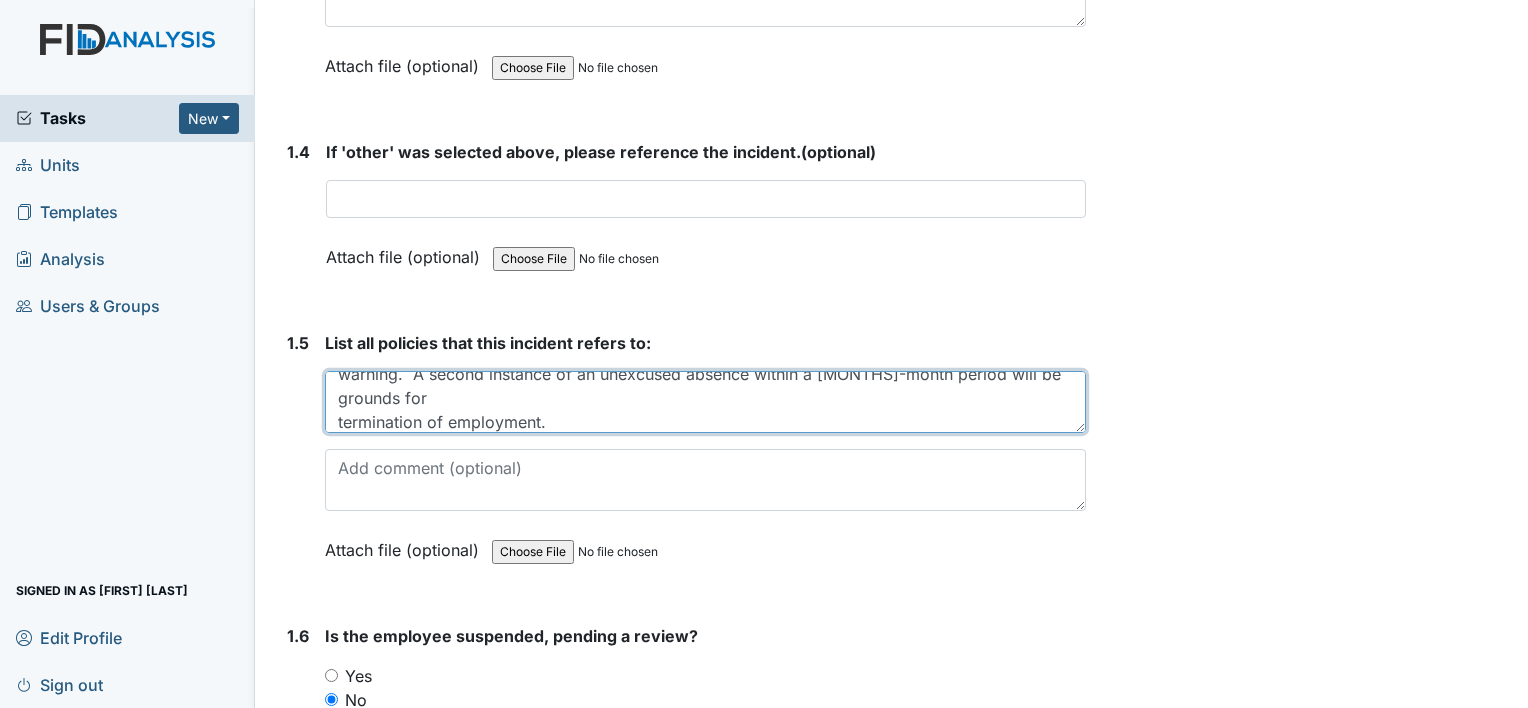 click on "policy 701,702
Based upon policy 702: A single instance of an unexcused absence will result in a written warning.  A second instance of an unexcused absence within a [MONTHS]-month period will be grounds for
termination of employment." at bounding box center (705, 402) 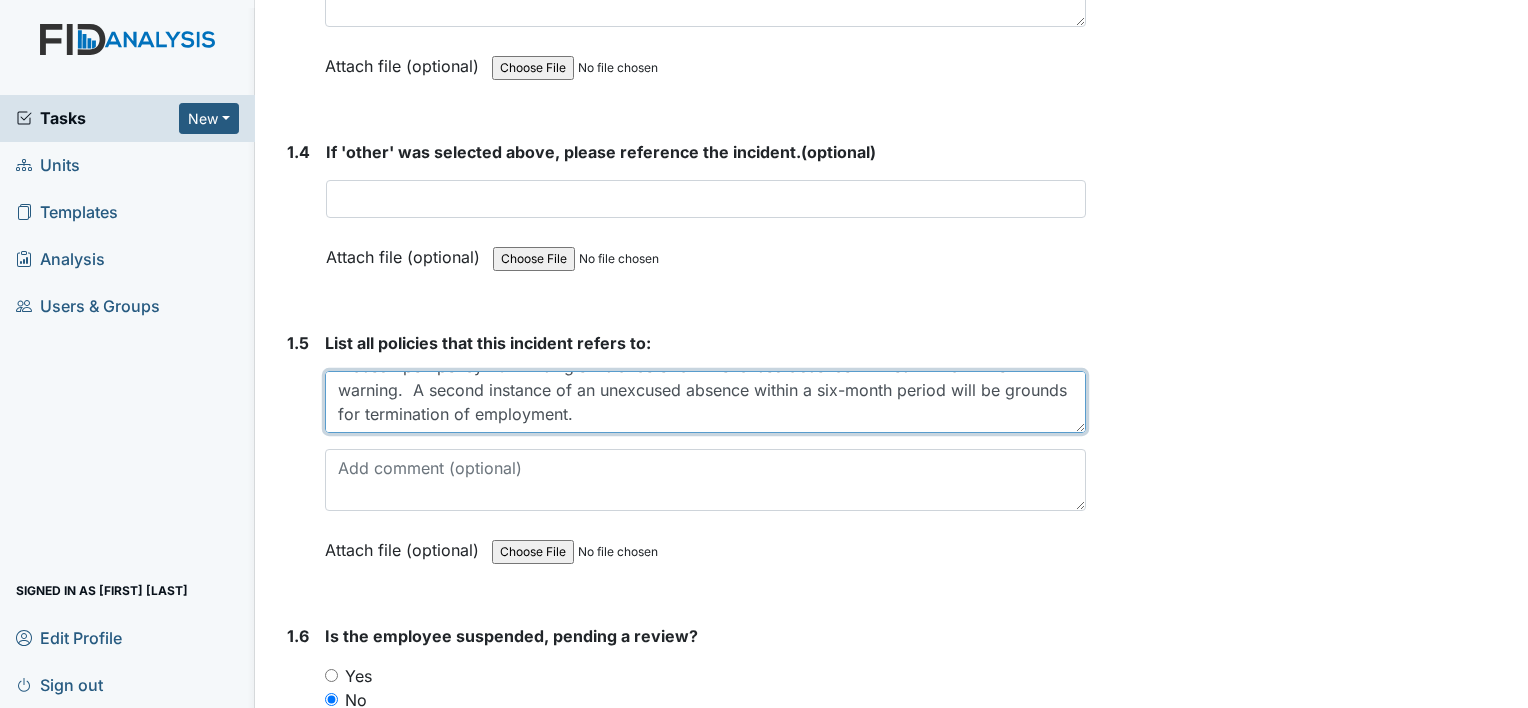 scroll, scrollTop: 40, scrollLeft: 0, axis: vertical 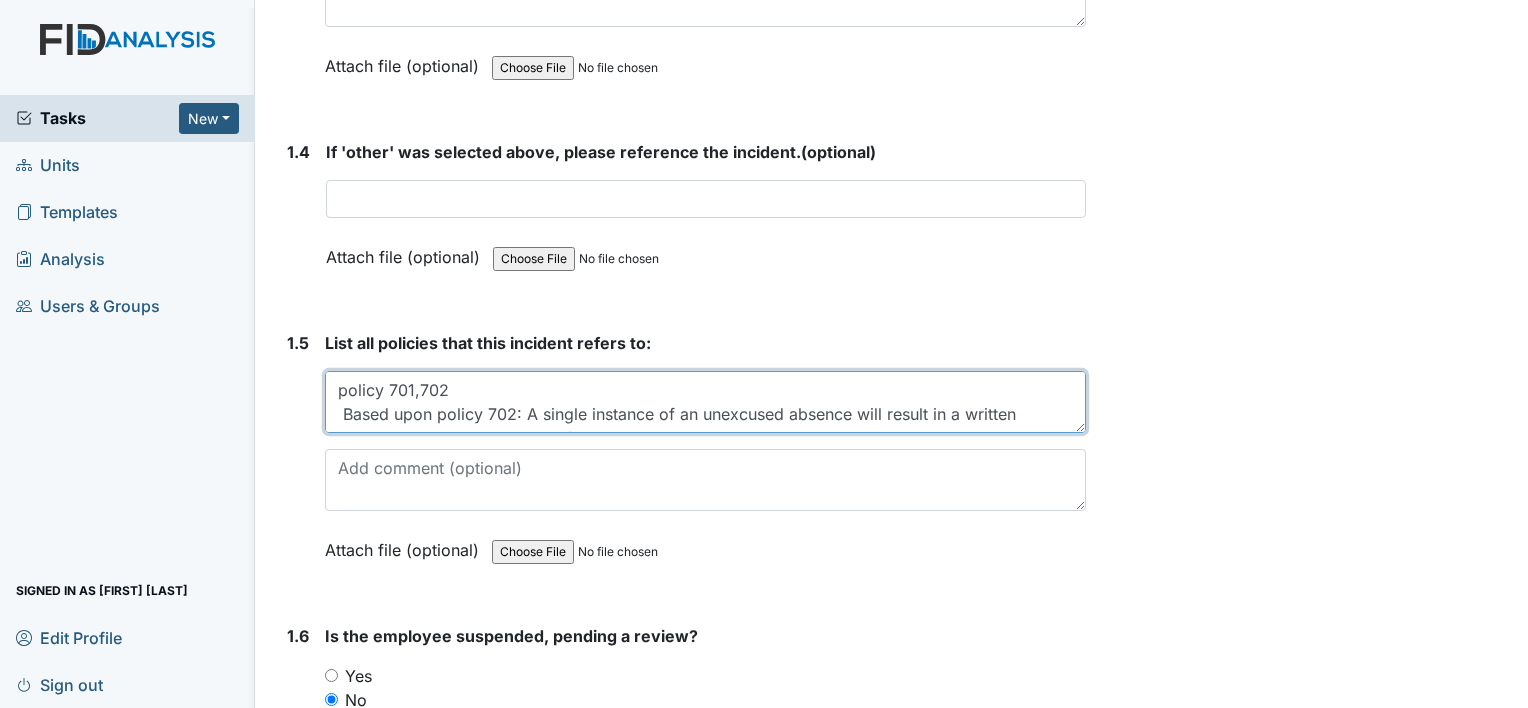 click on "policy 701,702
Based upon policy 702: A single instance of an unexcused absence will result in a written warning.  A second instance of an unexcused absence within a six-month period will be grounds for termination of employment." at bounding box center [705, 402] 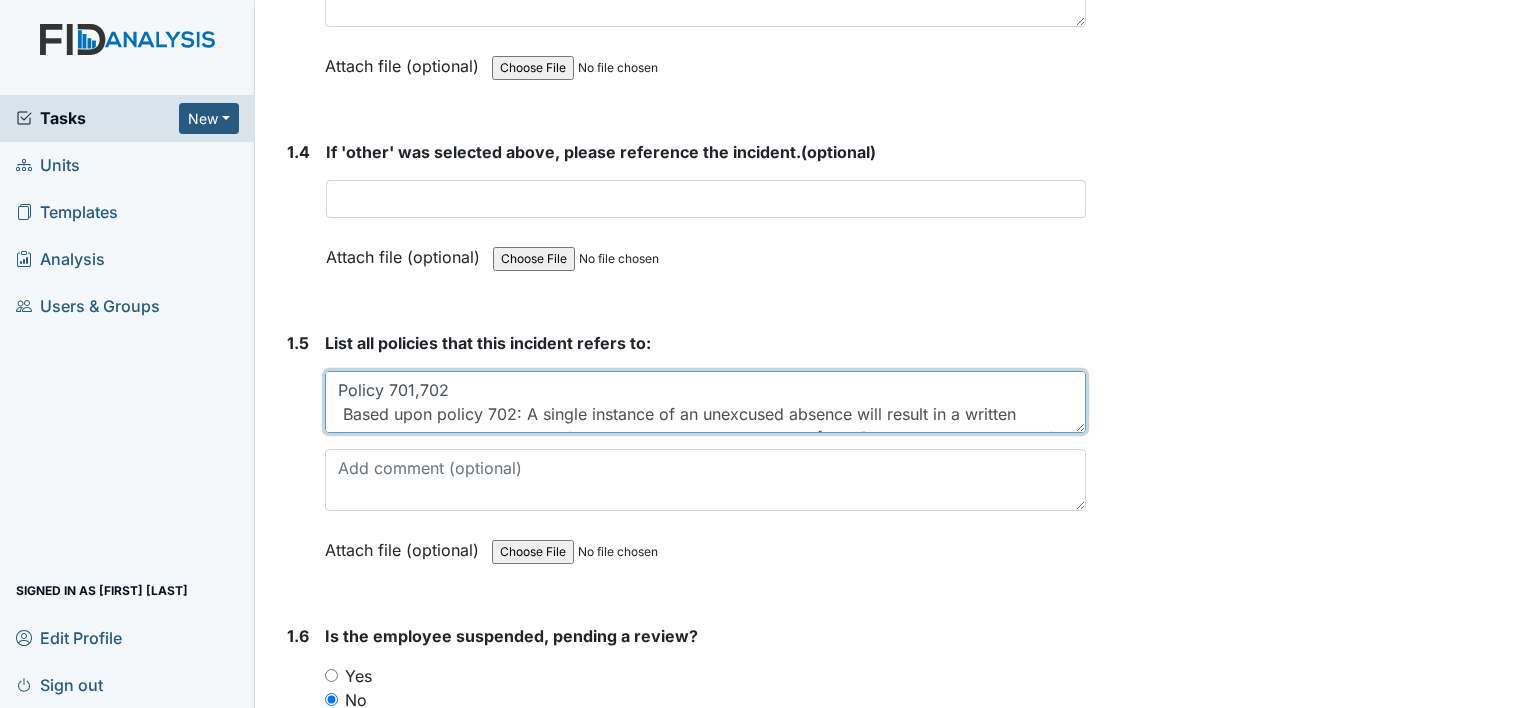 click on "Policy 701,702
Based upon policy 702: A single instance of an unexcused absence will result in a written warning.  A second instance of an unexcused absence within a [TIME] period will be grounds for termination of employment." at bounding box center (705, 402) 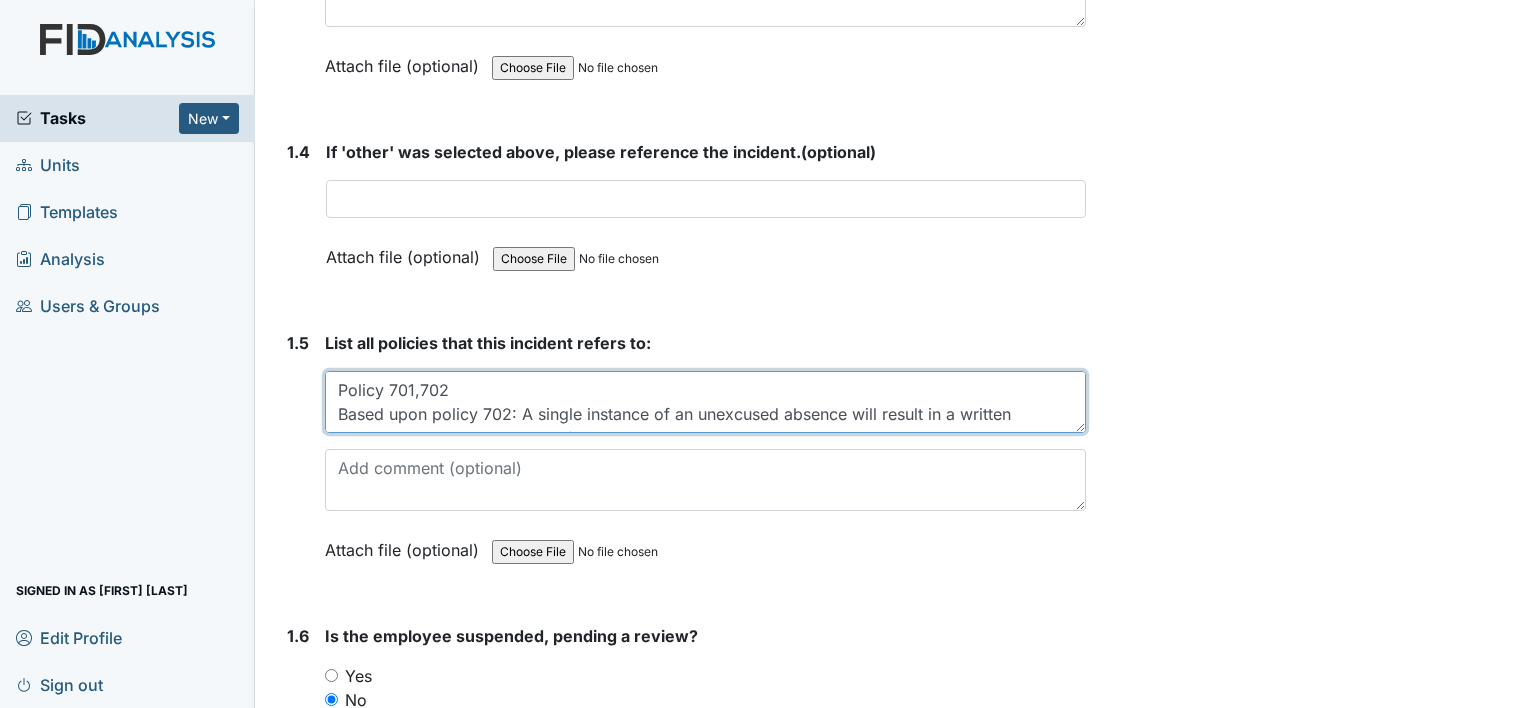 type on "Policy 701,702
Based upon policy 702: A single instance of an unexcused absence will result in a written warning.  A second instance of an unexcused absence within a six-month period will be grounds for termination of employment." 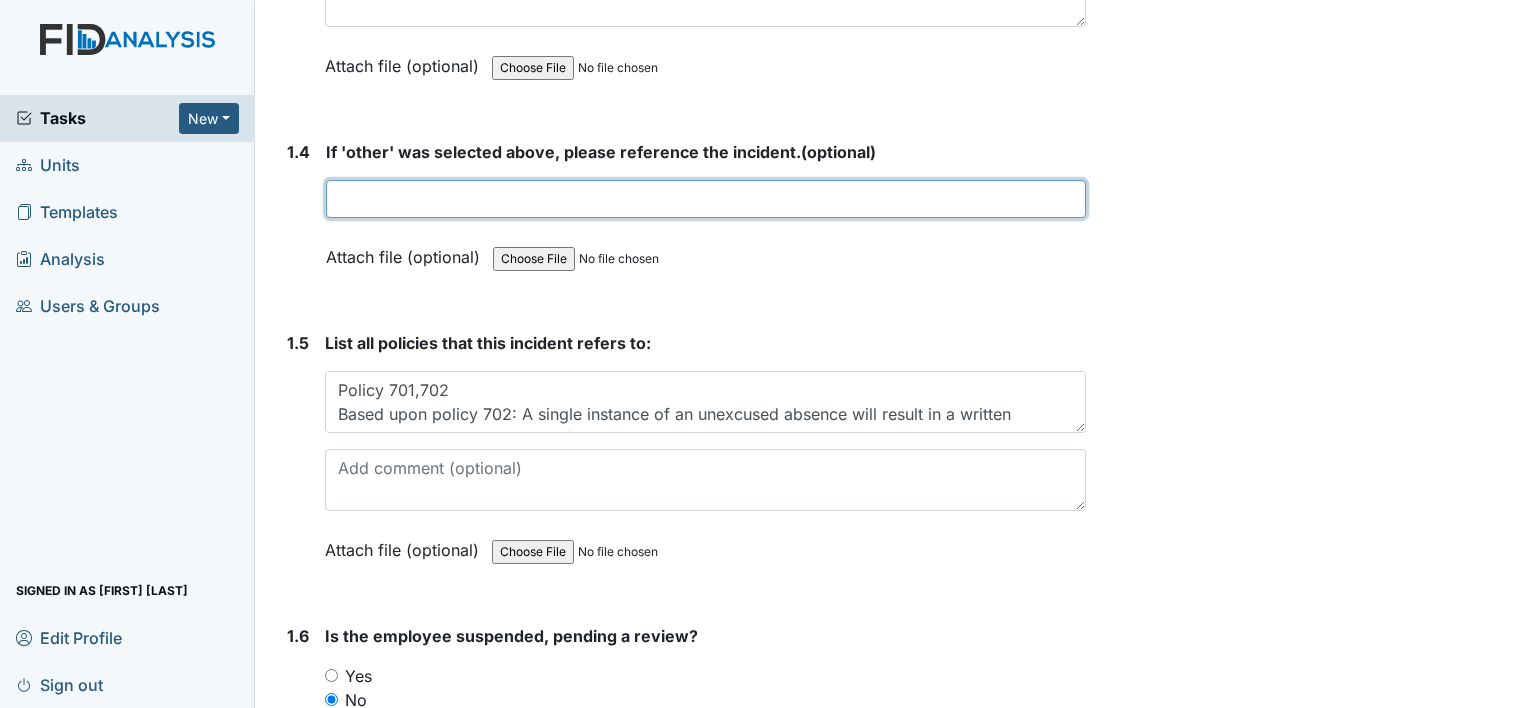 click at bounding box center (706, 199) 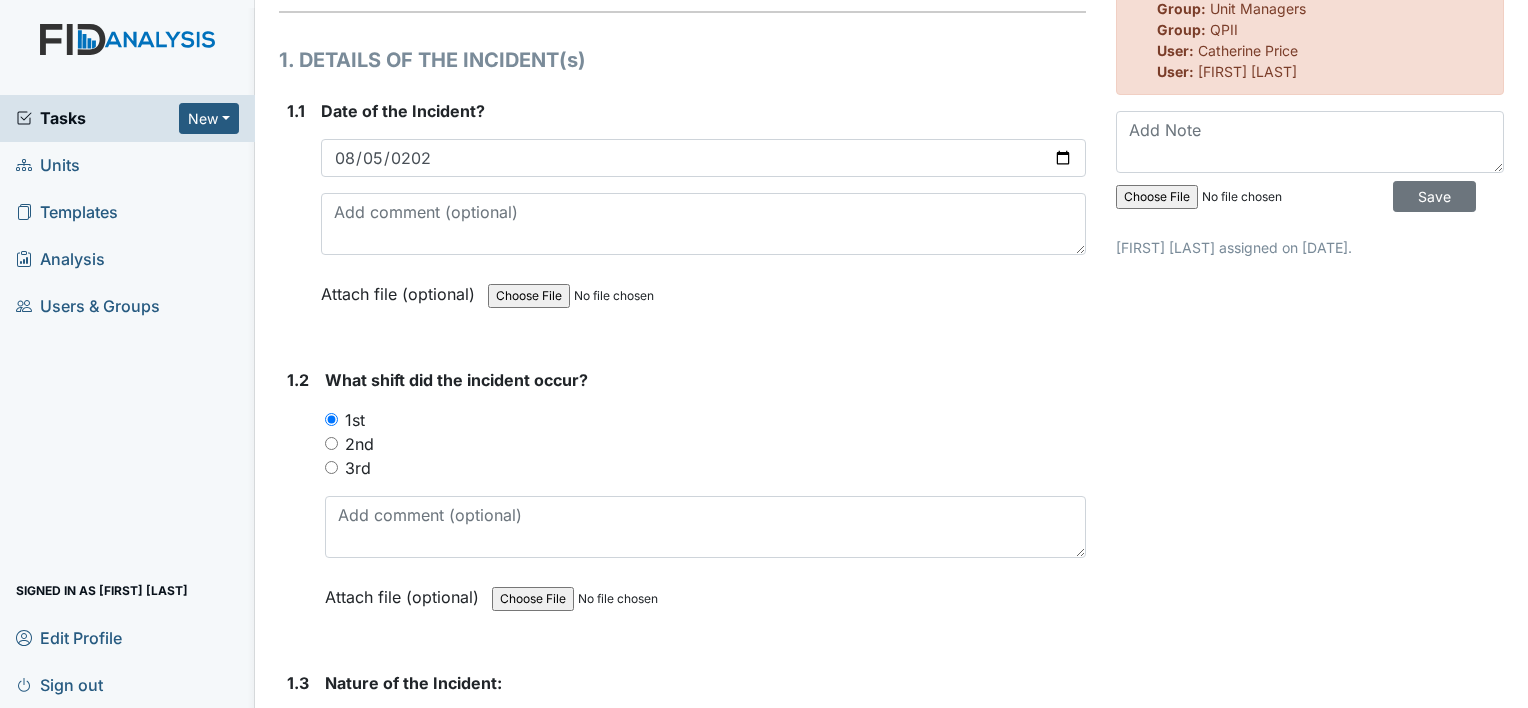 scroll, scrollTop: 100, scrollLeft: 0, axis: vertical 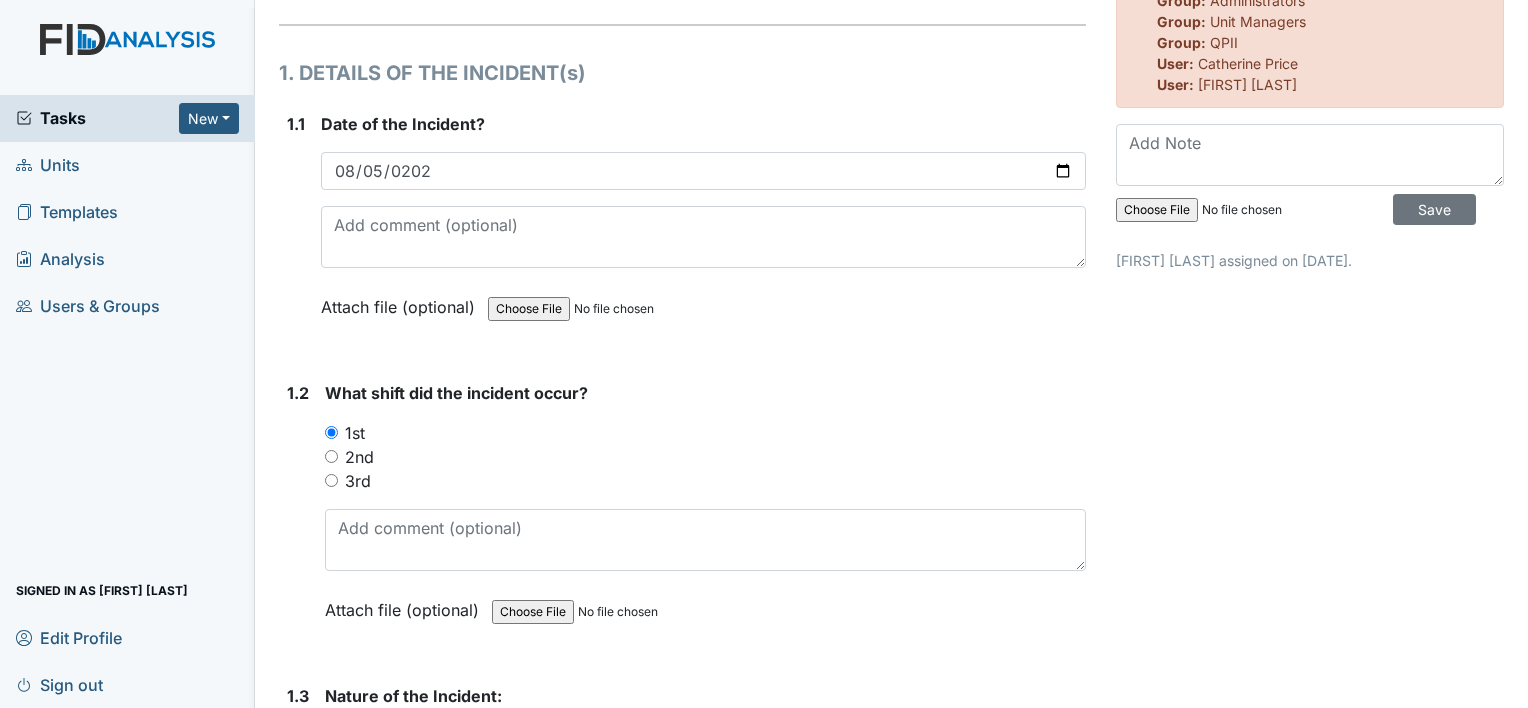 type on "N/a" 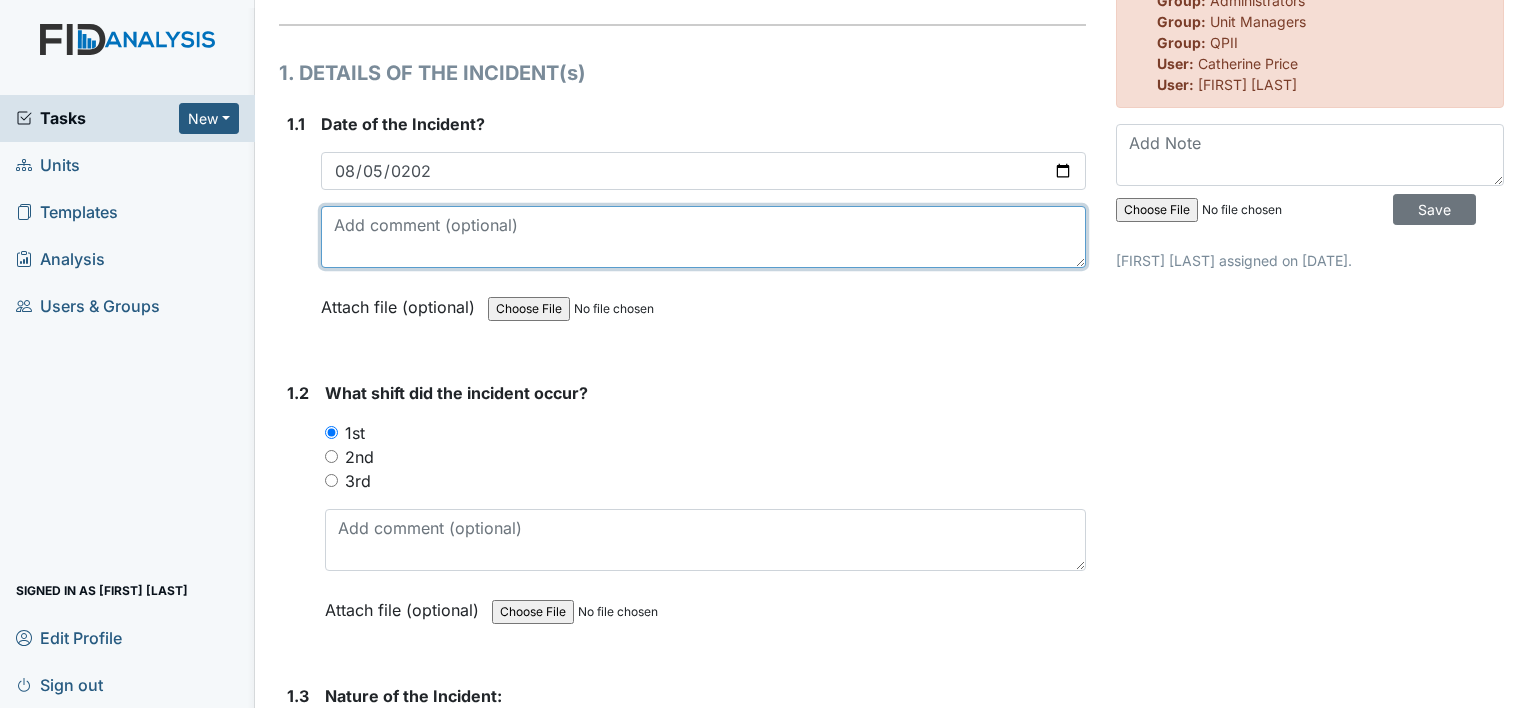 click at bounding box center (703, 237) 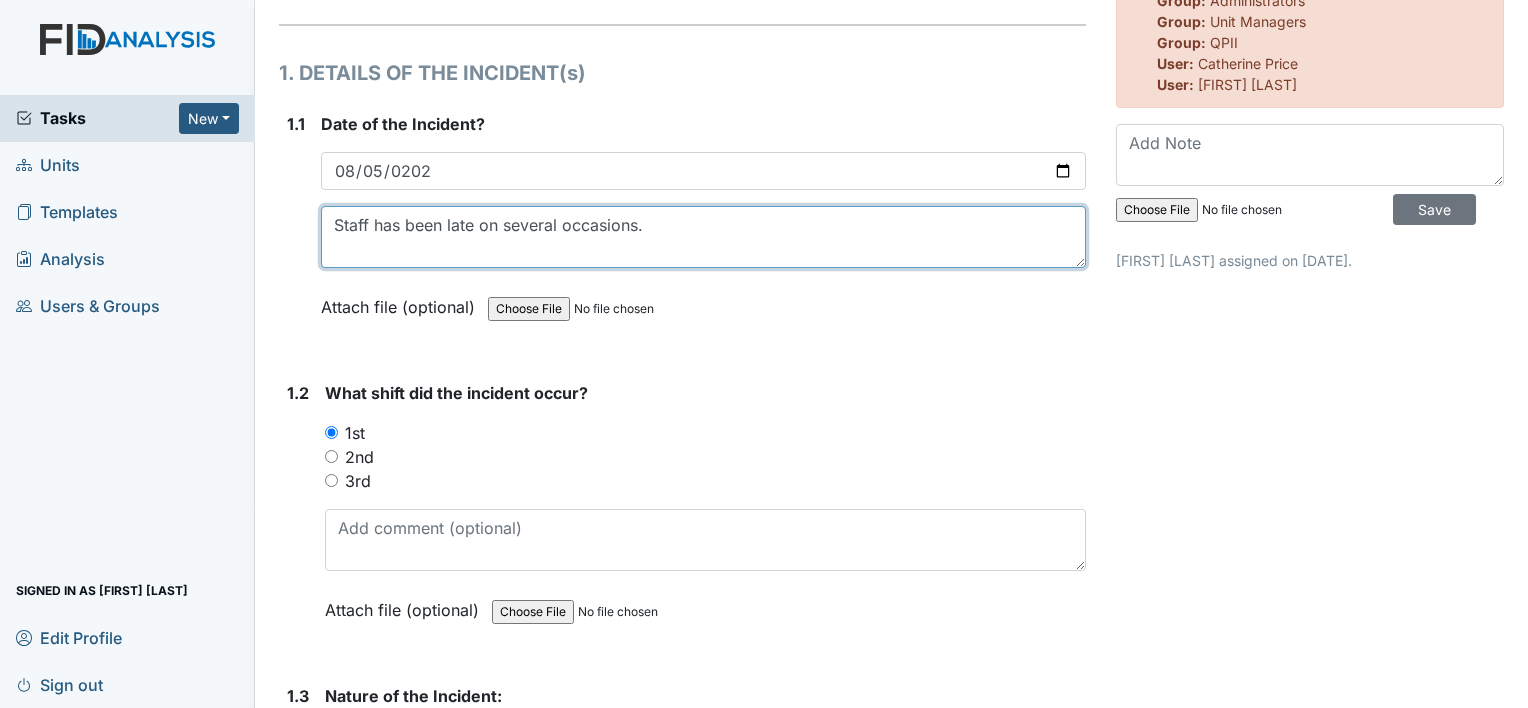 type on "Staff has been late on several occasions." 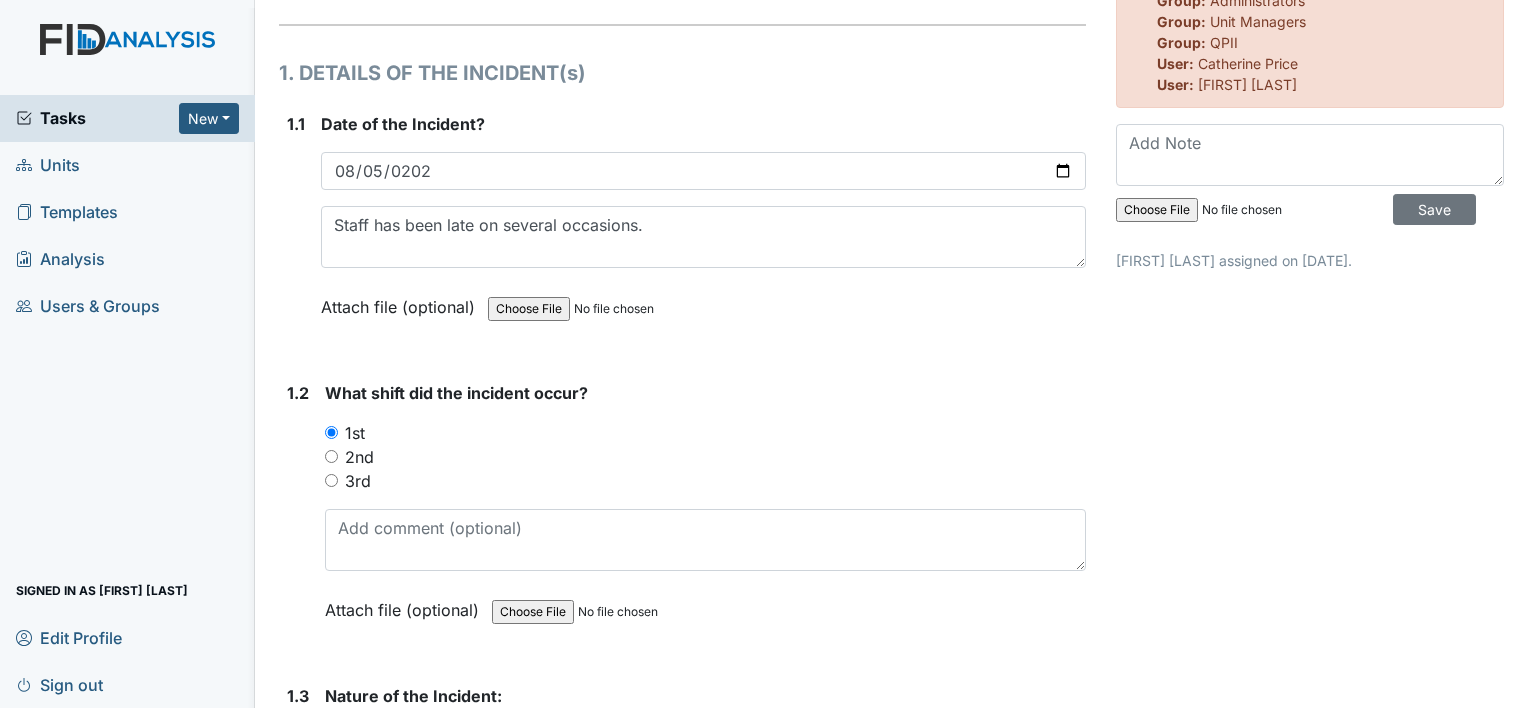 click on "Archive Task
×
Are you sure you want to archive this task? It will appear as incomplete on reports.
Archive
Delete Task
×
Are you sure you want to delete this task?
Delete
Restricted to
Assignee:
[FIRST] [LAST]
Remediator:
QPII
Creator:
[FIRST] [LAST]
Group:
Administrators
Group:
Unit Managers
Group:
QPII
User:
[FIRST] [LAST]
User:
[FIRST] [LAST]
Save
[FIRST] [LAST] assigned on Aug 05, 2025." at bounding box center (1310, 1913) 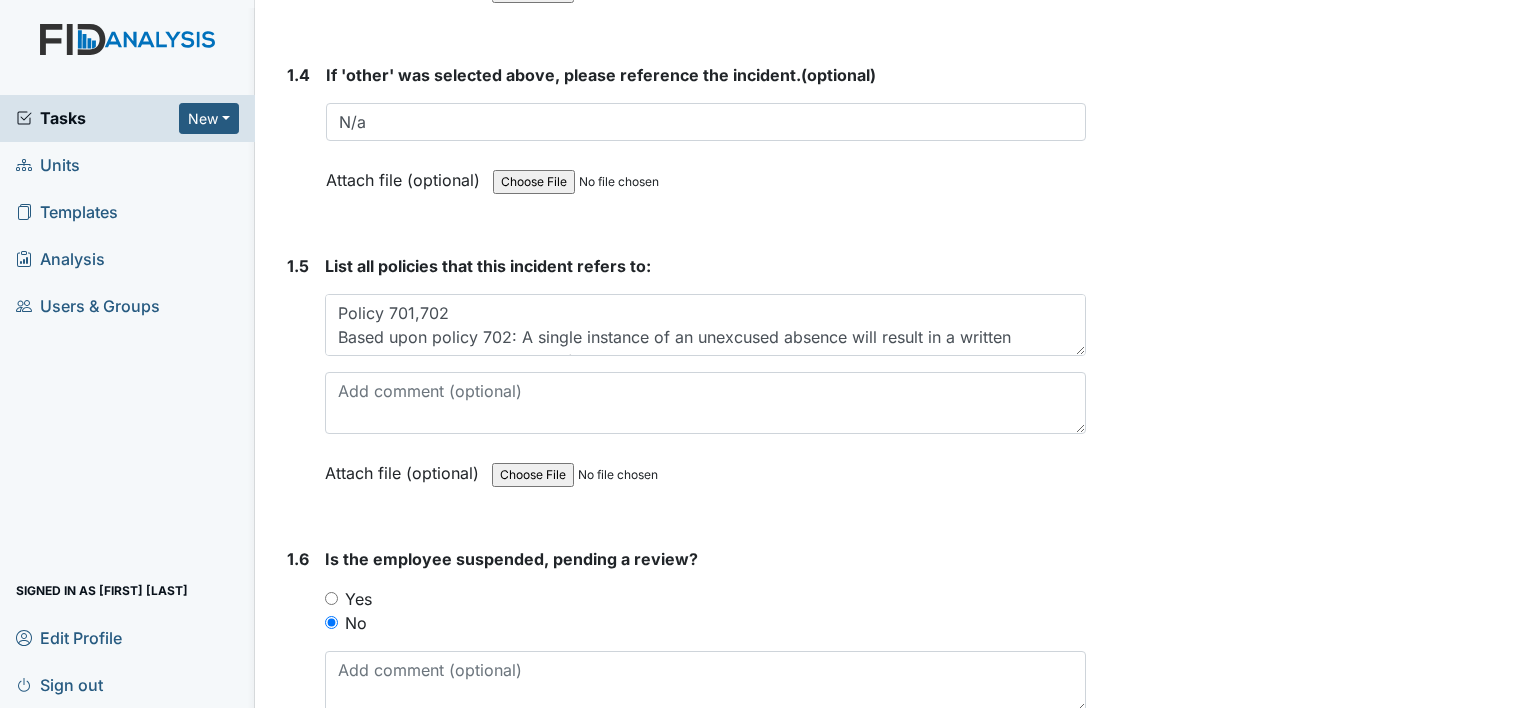 scroll, scrollTop: 1420, scrollLeft: 0, axis: vertical 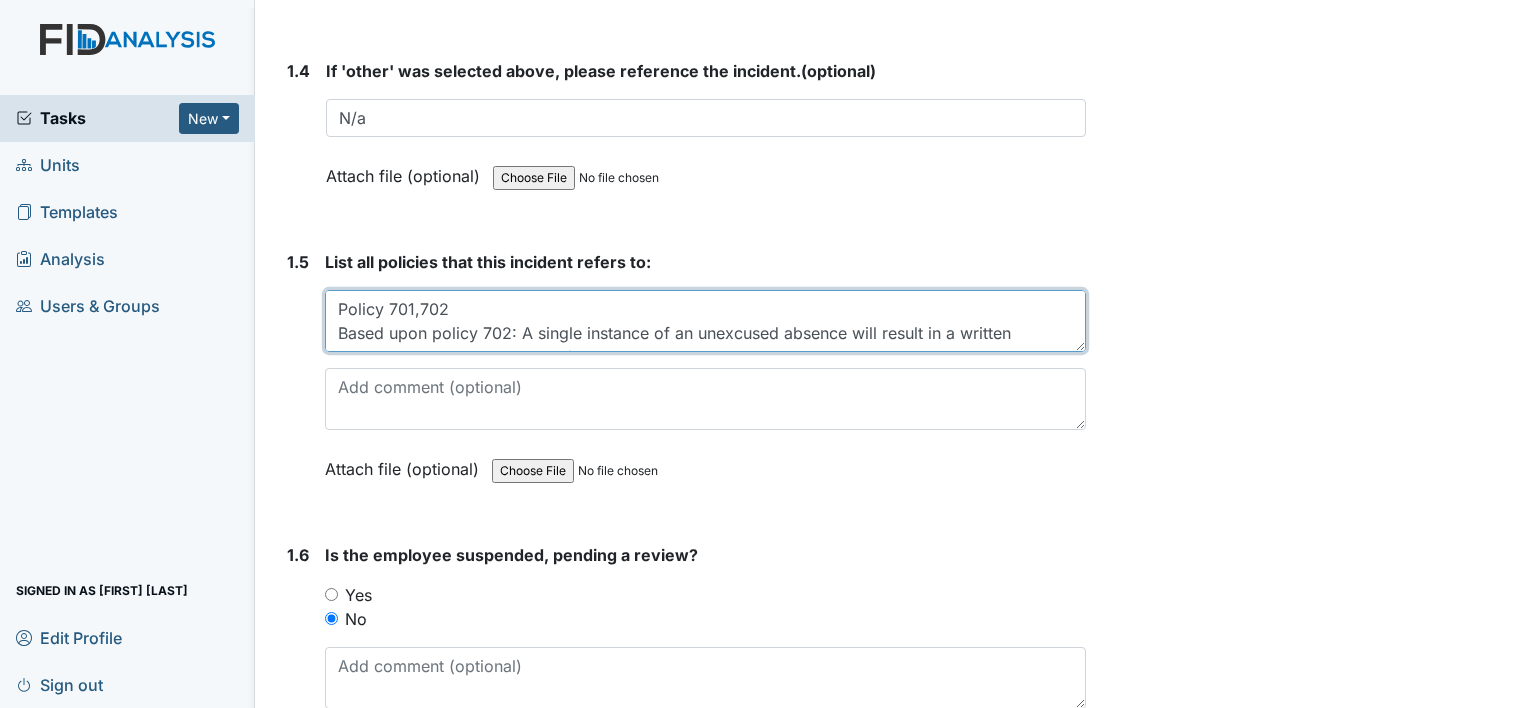 click on "Policy 701,702
Based upon policy 702: A single instance of an unexcused absence will result in a written warning.  A second instance of an unexcused absence within a six-month period will be grounds for termination of employment." at bounding box center (705, 321) 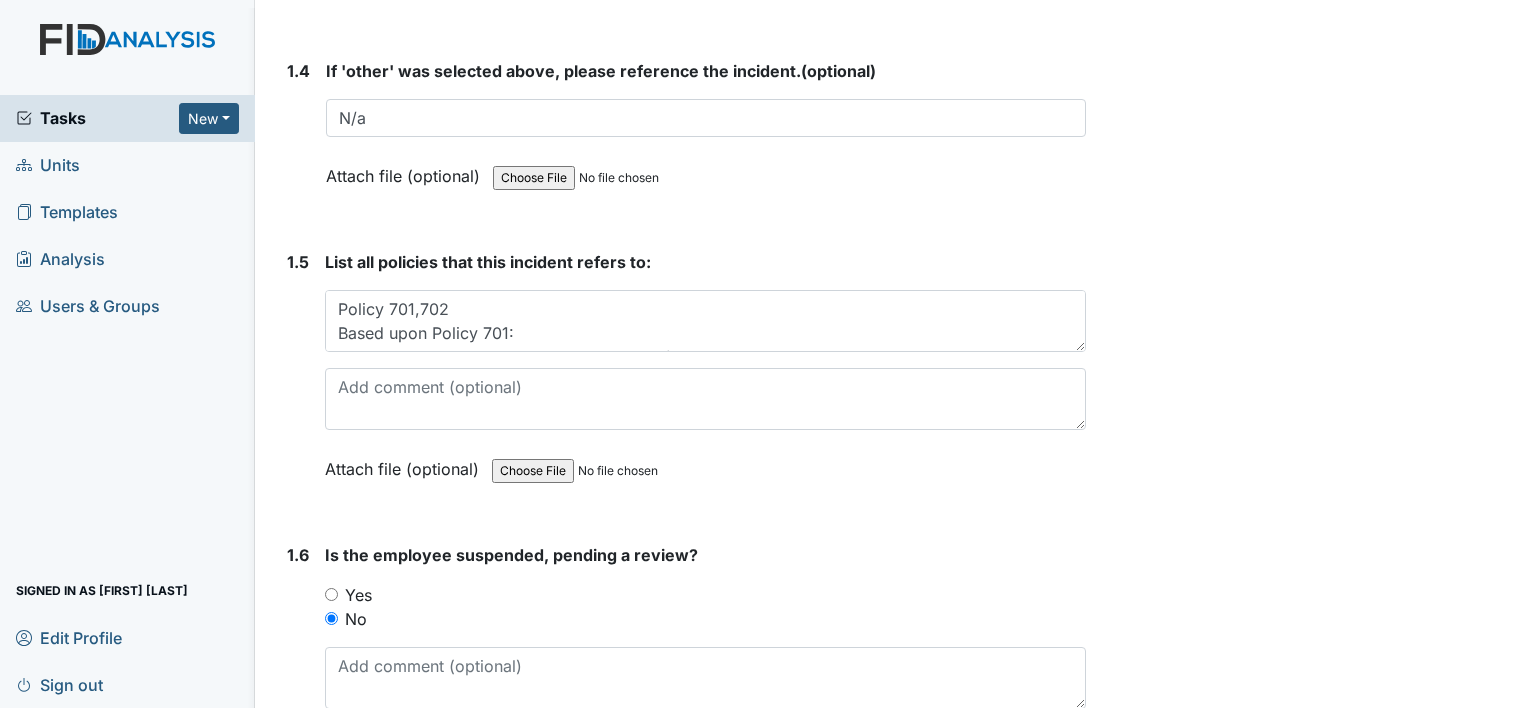 click on "List all policies that this incident refers to:
Policy 701,702
Based upon Policy 701:
Based upon policy 702: A single instance of an unexcused absence will result in a written warning.  A second instance of an unexcused absence within a six-month period will be grounds for termination of employment.
This field is required.
Attach file (optional)
You can upload .pdf, .txt, .jpg, .jpeg, .png, .csv, .xls, or .doc files under 100MB." at bounding box center (705, 372) 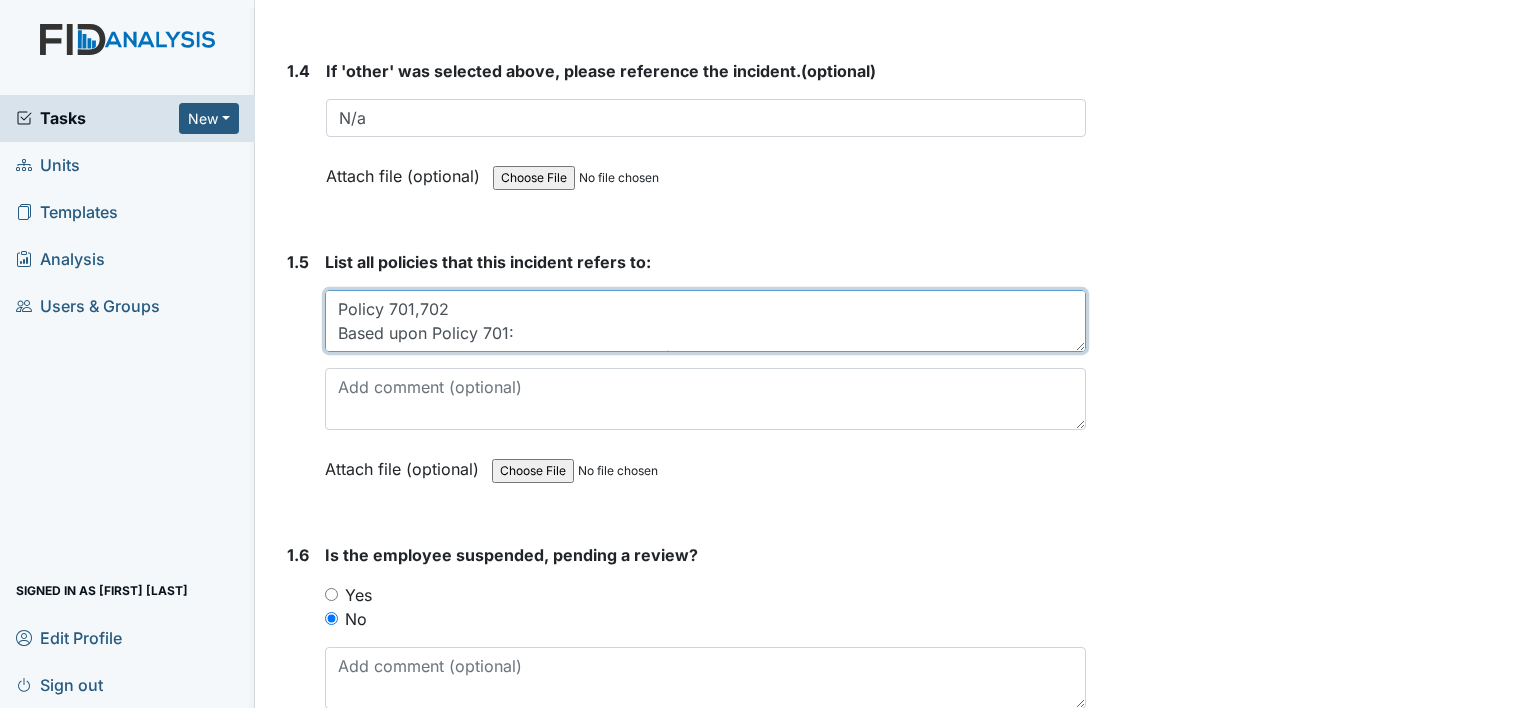 paste on "An employee who is tardy two times in a 60 day period is considered to have excessive tardiness.
This would result in an oral warning according to the policy on Disciplinary Procedure.
The employee would generally advance one step in the progressive discipline system with each
additional instance of tardiness in a 60 day period.
The 60 day period is defined as a 60 day floating period.  At the time of each instance of
tardiness, the supervisor should count back 60 days to determine the number of tardies within this
time frame." 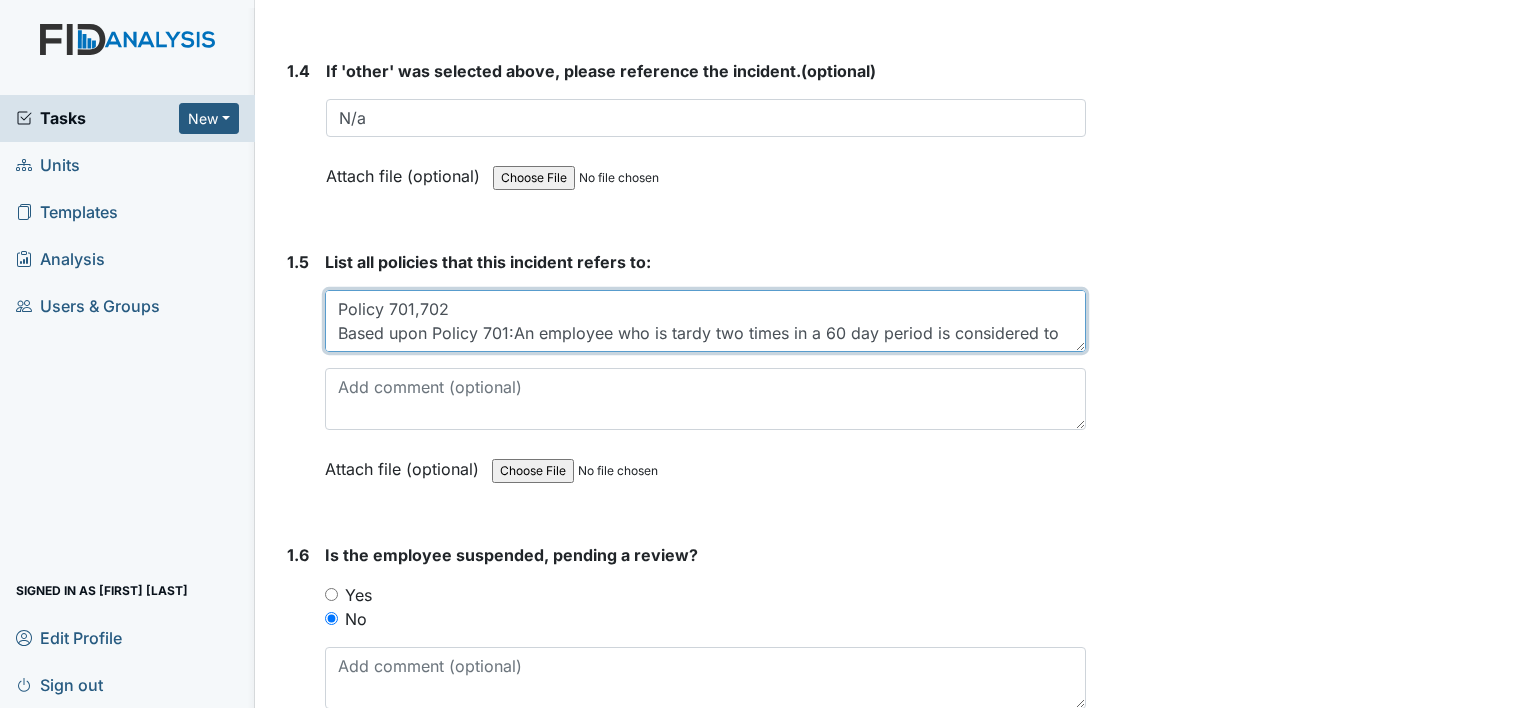 scroll, scrollTop: 208, scrollLeft: 0, axis: vertical 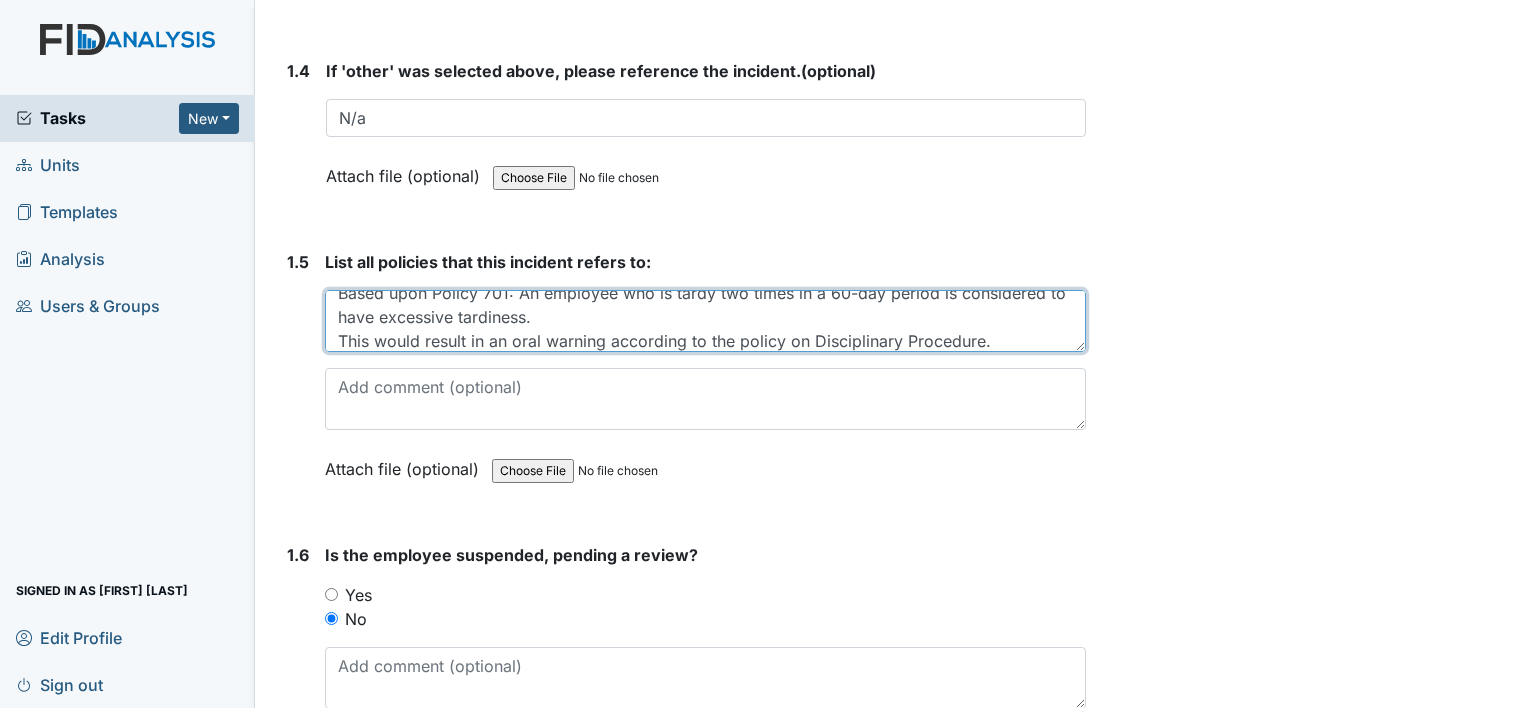 click on "Policy 701,702
Based upon Policy 701: An employee who is tardy two times in a 60-day period is considered to have excessive tardiness.
This would result in an oral warning according to the policy on Disciplinary Procedure.
The employee would generally advance one step in the progressive discipline system with each
additional instance of tardiness in a 60 day period.
The 60 day period is defined as a 60 day floating period.  At the time of each instance of
tardiness, the supervisor should count back 60 days to determine the number of tardies within this
time frame.
Based upon policy 702: A single instance of an unexcused absence will result in a written warning.  A second instance of an unexcused absence within a six-month period will be grounds for termination of employment." at bounding box center (705, 321) 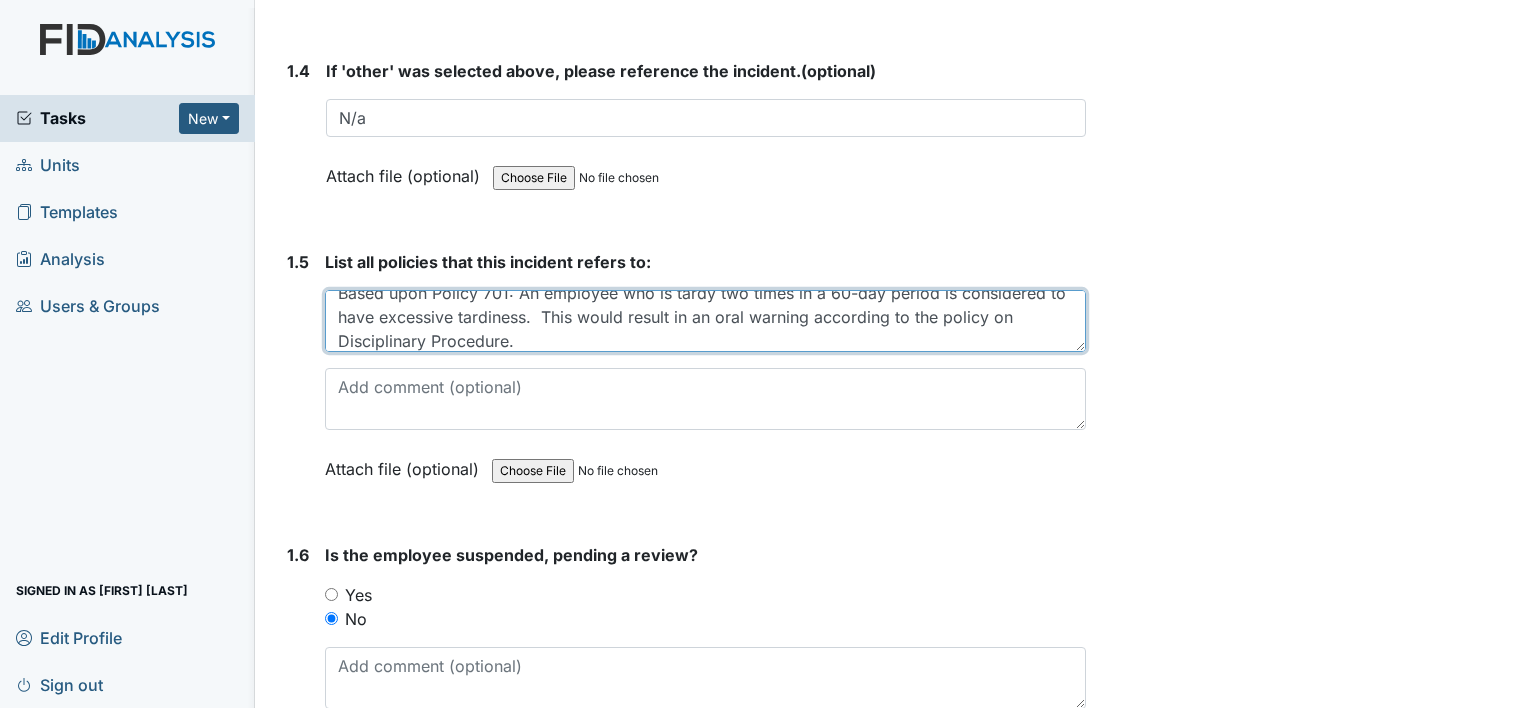 scroll, scrollTop: 16, scrollLeft: 0, axis: vertical 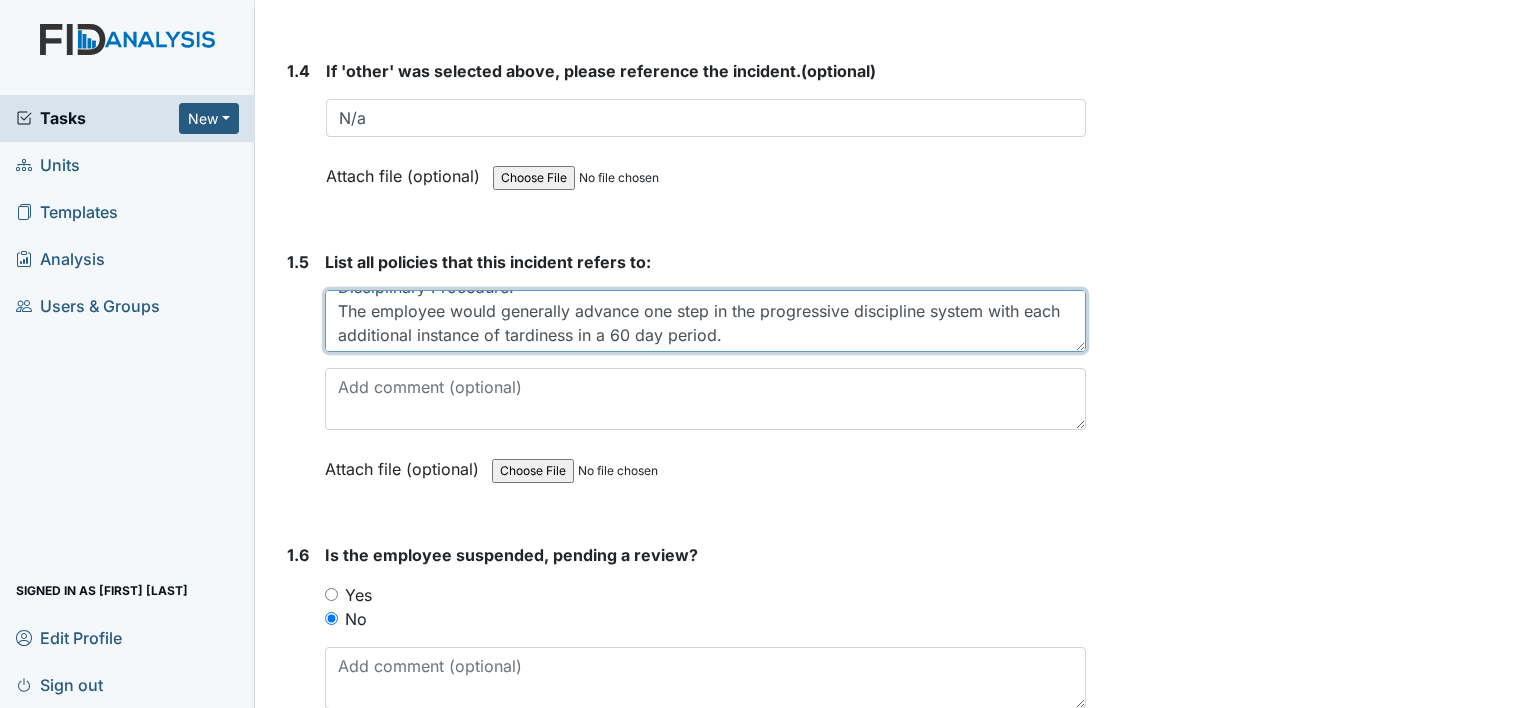 drag, startPoint x: 339, startPoint y: 297, endPoint x: 376, endPoint y: 326, distance: 47.010635 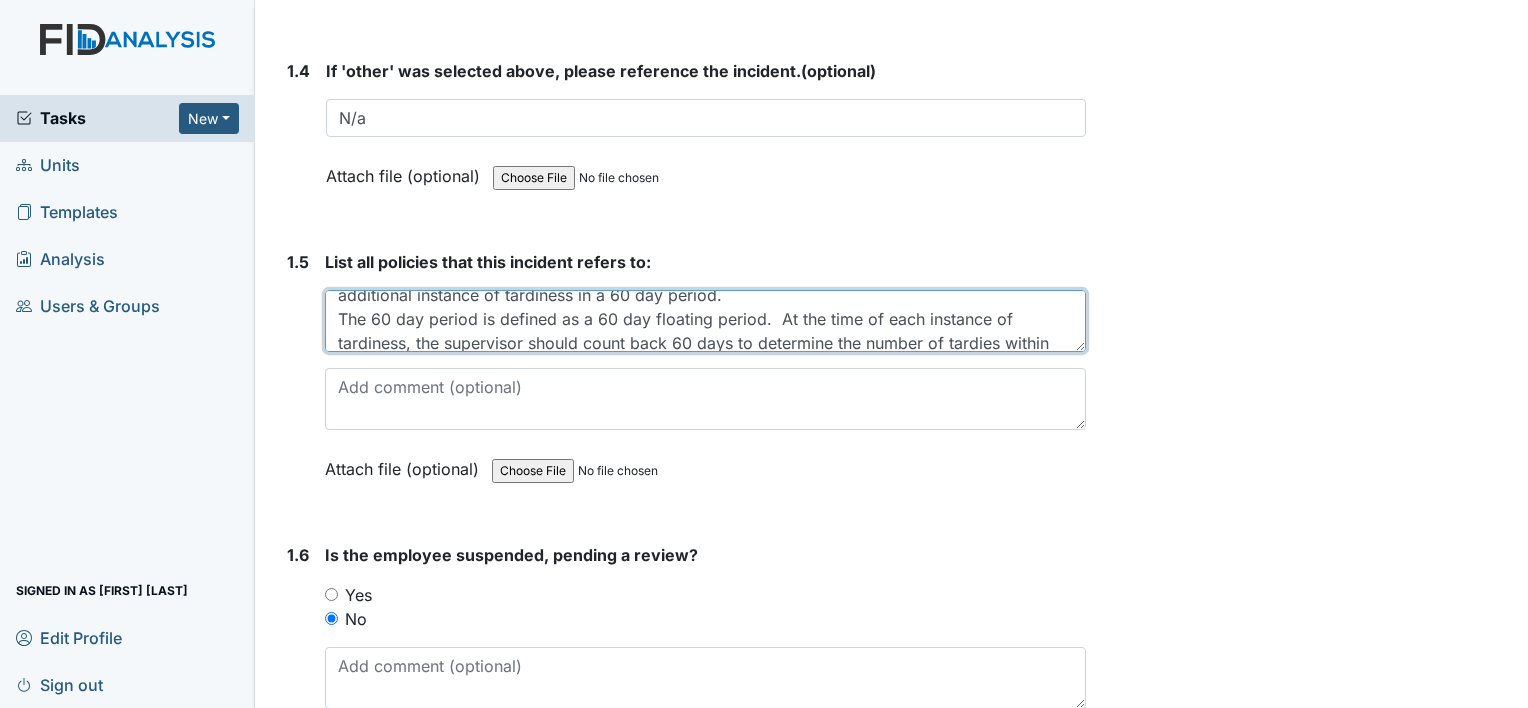 click on "Policy 701,702
Based upon Policy 701: An employee who is tardy two times in a 60-day period is considered to have excessive tardiness. This would result in an oral warning according to the policy on Disciplinary Procedure.
The employee would generally advance one step in the progressive discipline system with each
additional instance of tardiness in a 60 day period.
The 60 day period is defined as a 60 day floating period.  At the time of each instance of
tardiness, the supervisor should count back 60 days to determine the number of tardies within this
time frame.
Based upon policy 702: A single instance of an unexcused absence will result in a written warning.  A second instance of an unexcused absence within a six-month period will be grounds for termination of employment." at bounding box center [705, 321] 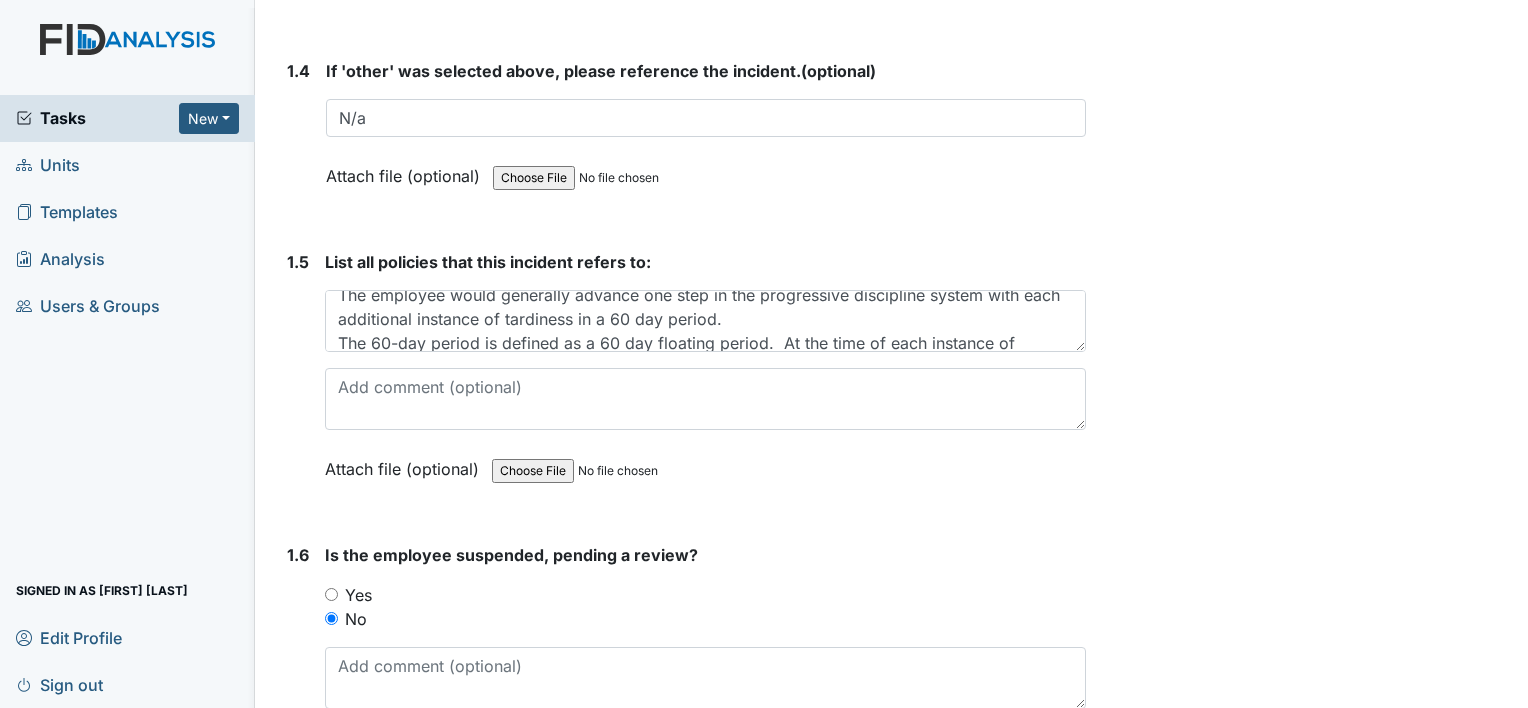 scroll, scrollTop: 112, scrollLeft: 0, axis: vertical 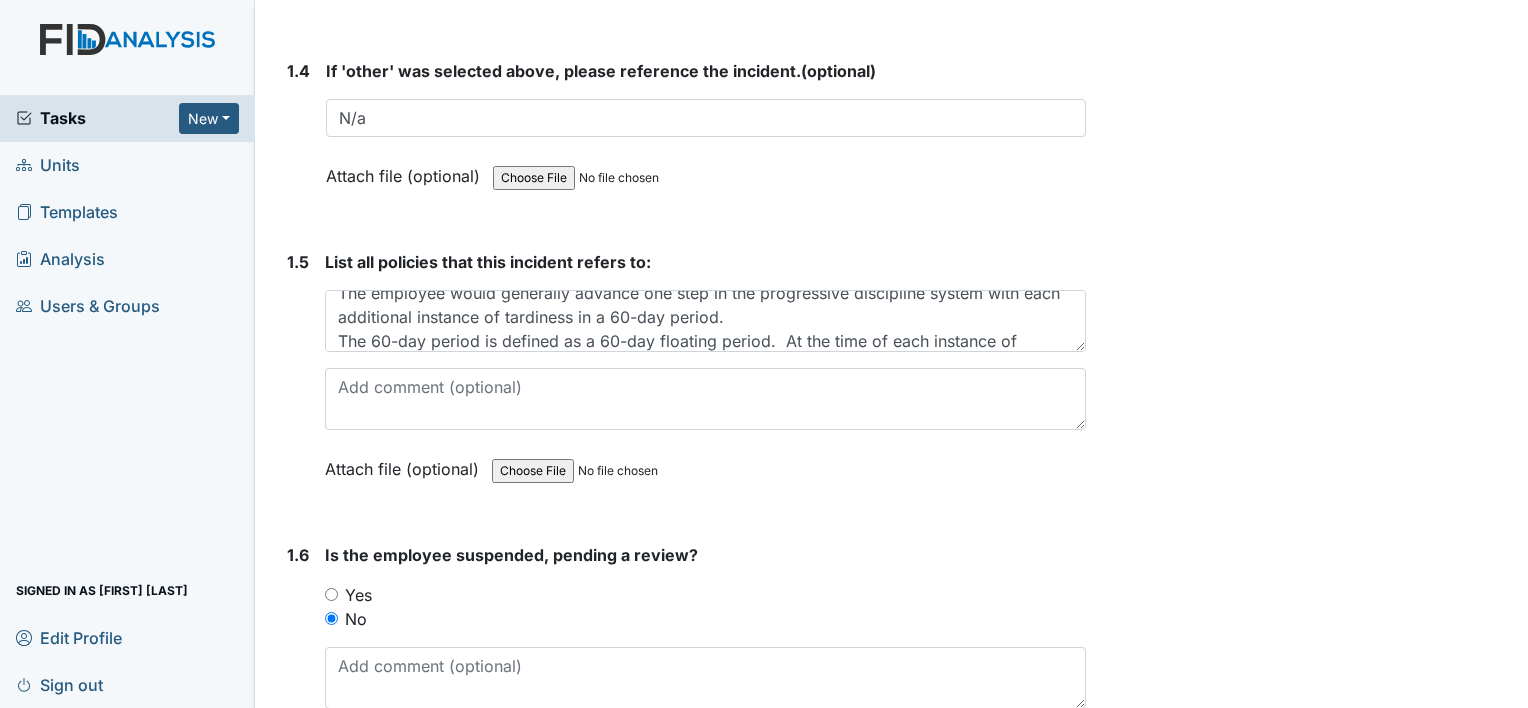 click on "Form:
Written Warning
ID:
#00011380
Open
Autosaving...
Employee:
[LAST], [FIRST]
Location:
Nine Foot
Assignee:
[FIRST] [LAST]
Creator:
[FIRST] [LAST]
Remediator:
QPII
Created:
[DATE]
Due:
[DATE]
1. DETAILS OF THE INCIDENT(s)
1.1
Date of the Incident?
[DATE]
Staff has been late on several occasions.
Attach file (optional)
You can upload .pdf, .txt, .jpg, .jpeg, .png, .csv, .xls, or .doc files under 100MB.
1.2
What shift did the incident occur?
You must select one of the below options.
1st
2nd
3rd
Attach file (optional)
You can upload .pdf, .txt, .jpg, .jpeg, .png, .csv, .xls, or .doc files under 100MB.
1.3
Nature of the Incident:
You must select one or more of the below options.
Select all that apply:" at bounding box center (682, 673) 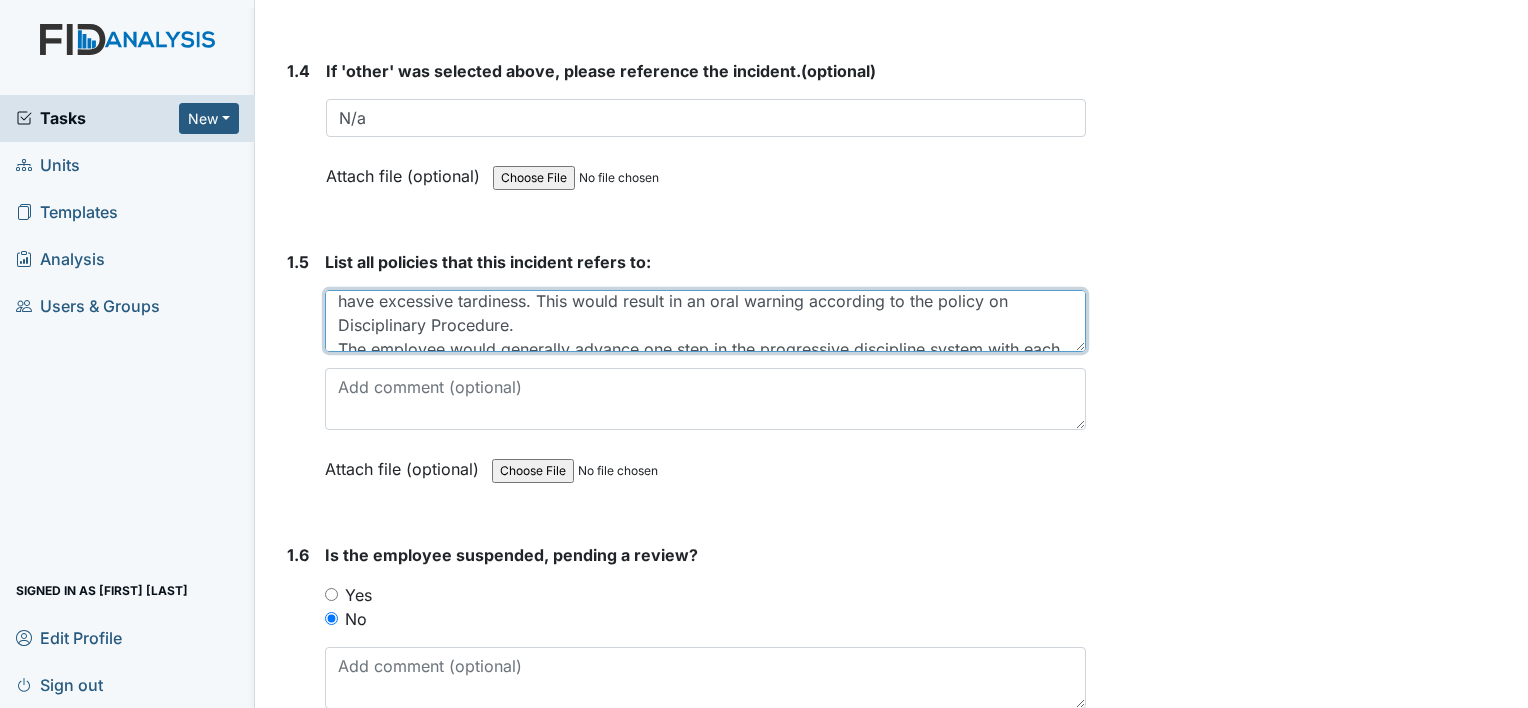scroll, scrollTop: 0, scrollLeft: 0, axis: both 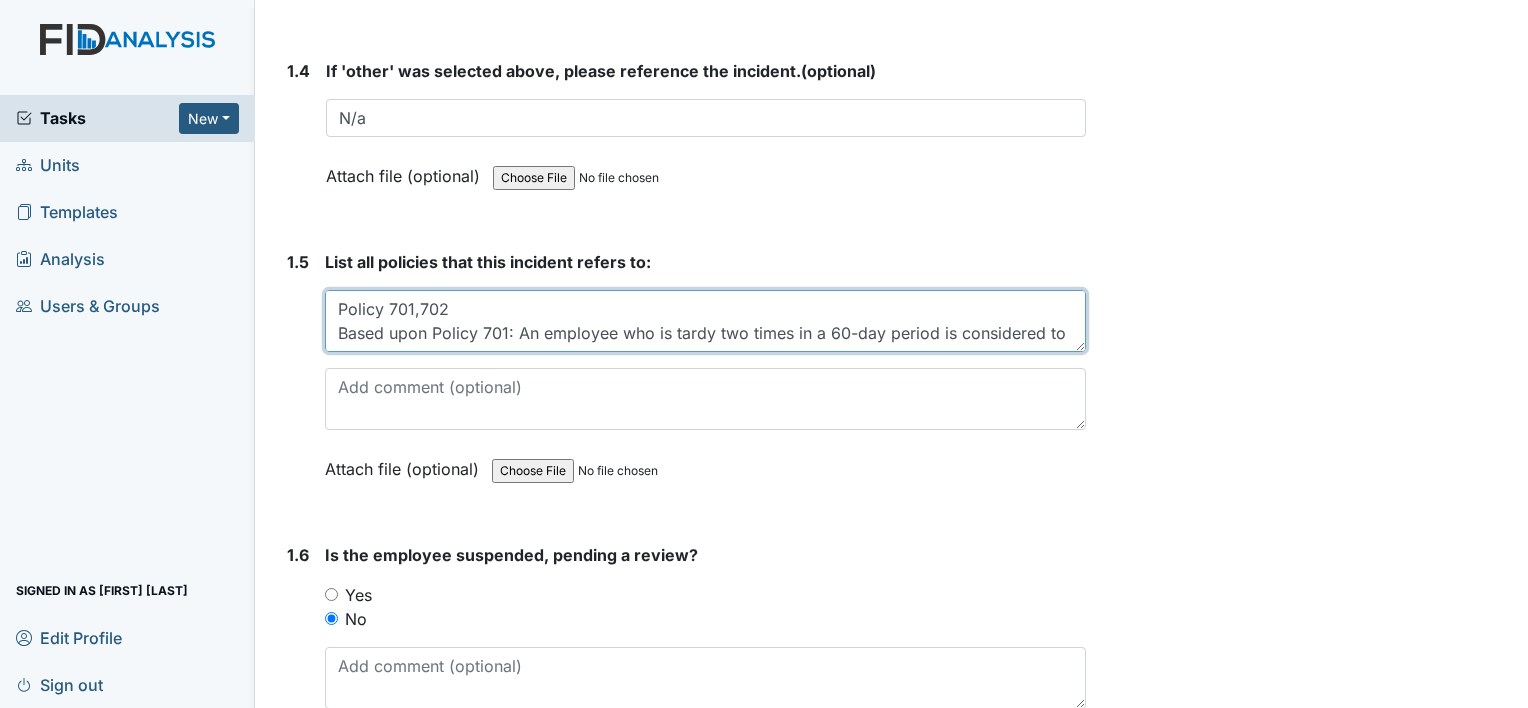 drag, startPoint x: 777, startPoint y: 303, endPoint x: 538, endPoint y: 322, distance: 239.75404 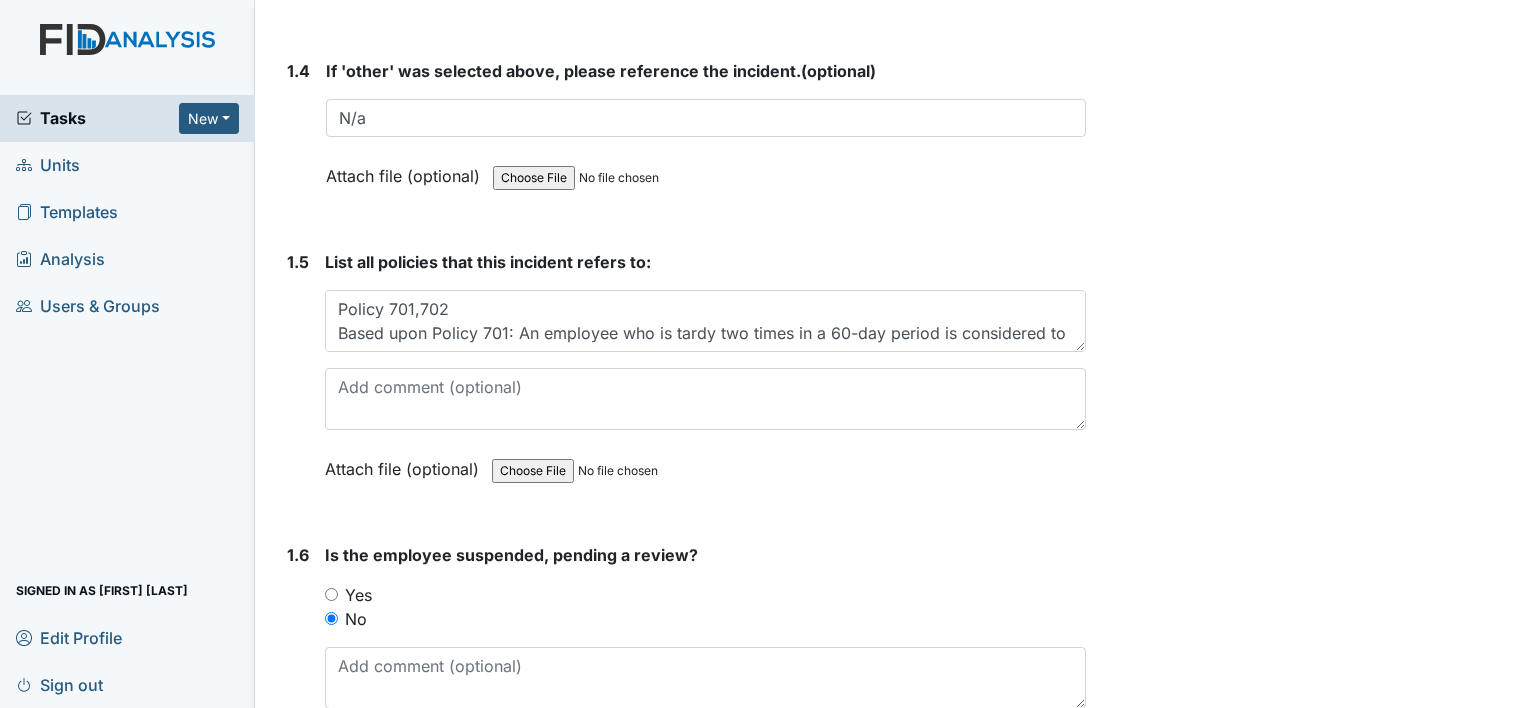 click on "Archive Task
×
Are you sure you want to archive this task? It will appear as incomplete on reports.
Archive
Delete Task
×
Are you sure you want to delete this task?
Delete
Restricted to
Assignee:
[FIRST] [LAST]
Remediator:
QPII
Creator:
[FIRST] [LAST]
Group:
Administrators
Group:
Unit Managers
Group:
QPII
User:
[FIRST] [LAST]
User:
[FIRST] [LAST]
Save
[FIRST] [LAST] assigned on Aug 05, 2025." at bounding box center [1310, 673] 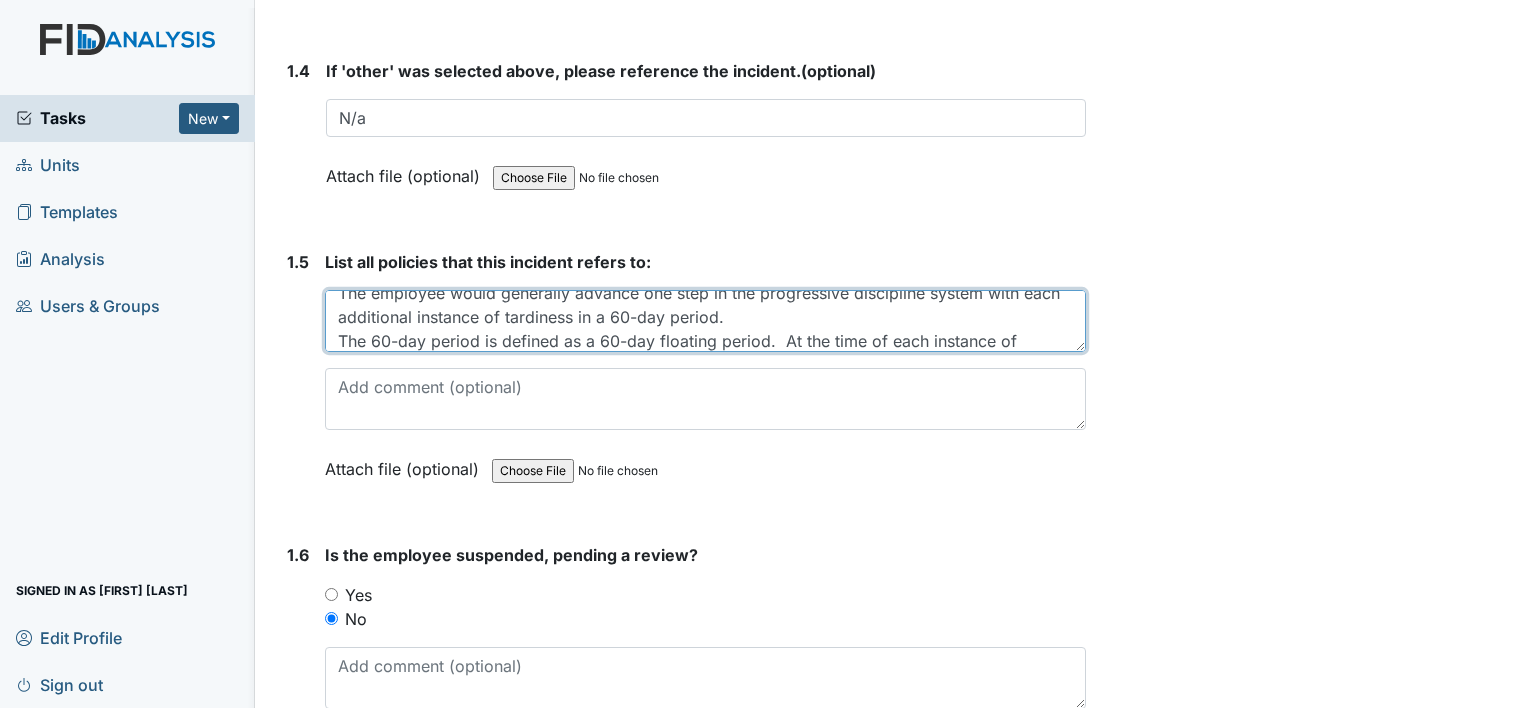 scroll, scrollTop: 120, scrollLeft: 0, axis: vertical 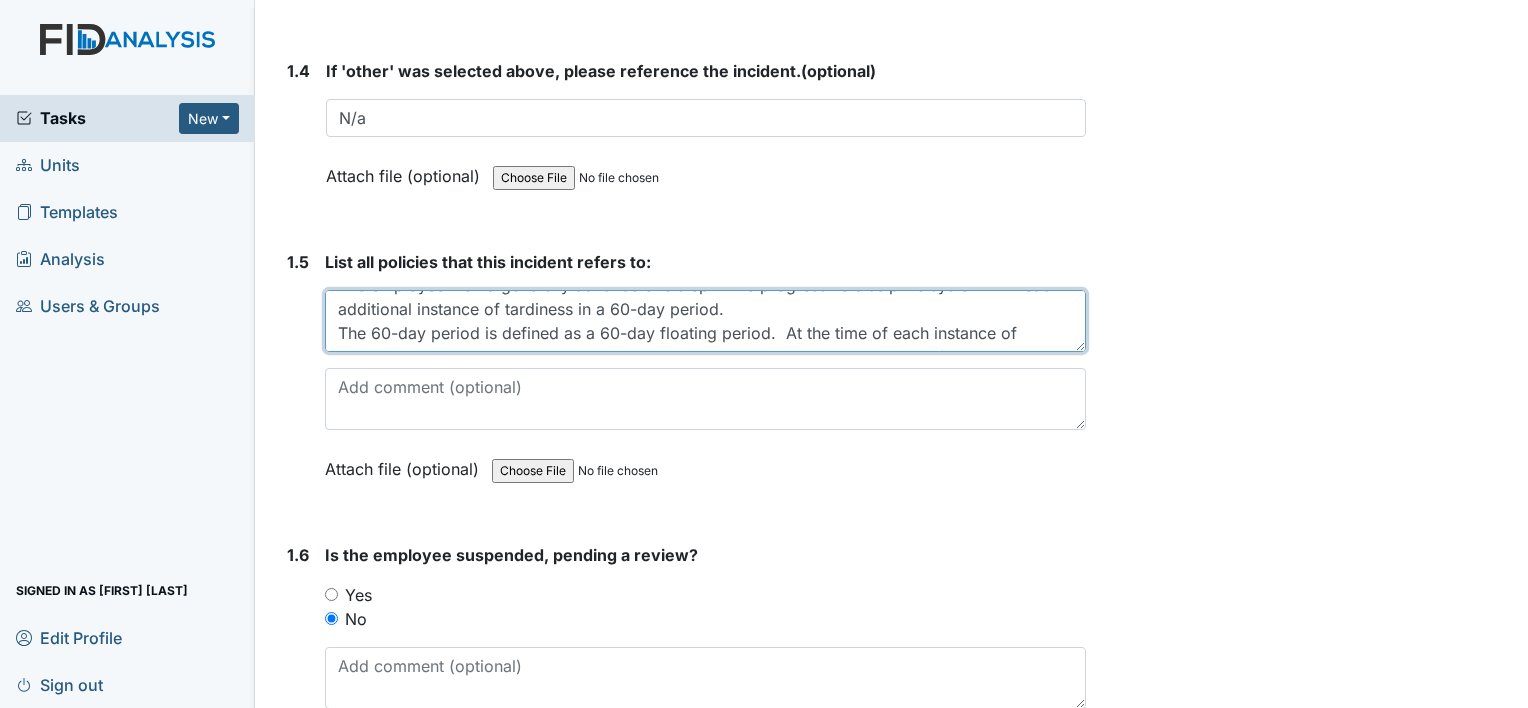 click on "Policy 701,702
Based upon Policy 701: An employee who is tardy two times in a 60-day period is considered to have excessive tardiness. This would result in an oral warning according to the policy on Disciplinary Procedure.
The employee would generally advance one step in the progressive discipline system with each additional instance of tardiness in a 60-day period.
The 60-day period is defined as a 60-day floating period.  At the time of each instance of
tardiness, the supervisor should count back 60 days to determine the number of tardies within this
time frame.
Based upon policy 702: A single instance of an unexcused absence will result in a written warning.  A second instance of an unexcused absence within a six-month period will be grounds for termination of employment." at bounding box center [705, 321] 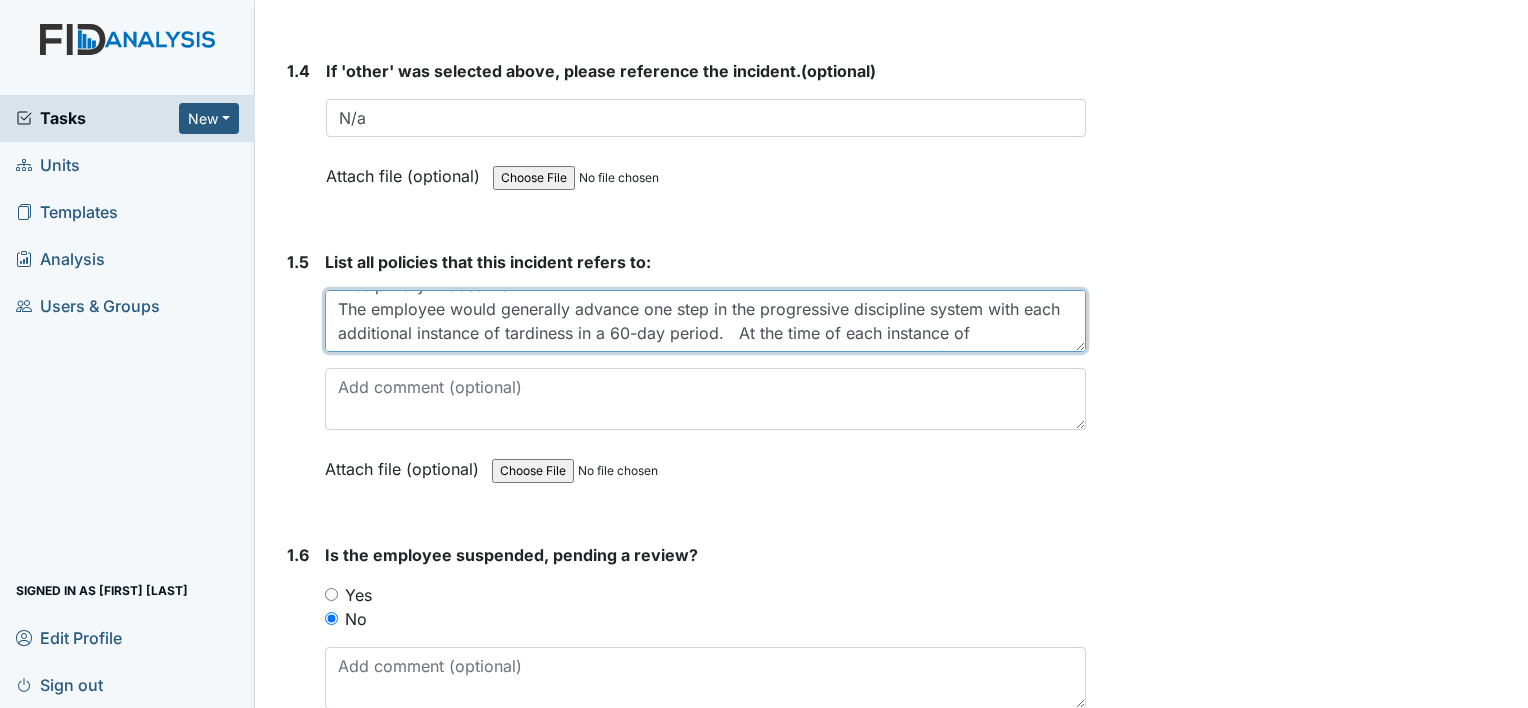 scroll, scrollTop: 136, scrollLeft: 0, axis: vertical 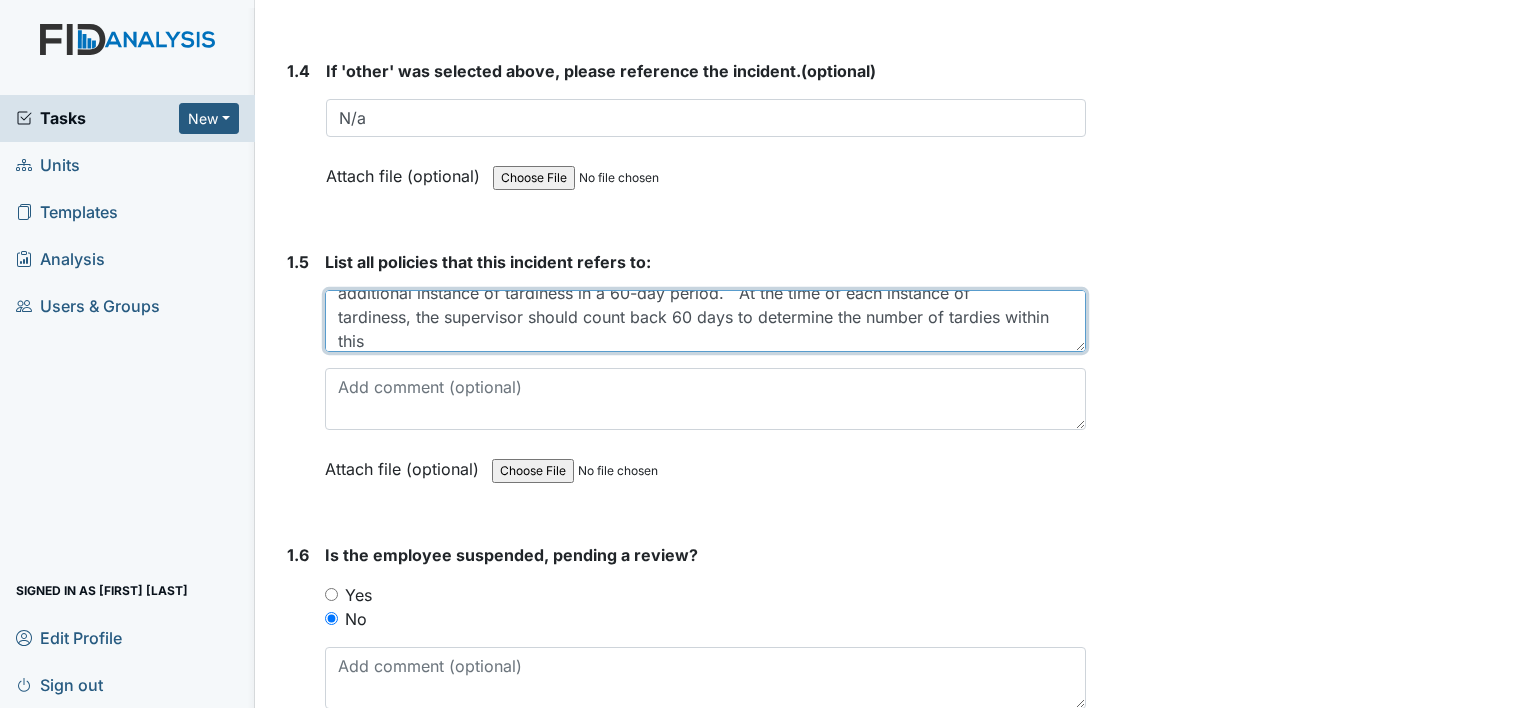 click on "Policy 701,702
Based upon Policy 701: An employee who is tardy two times in a 60-day period is considered to have excessive tardiness. This would result in an oral warning according to the policy on Disciplinary Procedure.
The employee would generally advance one step in the progressive discipline system with each additional instance of tardiness in a 60-day period.   At the time of each instance of
tardiness, the supervisor should count back 60 days to determine the number of tardies within this
time frame.
Based upon policy 702: A single instance of an unexcused absence will result in a written warning.  A second instance of an unexcused absence within a six-month period will be grounds for termination of employment." at bounding box center (705, 321) 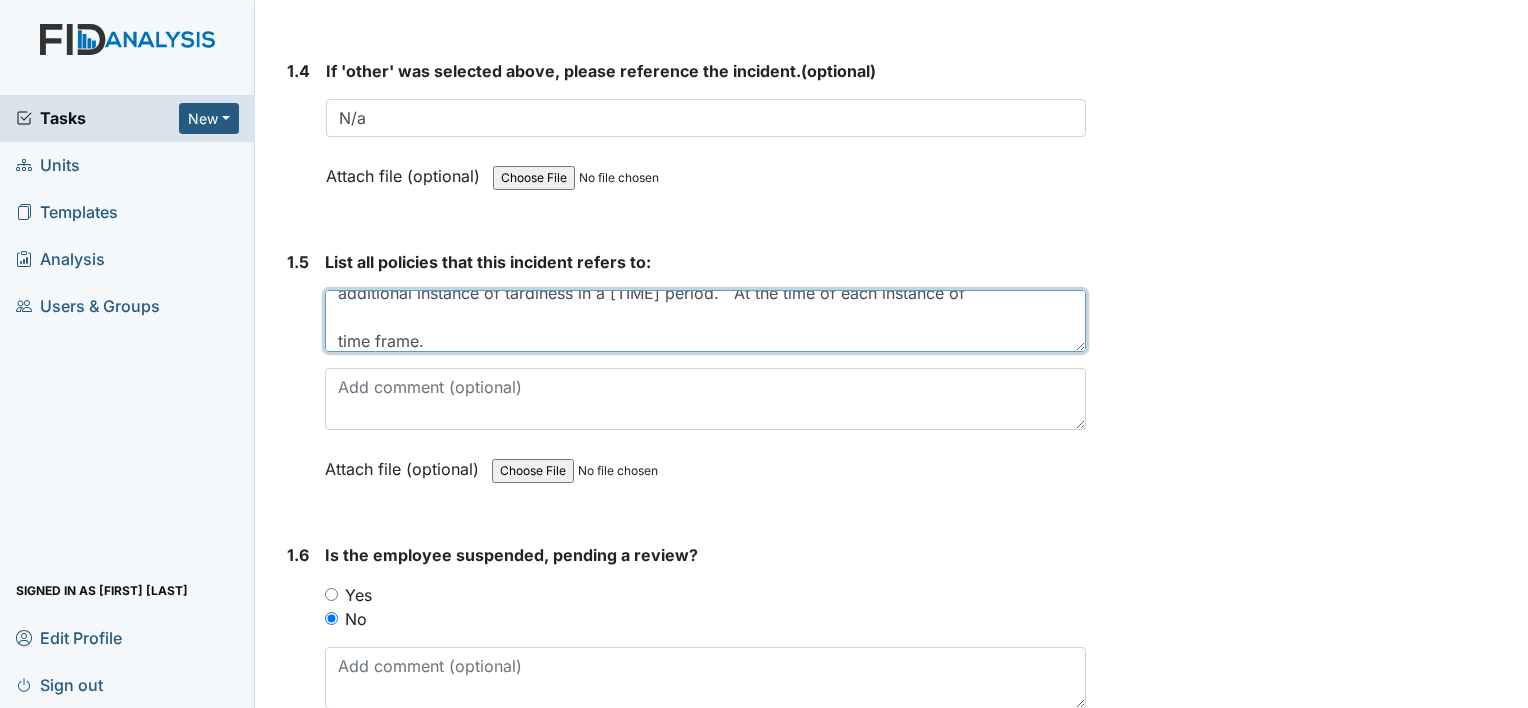 click on "Policy 701,702
Based upon Policy 701: An employee who is tardy two times in a [TIME] period is considered to have excessive tardiness. This would result in an oral warning according to the policy on Disciplinary Procedure.
The employee would generally advance one step in the progressive discipline system with each additional instance of tardiness in a [TIME] period.   At the time of each instance of
time frame.
Based upon policy 702: A single instance of an unexcused absence will result in a written warning.  A second instance of an unexcused absence within a [TIME] period will be grounds for termination of employment." at bounding box center [705, 321] 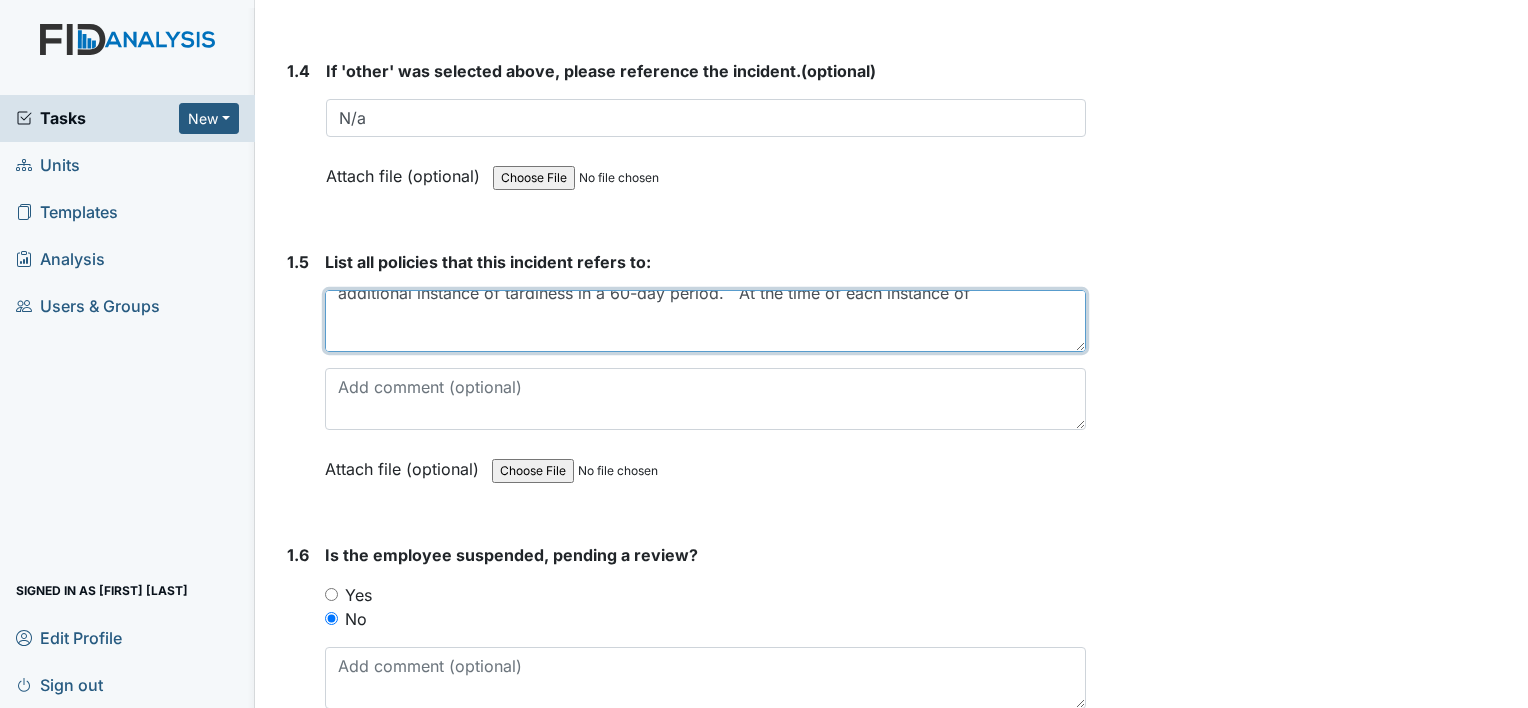 click on "Policy 701,702
Based upon Policy 701: An employee who is tardy two times in a 60-day period is considered to have excessive tardiness. This would result in an oral warning according to the policy on Disciplinary Procedure.
The employee would generally advance one step in the progressive discipline system with each additional instance of tardiness in a 60-day period.   At the time of each instance of
Based upon policy 702: A single instance of an unexcused absence will result in a written warning.  A second instance of an unexcused absence within a six-month period will be grounds for termination of employment." at bounding box center (705, 321) 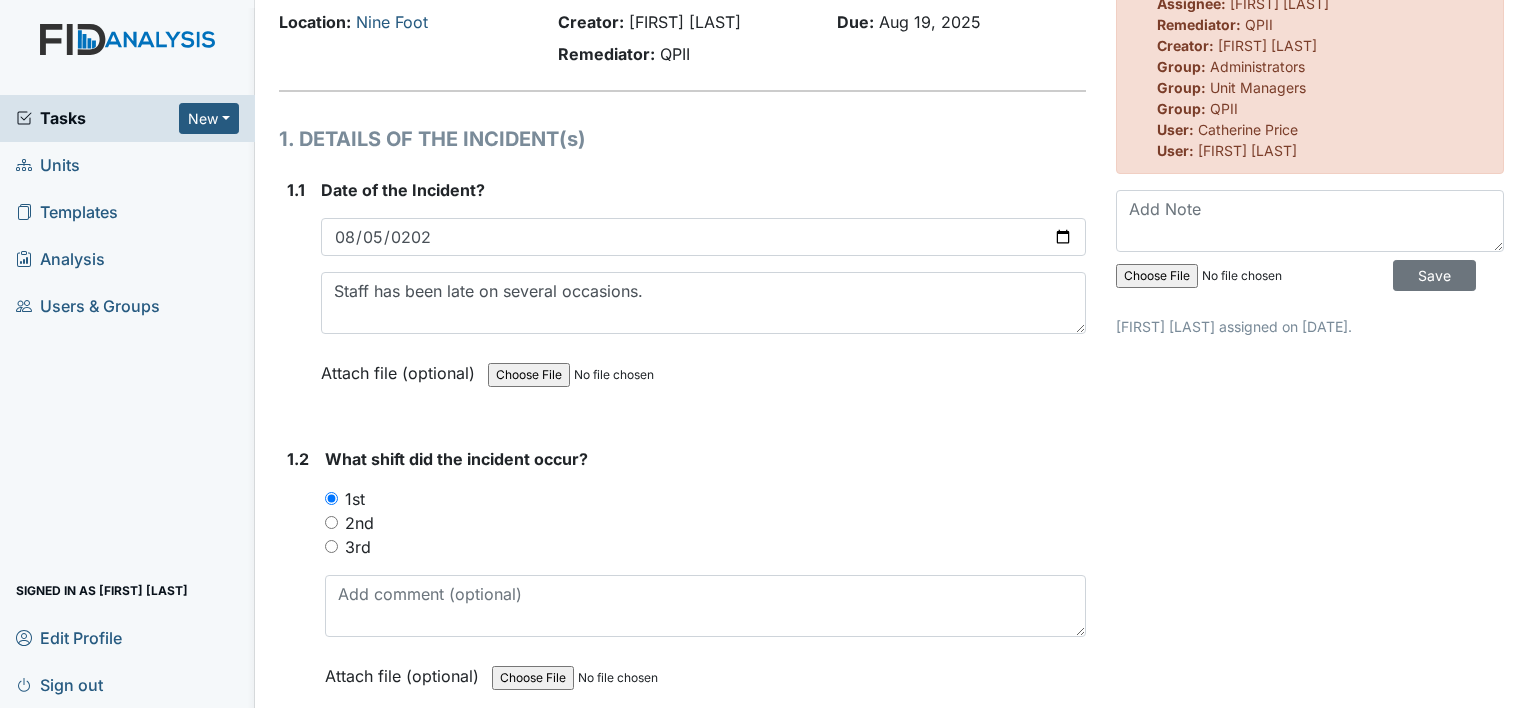 scroll, scrollTop: 0, scrollLeft: 0, axis: both 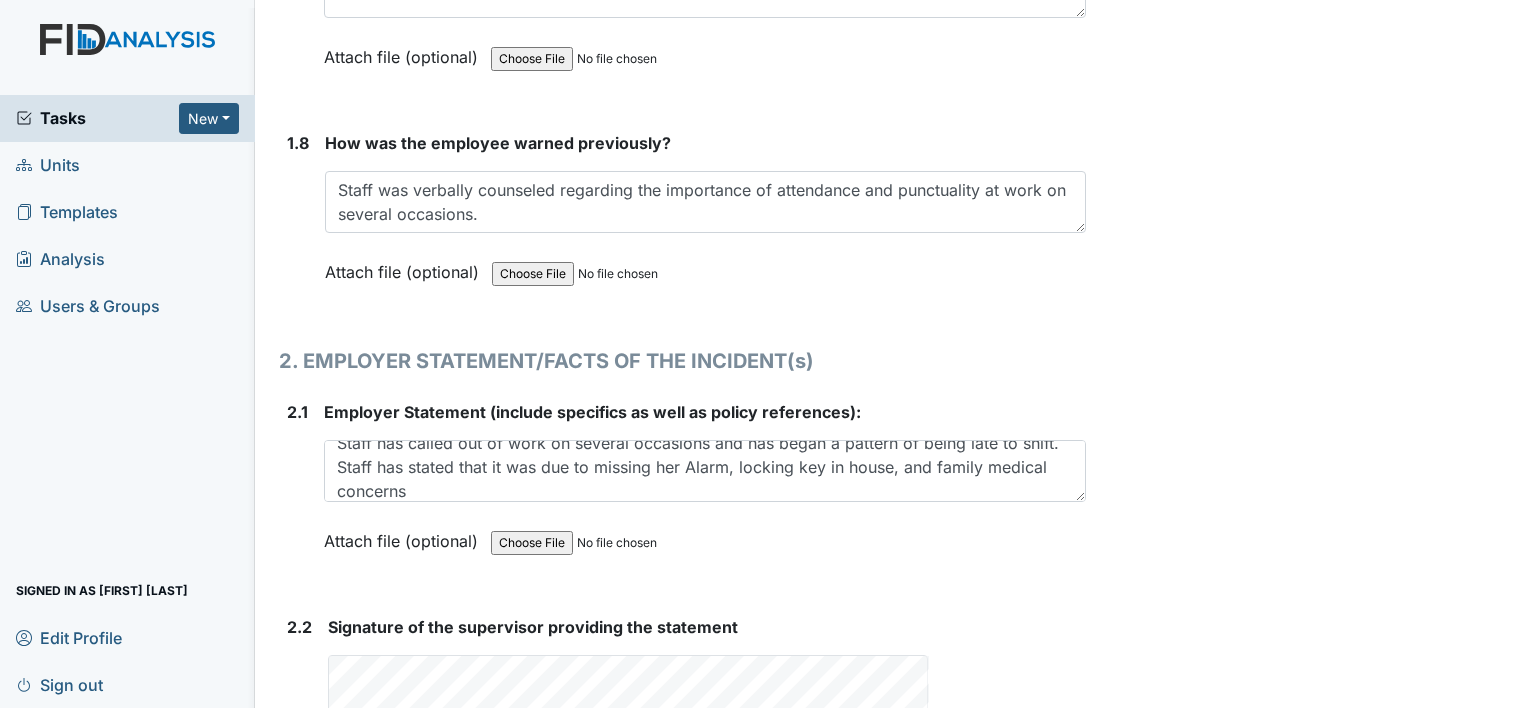 type on "Policy 701,702
Based upon Policy 701: An employee who is tardy two times in a [DAYS]-day period is considered to have excessive tardiness. This would result in an oral warning according to the policy on Disciplinary Procedure.
The employee would generally advance one step in the progressive discipline system with each additional instance of tardiness in a [DAYS]-day period.
Based upon policy 702: A single instance of an unexcused absence will result in a written warning.  A second instance of an unexcused absence within a [MONTHS]-month period will be grounds for termination of employment." 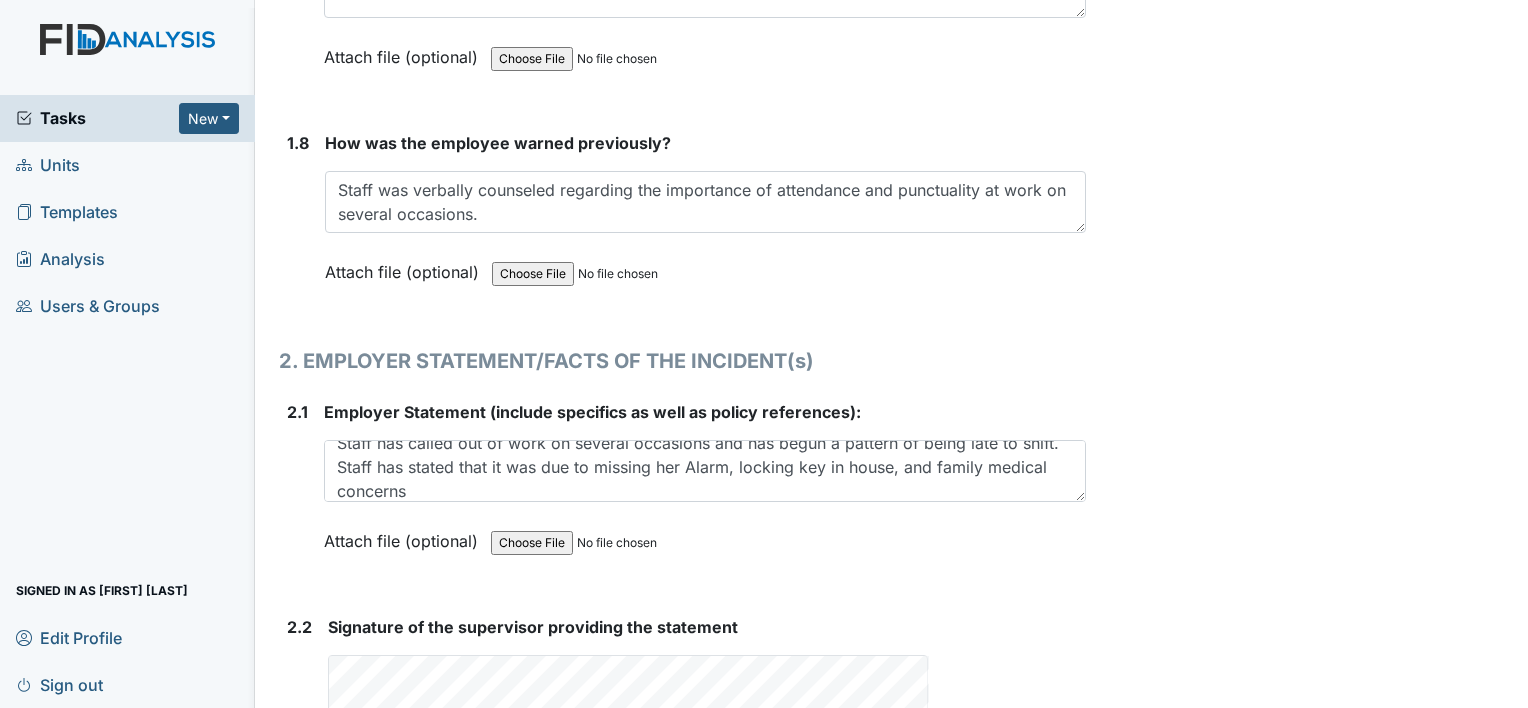 scroll, scrollTop: 8, scrollLeft: 0, axis: vertical 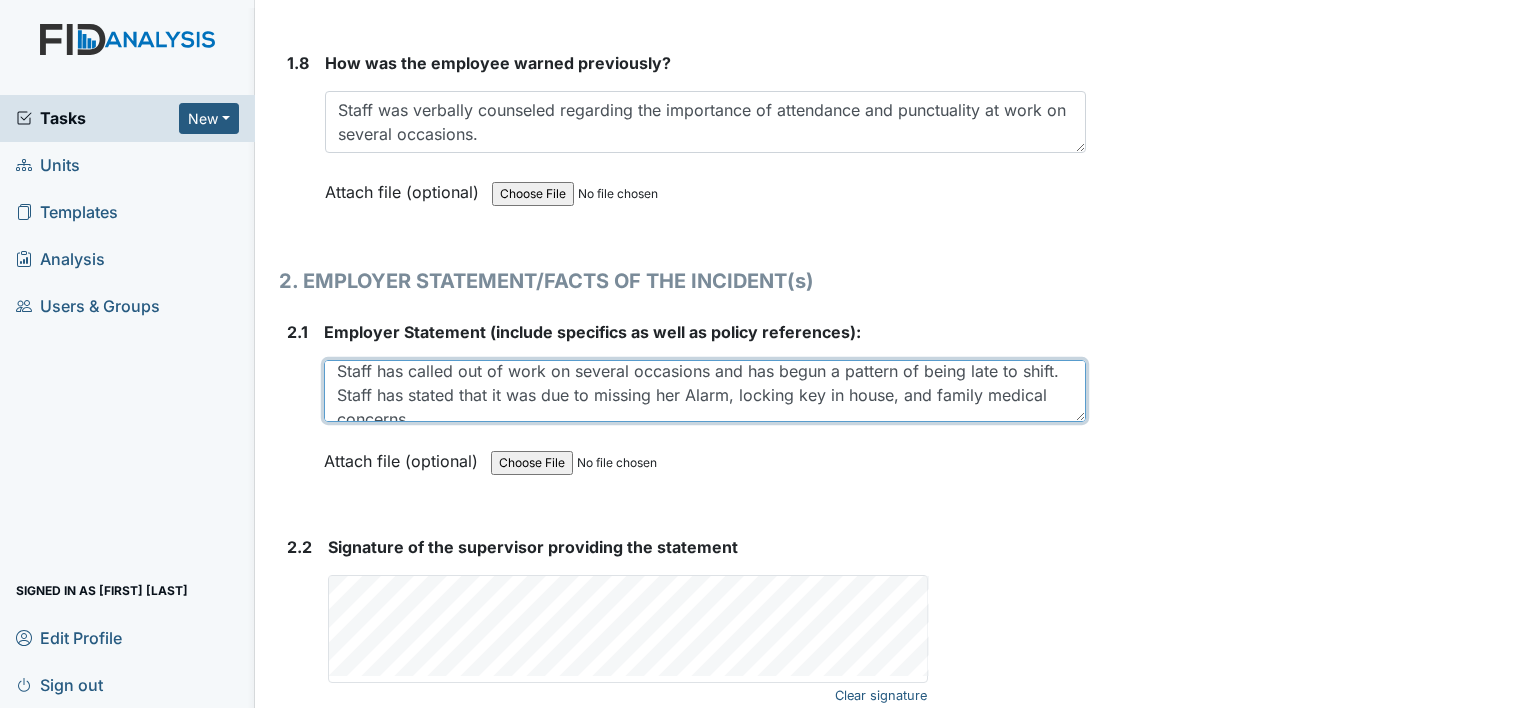 click on "Staff has called out of work on several occasions and has begun a pattern of being late to shift. Staff has stated that it was due to missing her Alarm, locking key in house, and family medical concerns" at bounding box center [705, 391] 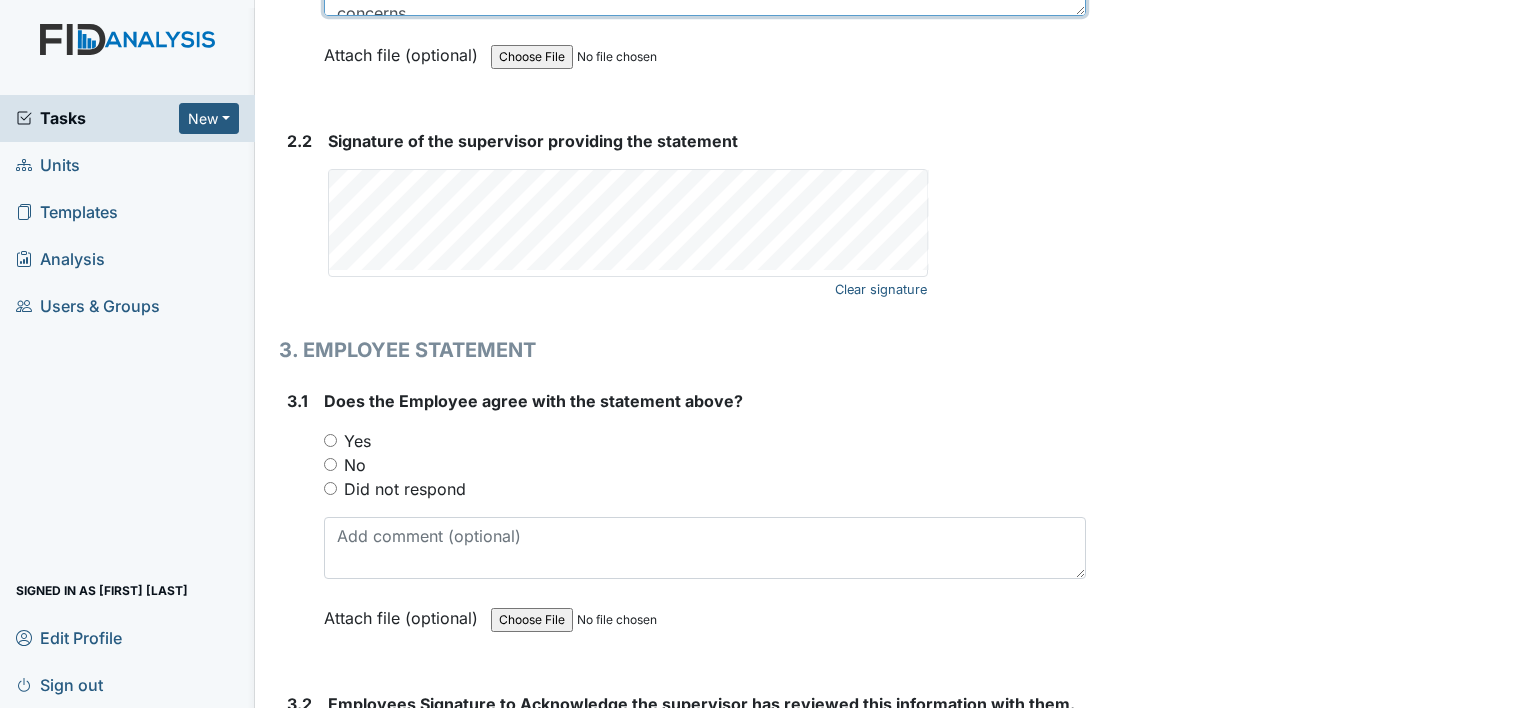 scroll, scrollTop: 2932, scrollLeft: 0, axis: vertical 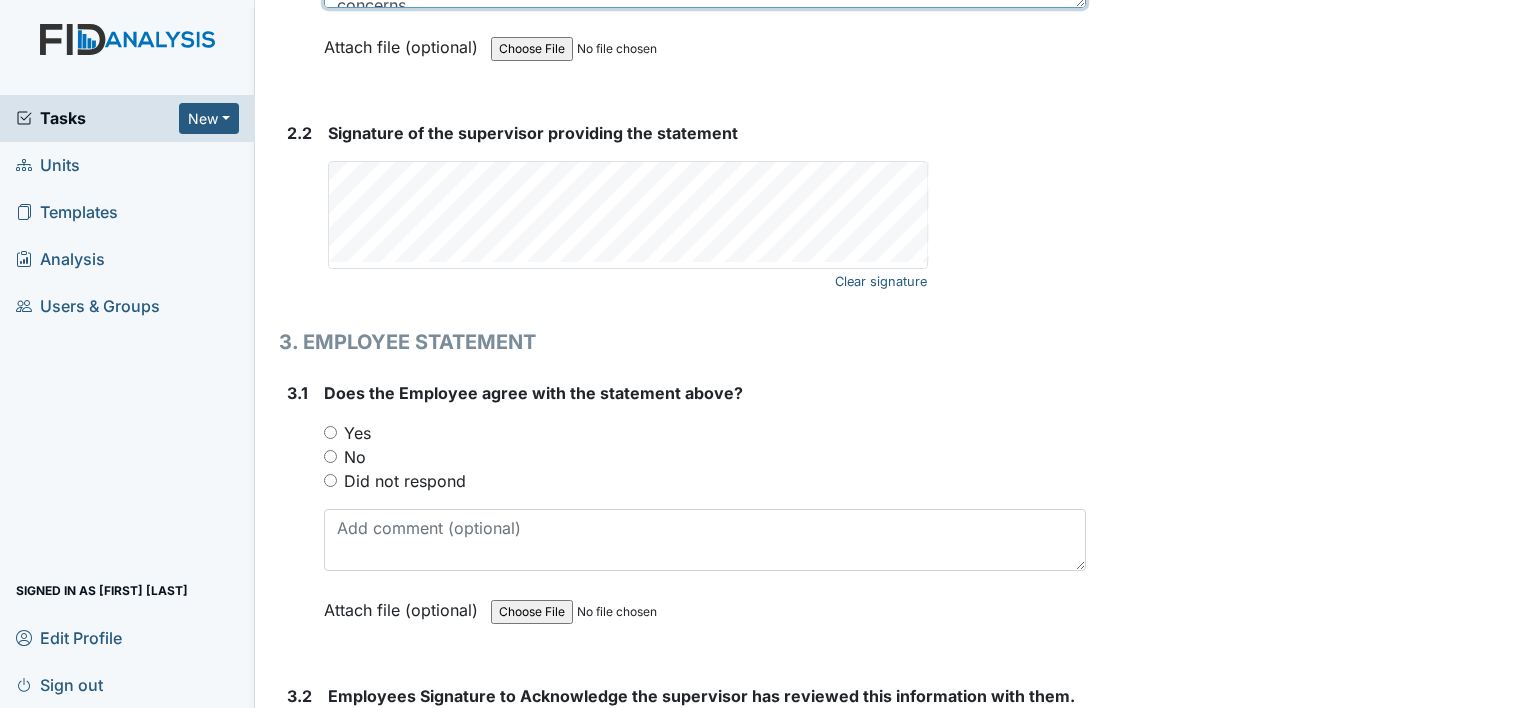 type on "Staff has called out of work on several occasions and has begun a pattern of being late to shift. Staff has stated that it was due to missing her Alarm, locking keys in house, and family medical concerns" 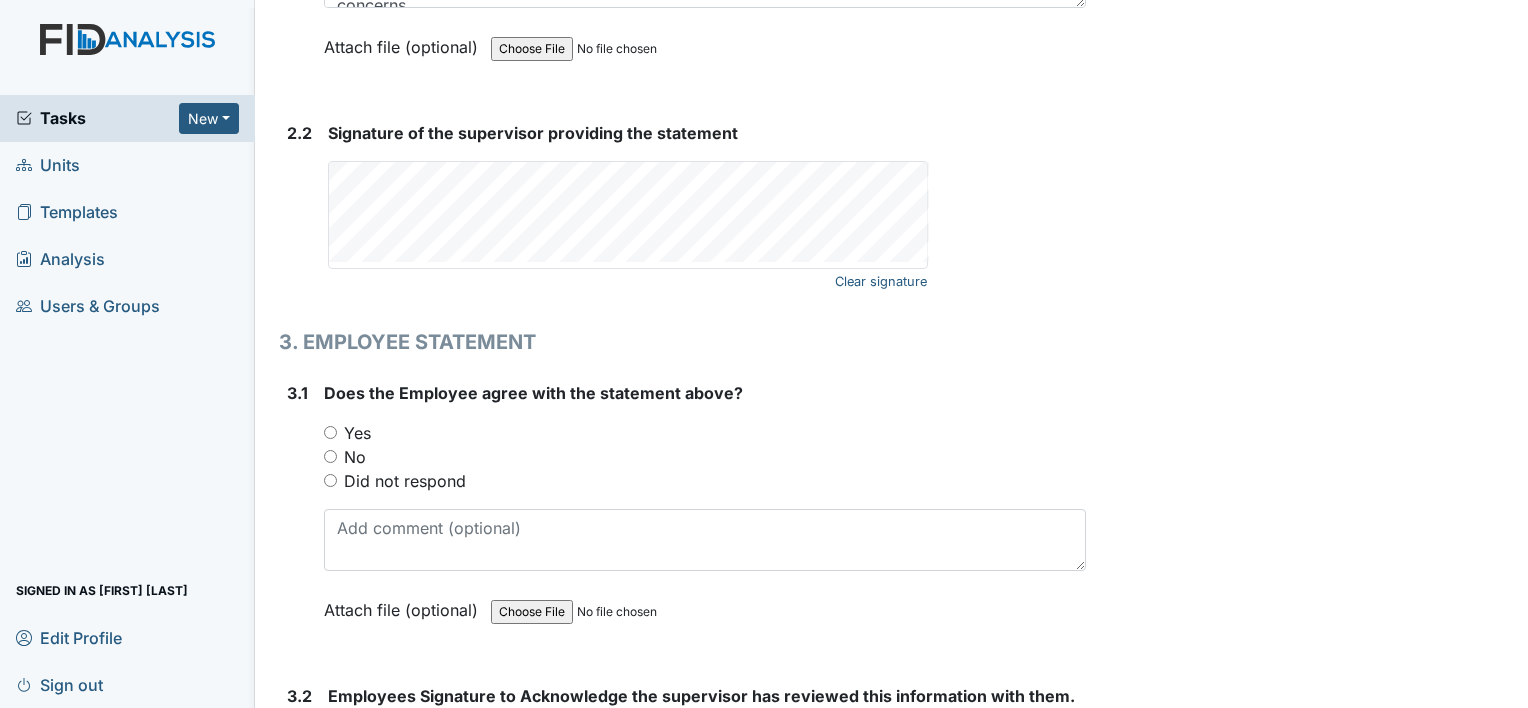 click on "Archive Task
×
Are you sure you want to archive this task? It will appear as incomplete on reports.
Archive
Delete Task
×
Are you sure you want to delete this task?
Delete
Restricted to
Assignee:
[FIRST] [LAST]
Remediator:
QPII
Creator:
[FIRST] [LAST]
Group:
Administrators
Group:
Unit Managers
Group:
QPII
User:
[FIRST] [LAST]
User:
[FIRST] [LAST]
Save
[FIRST] [LAST] assigned on Aug 05, 2025." at bounding box center [1310, -839] 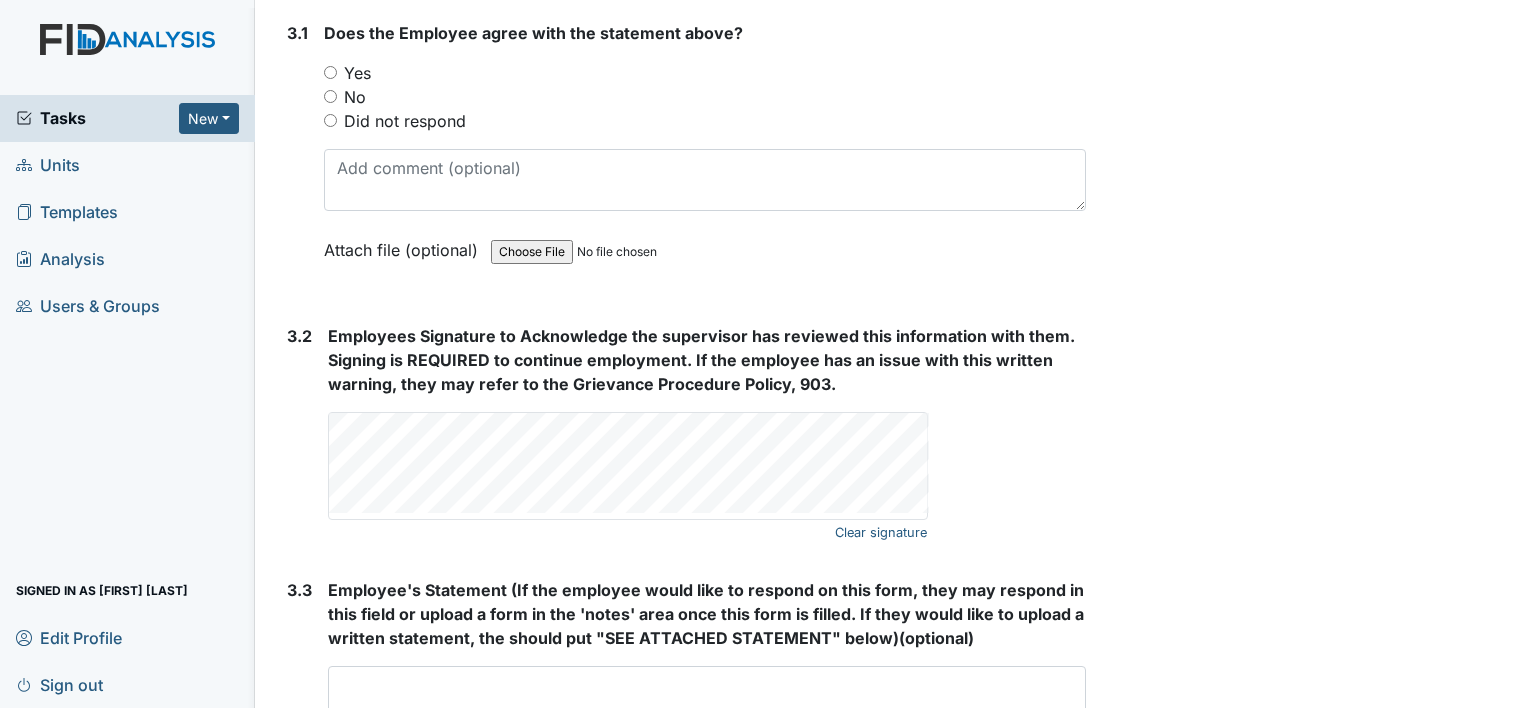 scroll, scrollTop: 3332, scrollLeft: 0, axis: vertical 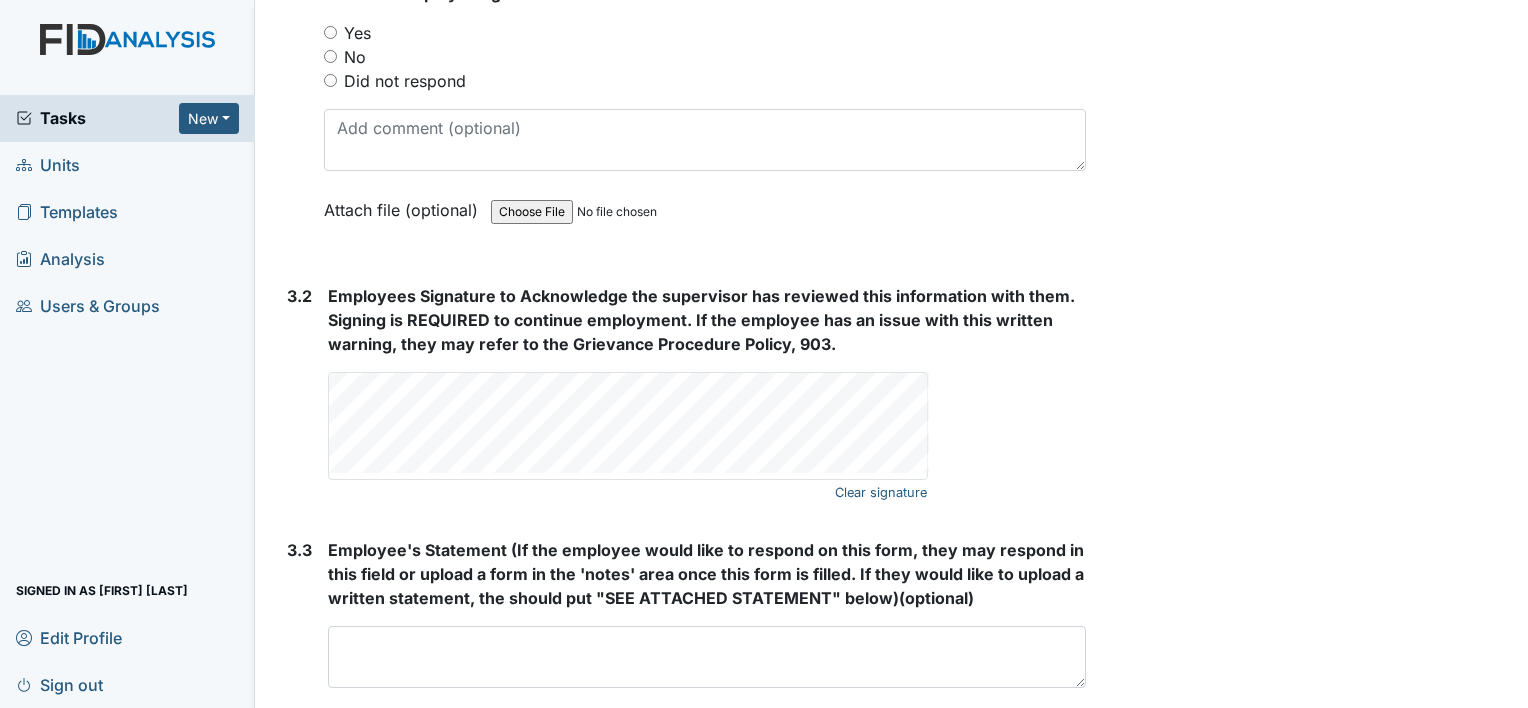 click on "Archive Task
×
Are you sure you want to archive this task? It will appear as incomplete on reports.
Archive
Delete Task
×
Are you sure you want to delete this task?
Delete
Restricted to
Assignee:
[FIRST] [LAST]
Remediator:
QPII
Creator:
[FIRST] [LAST]
Group:
Administrators
Group:
Unit Managers
Group:
QPII
User:
[FIRST] [LAST]
User:
[FIRST] [LAST]
Save
[FIRST] [LAST] assigned on Aug 05, 2025." at bounding box center (1310, -1239) 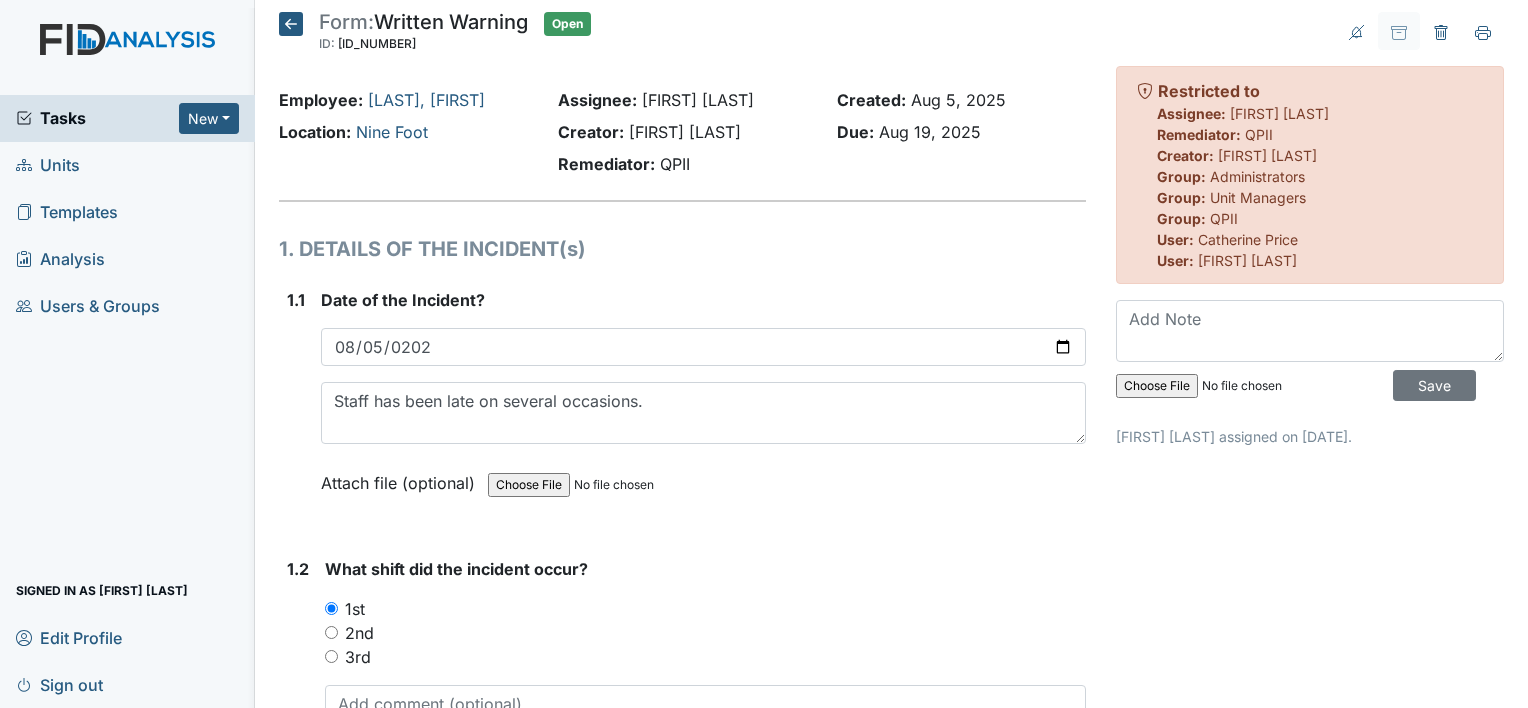 scroll, scrollTop: 0, scrollLeft: 0, axis: both 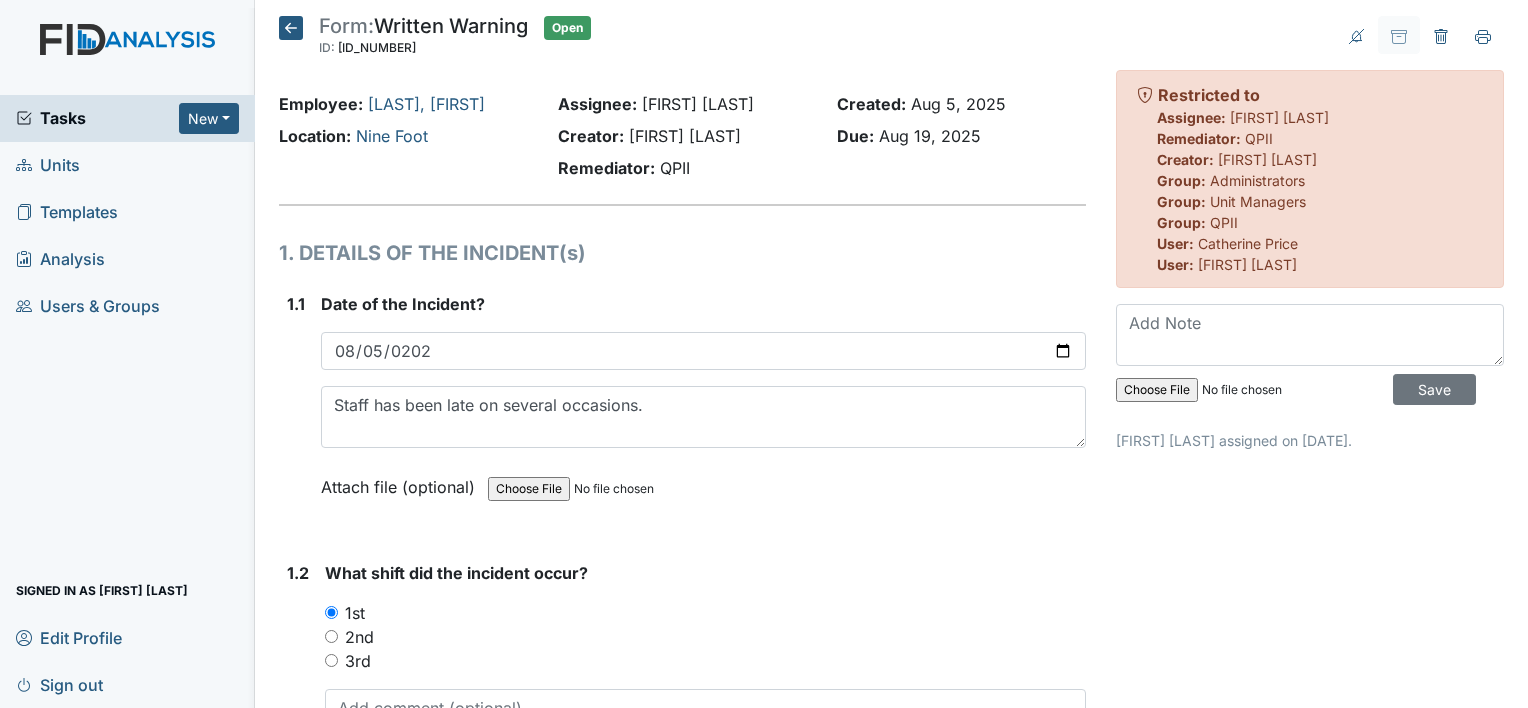 click 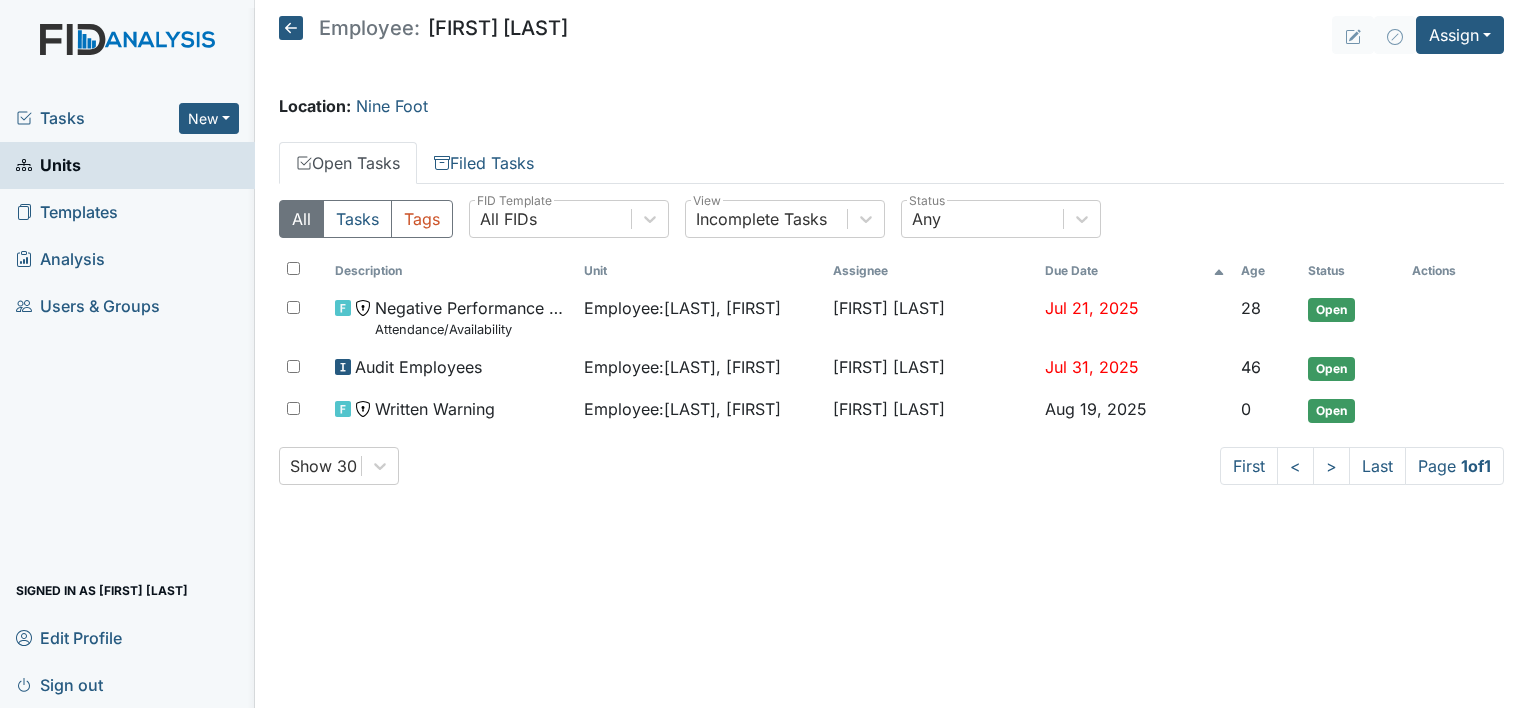 scroll, scrollTop: 0, scrollLeft: 0, axis: both 